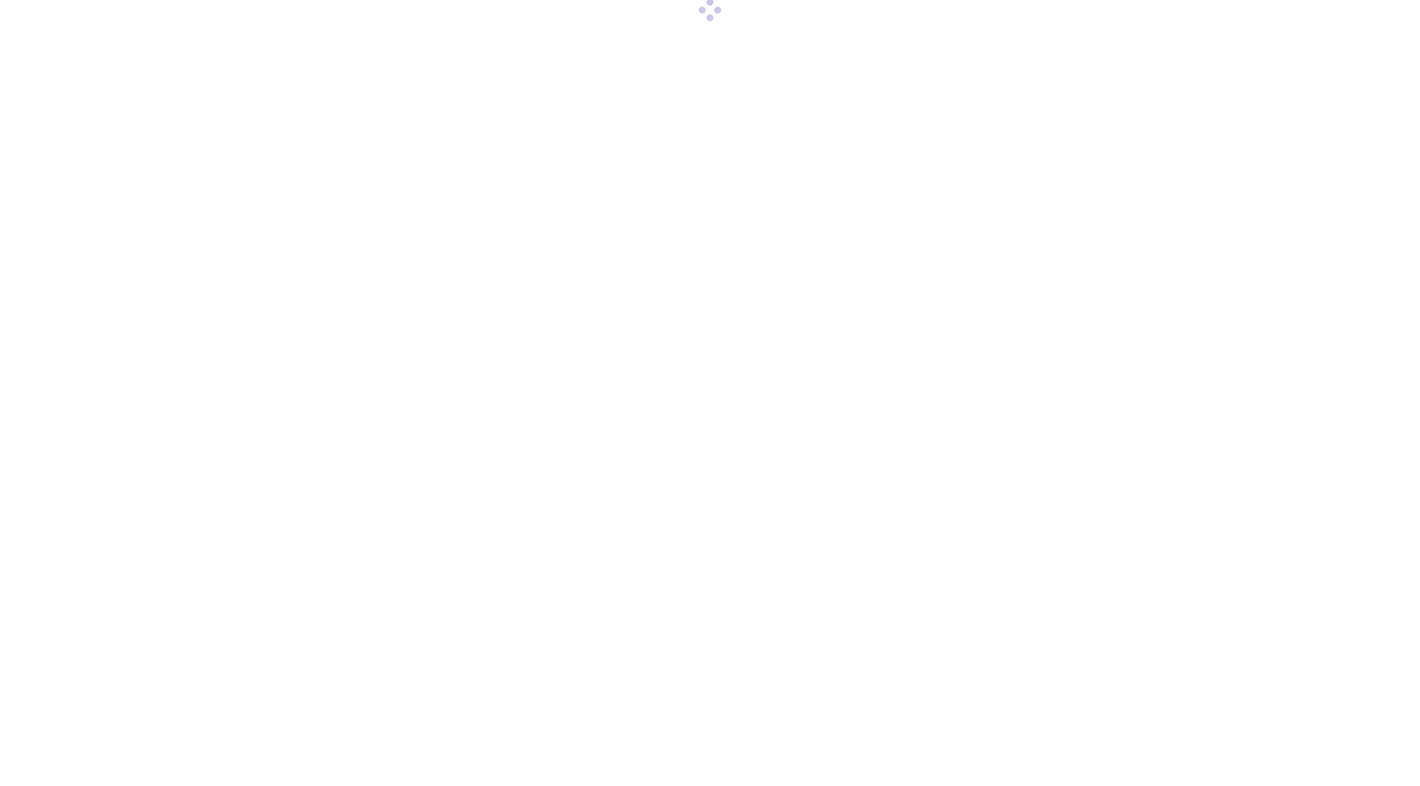 scroll, scrollTop: 0, scrollLeft: 0, axis: both 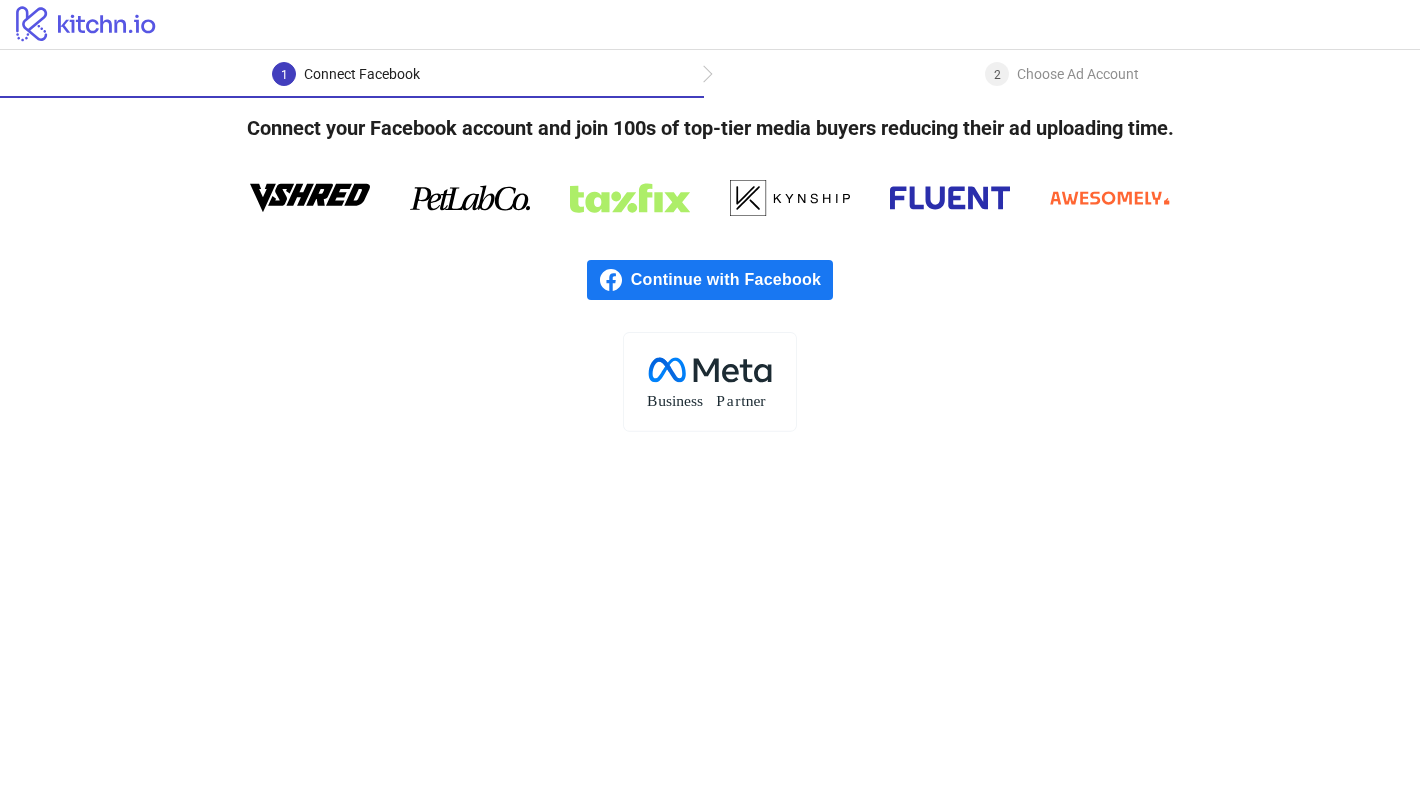 click on "Continue with Facebook" at bounding box center [732, 280] 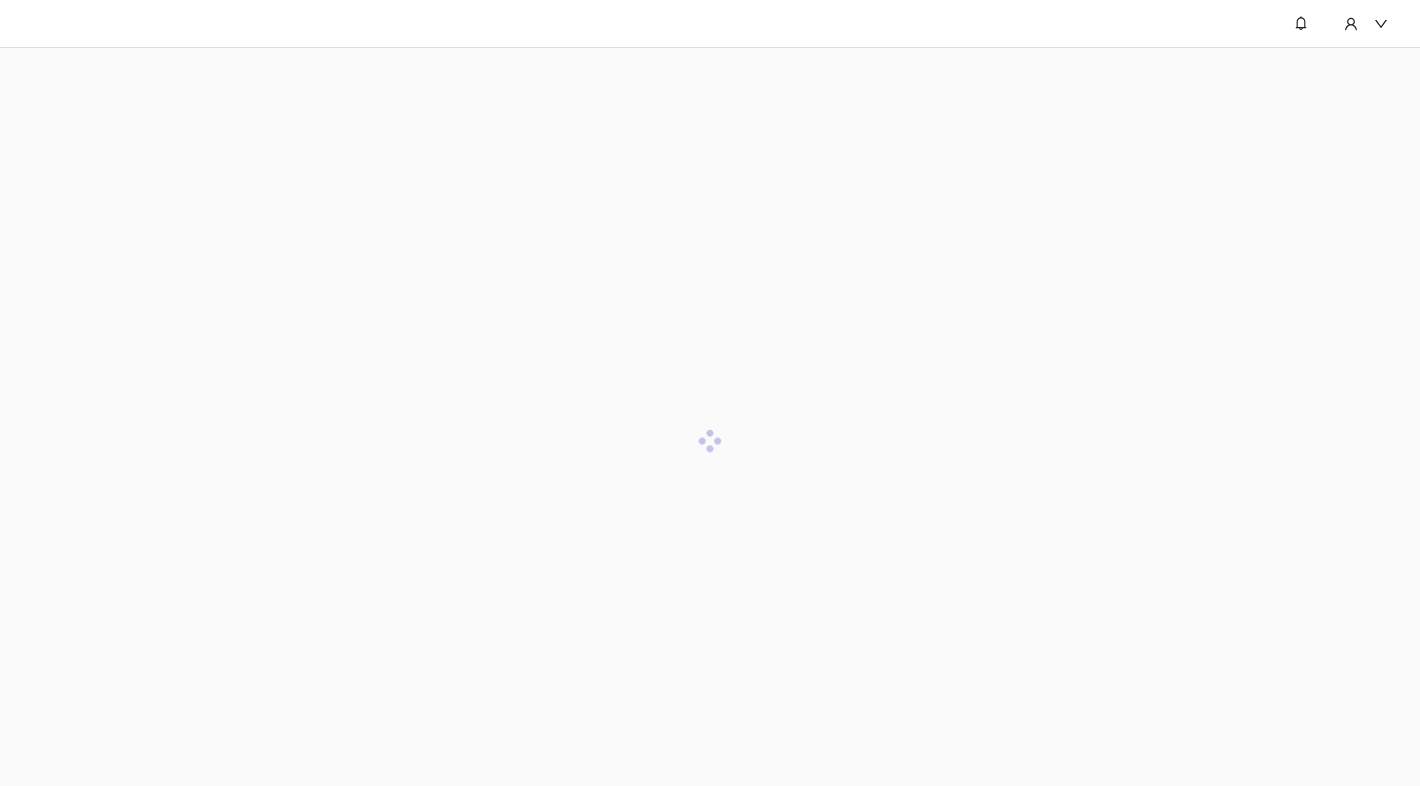scroll, scrollTop: 0, scrollLeft: 0, axis: both 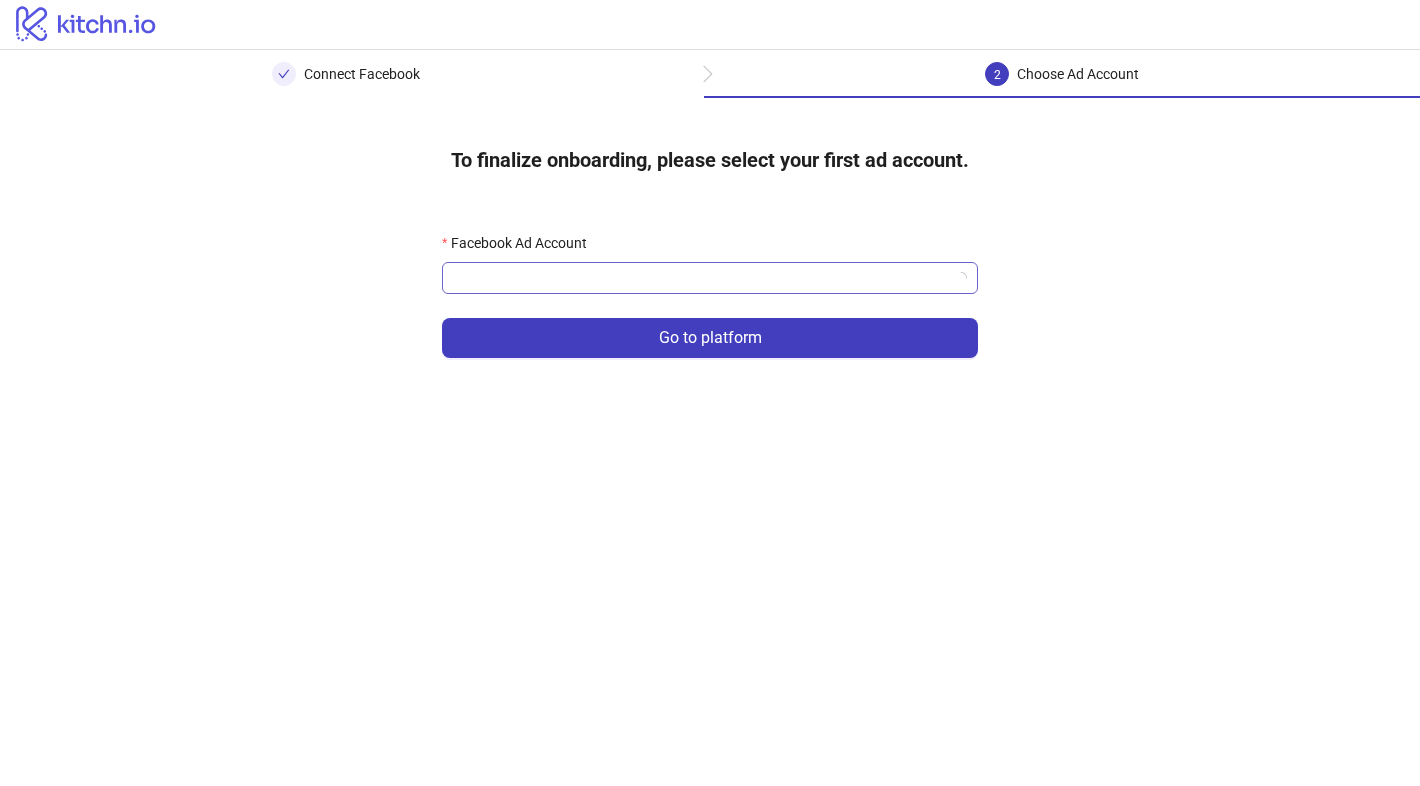 click on "Facebook Ad Account" at bounding box center (701, 278) 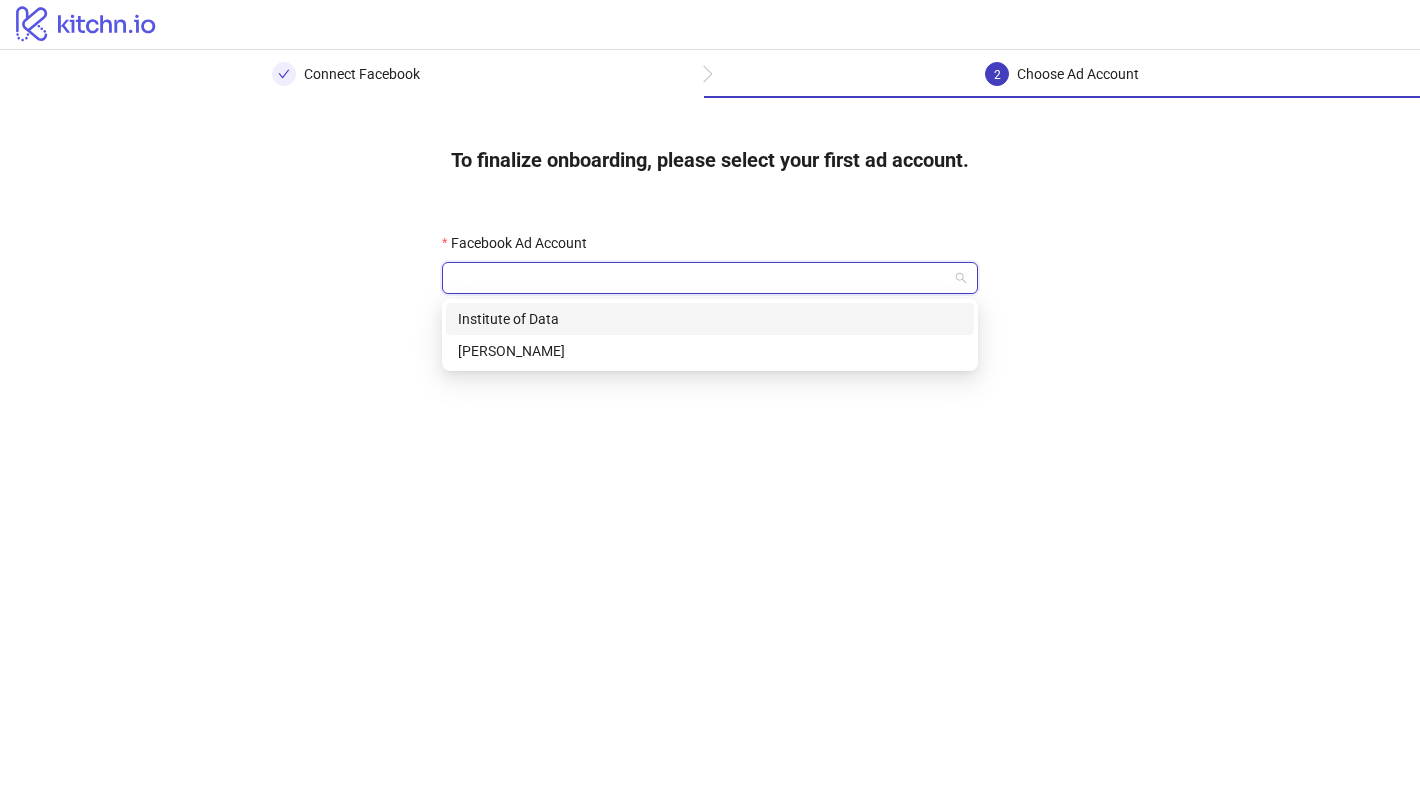 click on "Institute of Data" at bounding box center (710, 319) 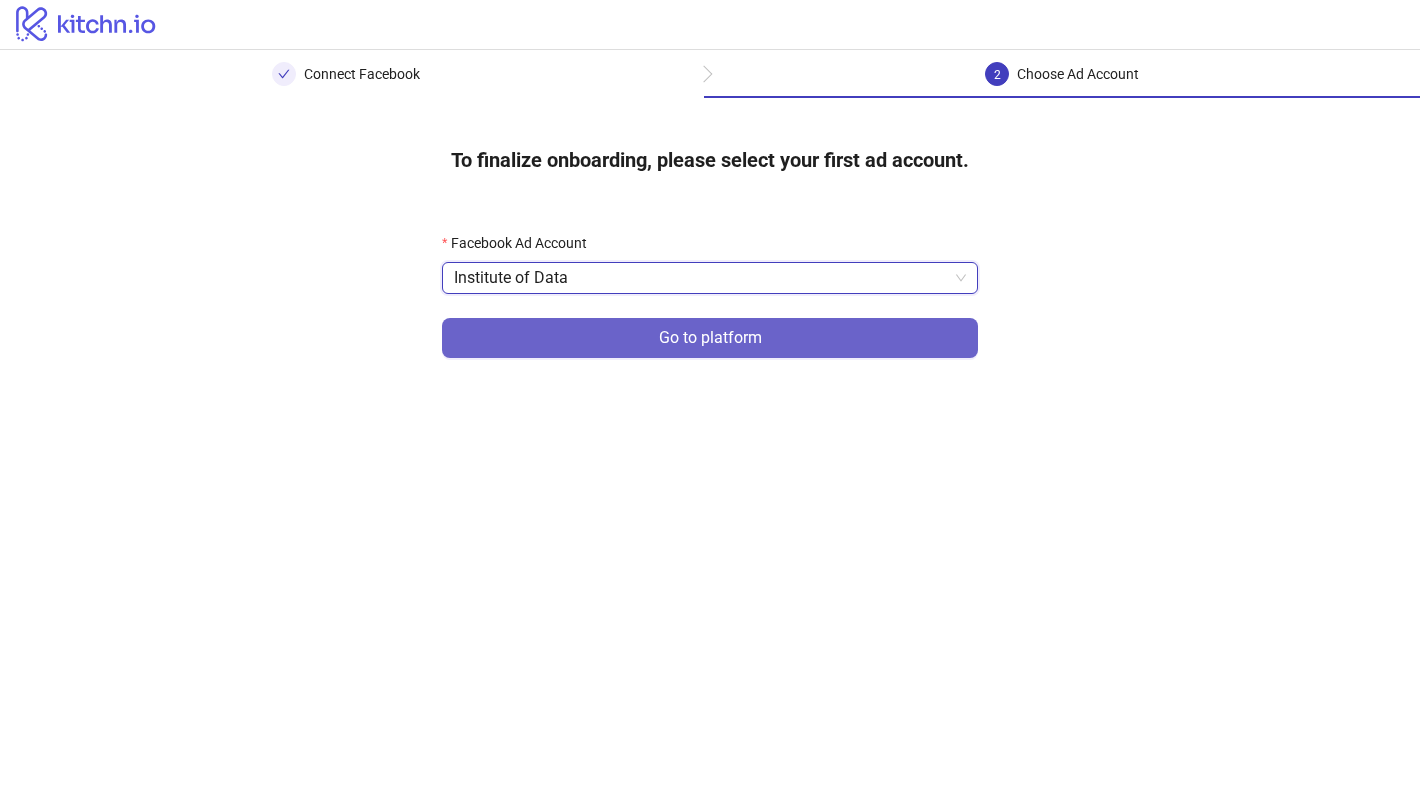 click on "Go to platform" at bounding box center [710, 338] 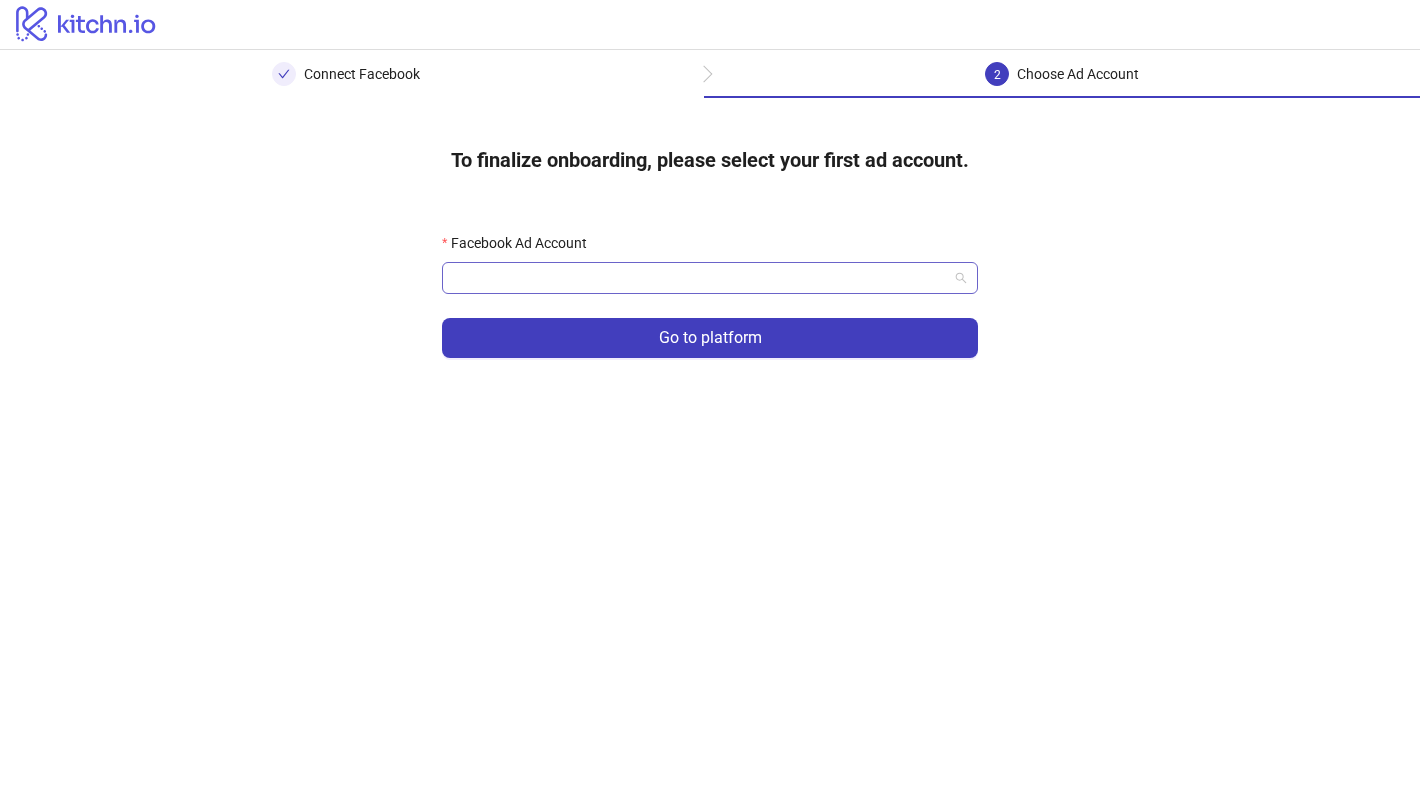 click on "Facebook Ad Account" at bounding box center (701, 278) 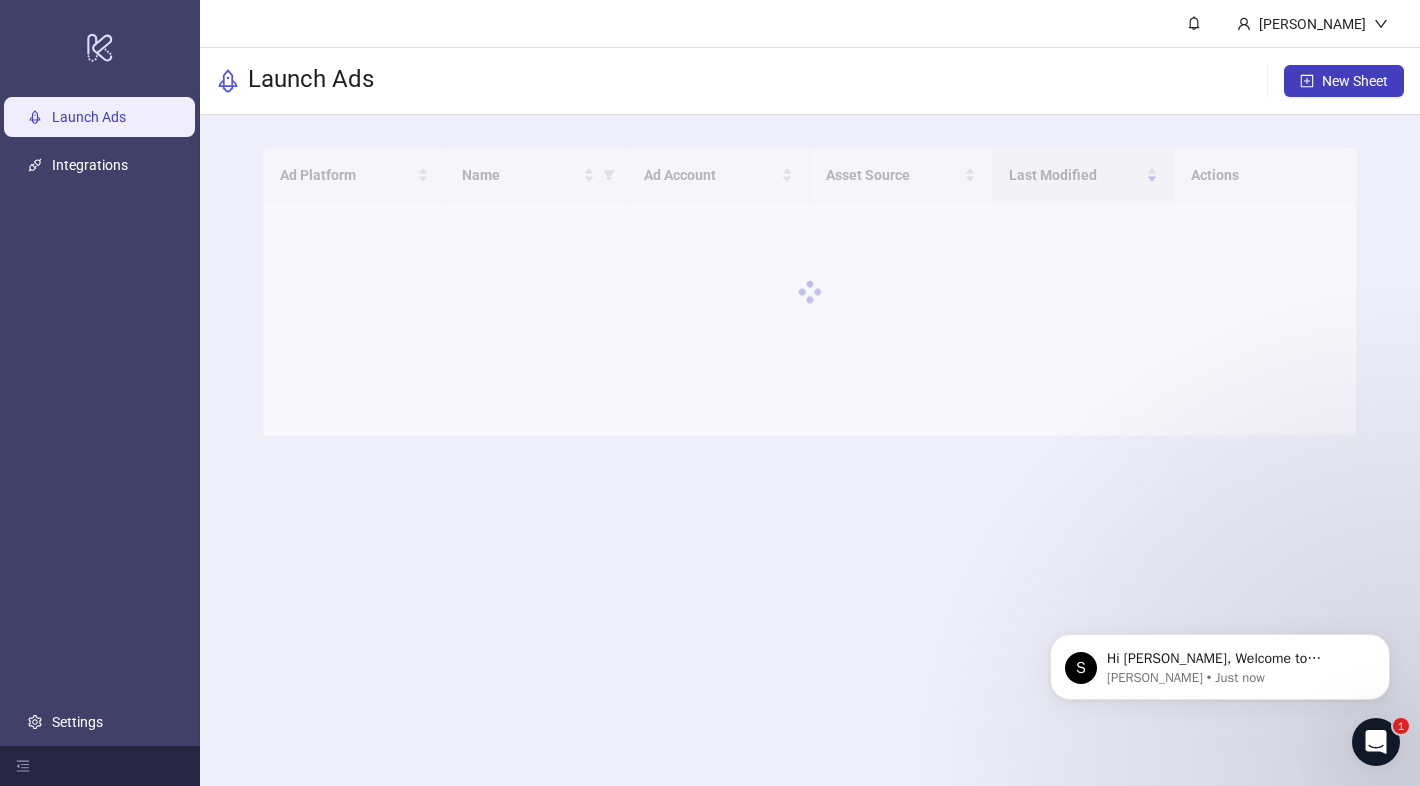scroll, scrollTop: 0, scrollLeft: 0, axis: both 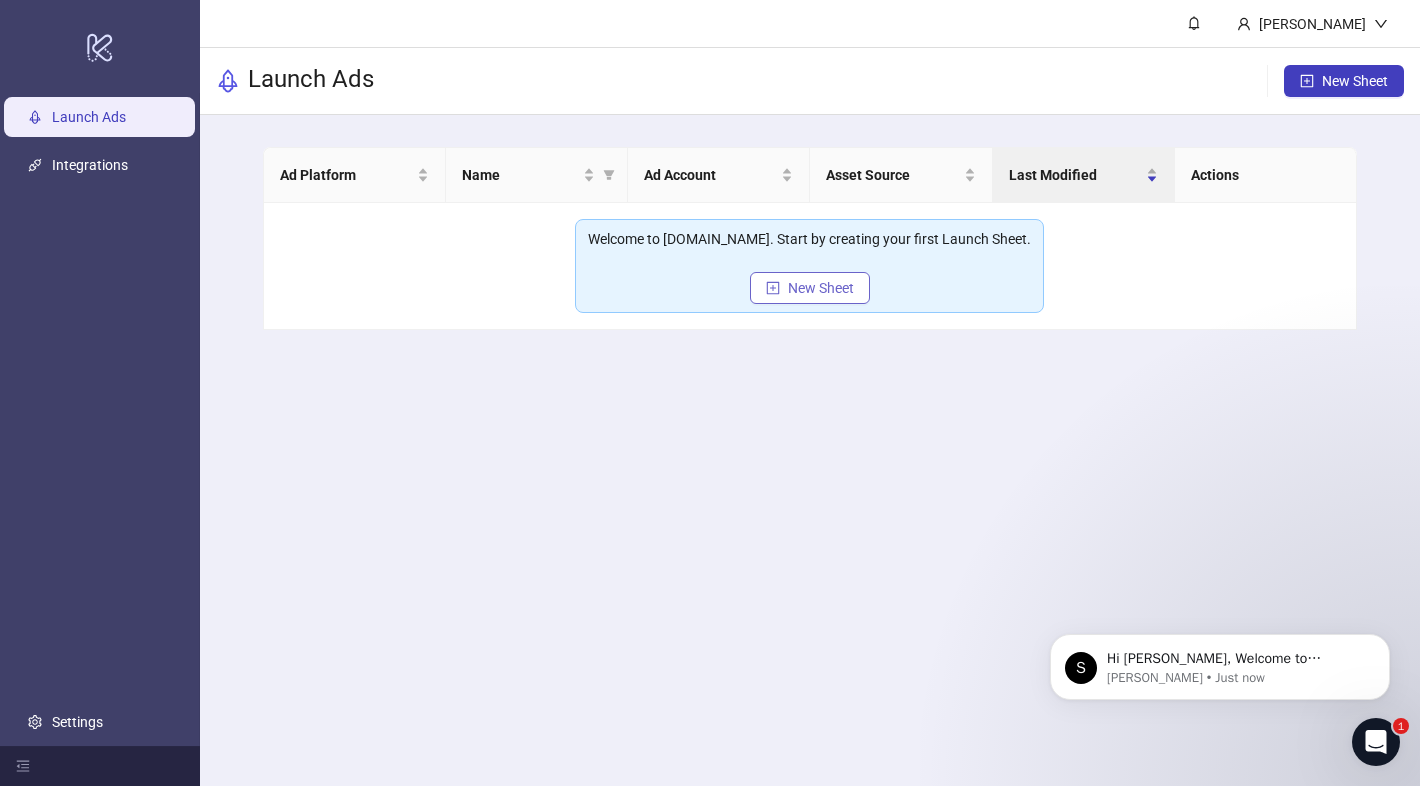 click on "New Sheet" at bounding box center (810, 288) 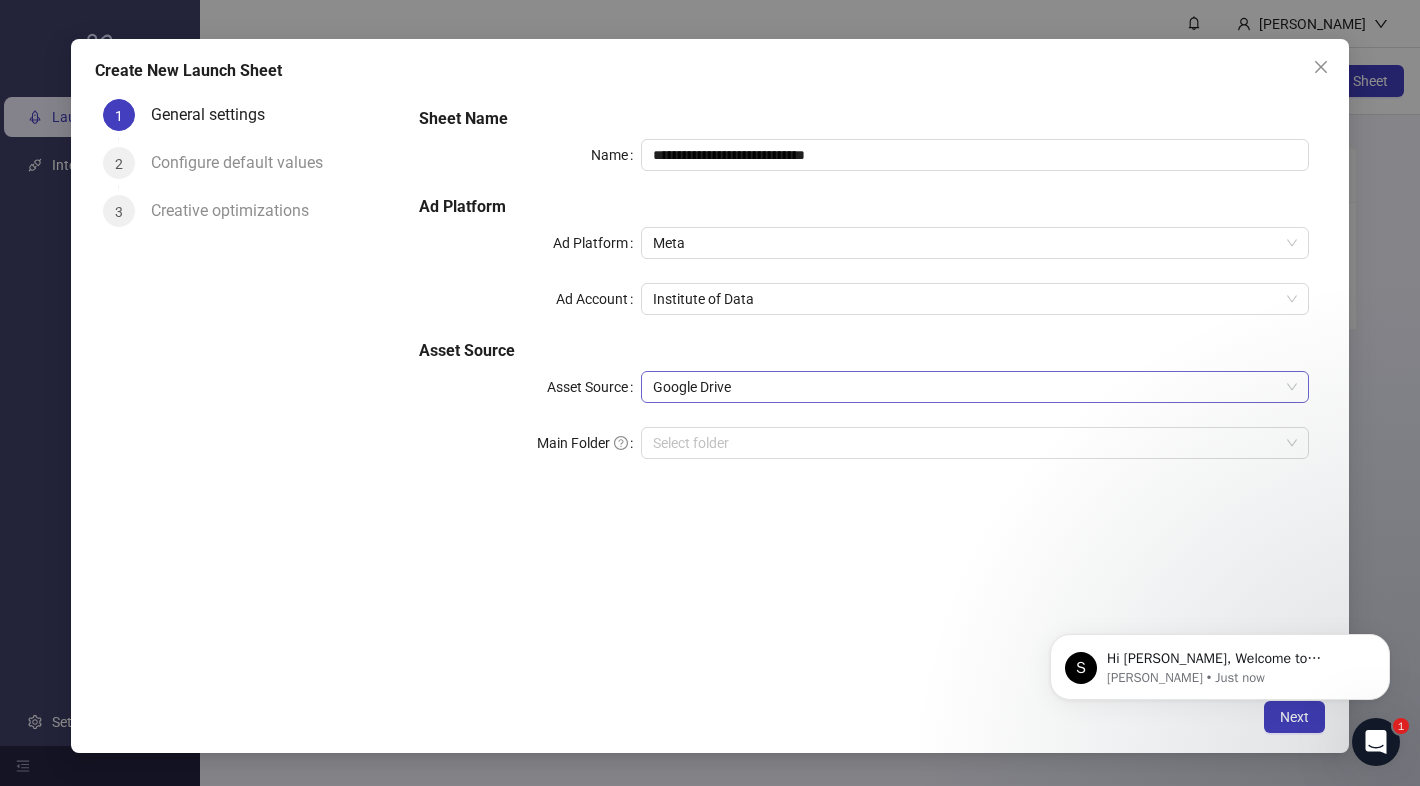 click on "Google Drive" at bounding box center [975, 387] 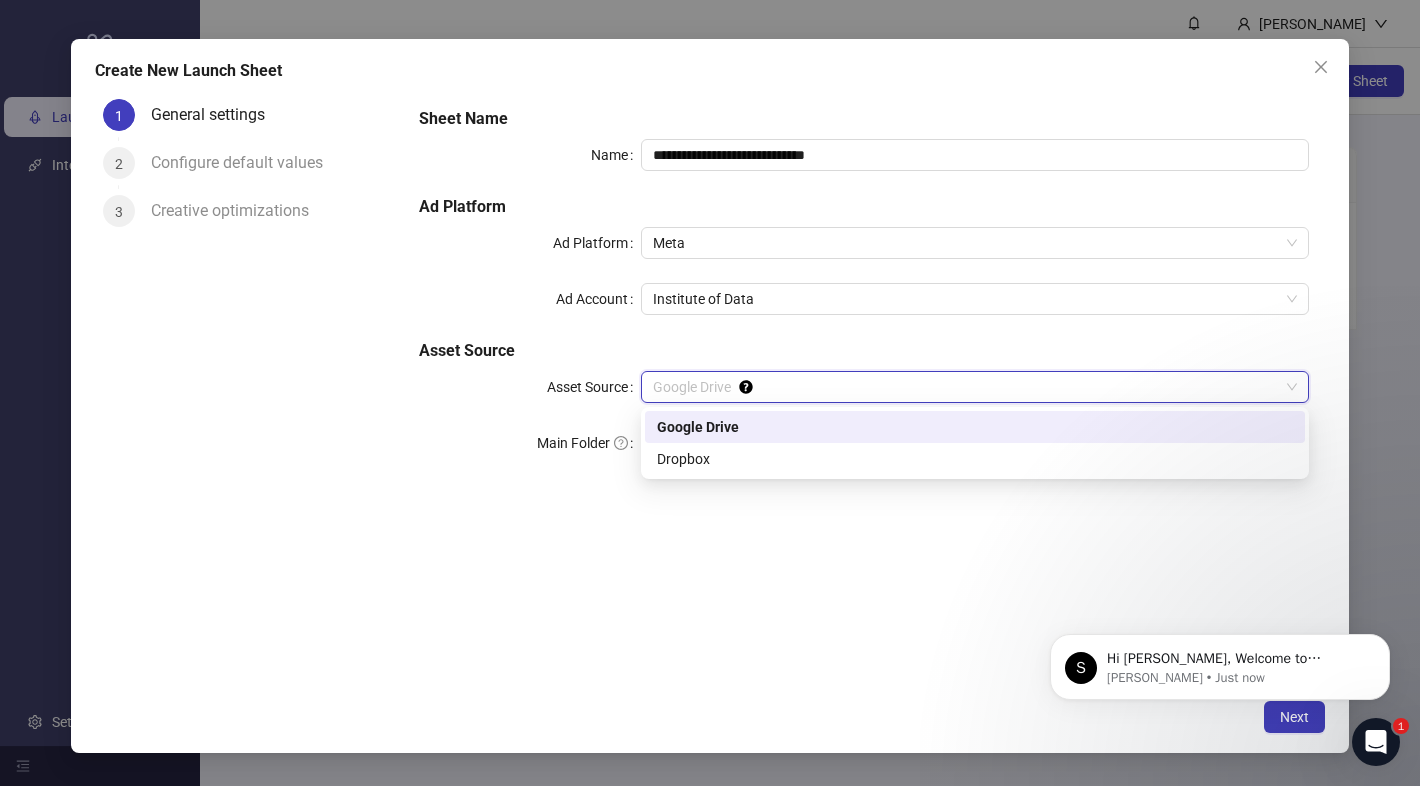 click on "Google Drive" at bounding box center [975, 427] 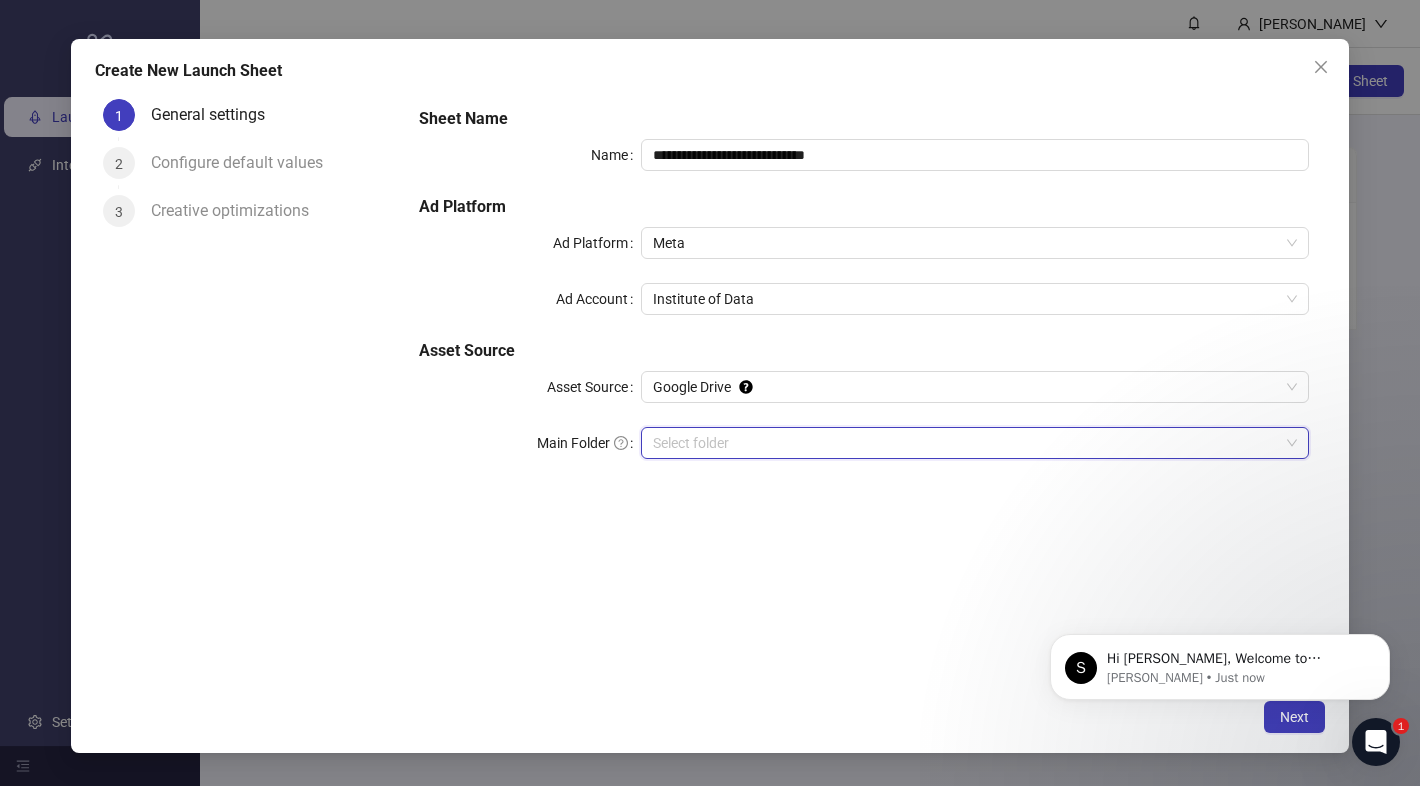 click on "Main Folder" at bounding box center (966, 443) 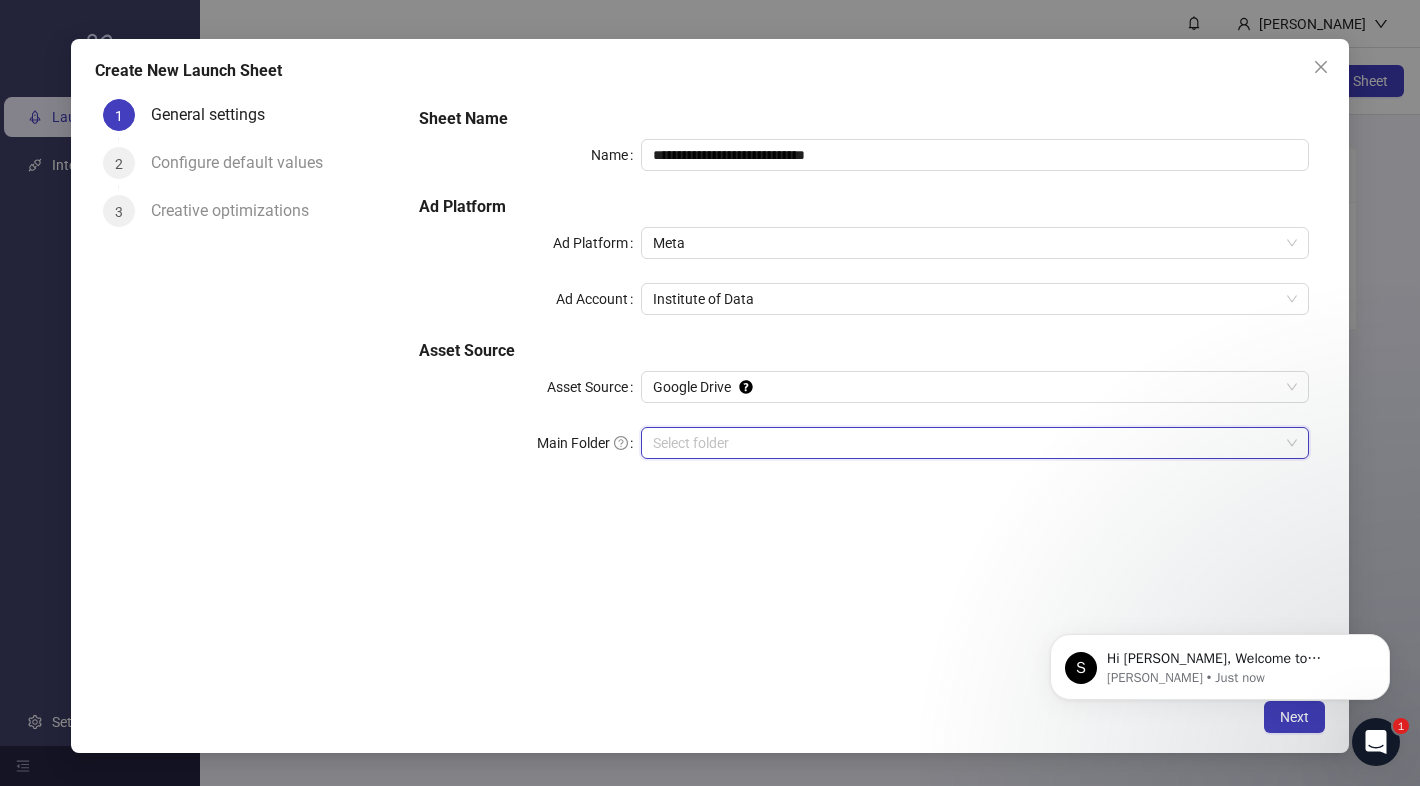 click on "Main Folder" at bounding box center (966, 443) 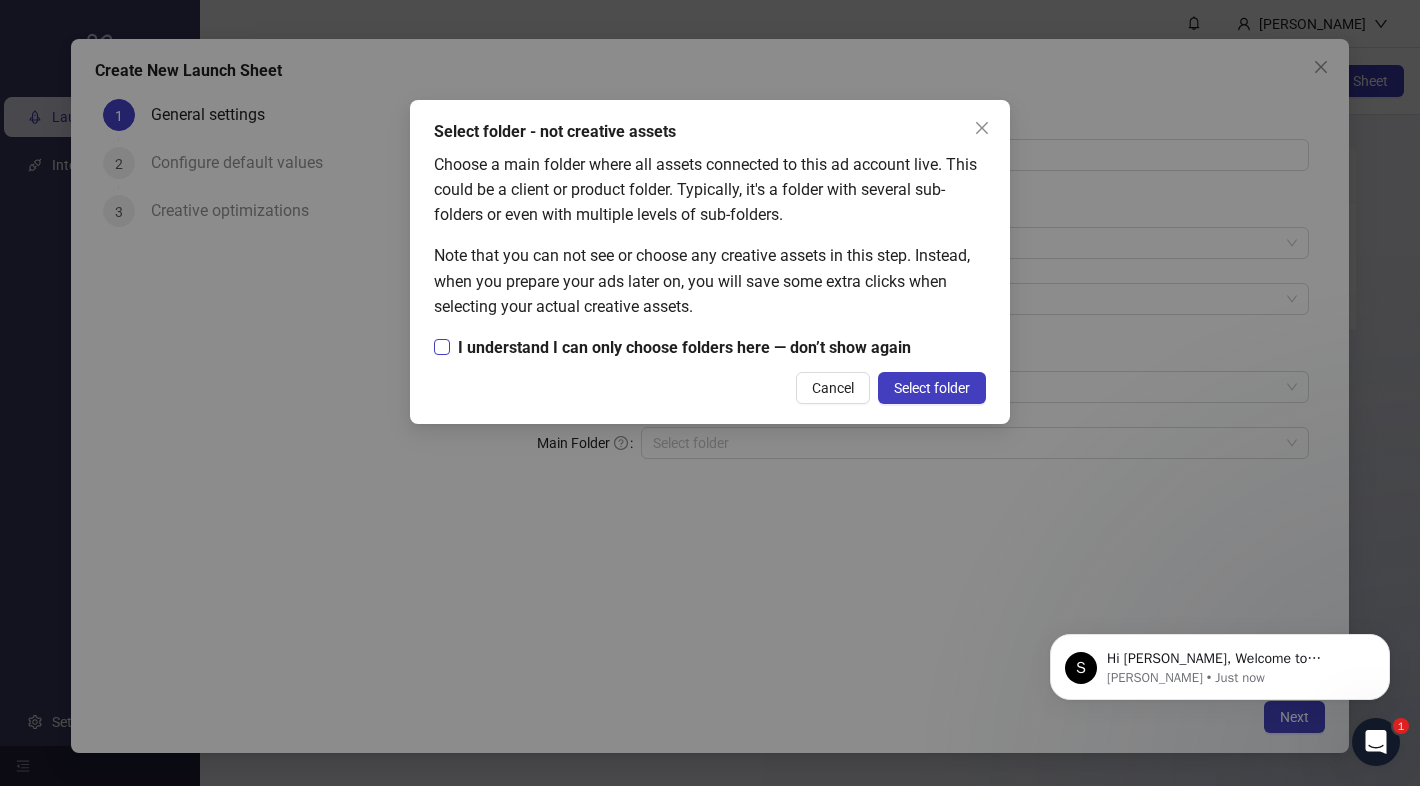 click on "I understand I can only choose folders here — don’t show again" at bounding box center [684, 347] 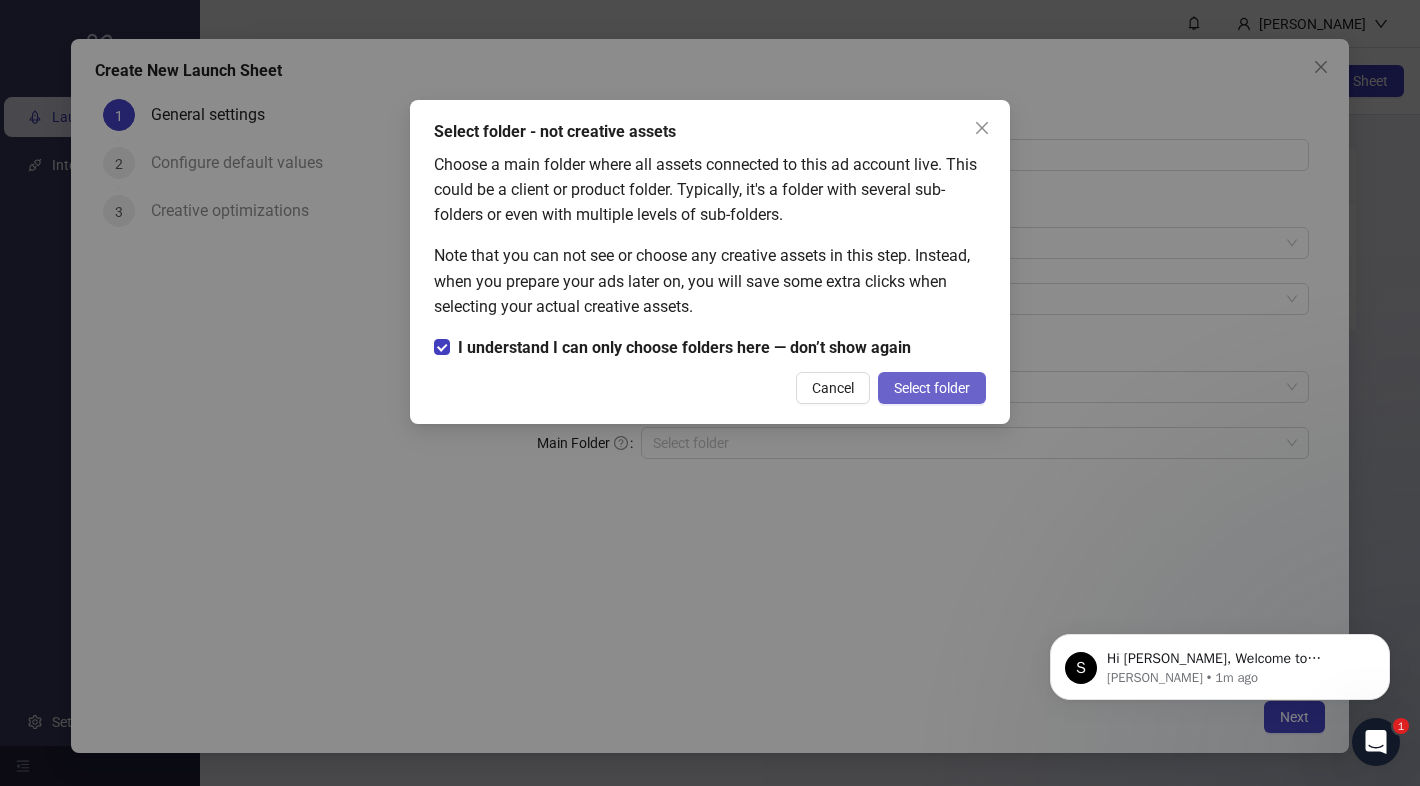 click on "Select folder" at bounding box center (932, 388) 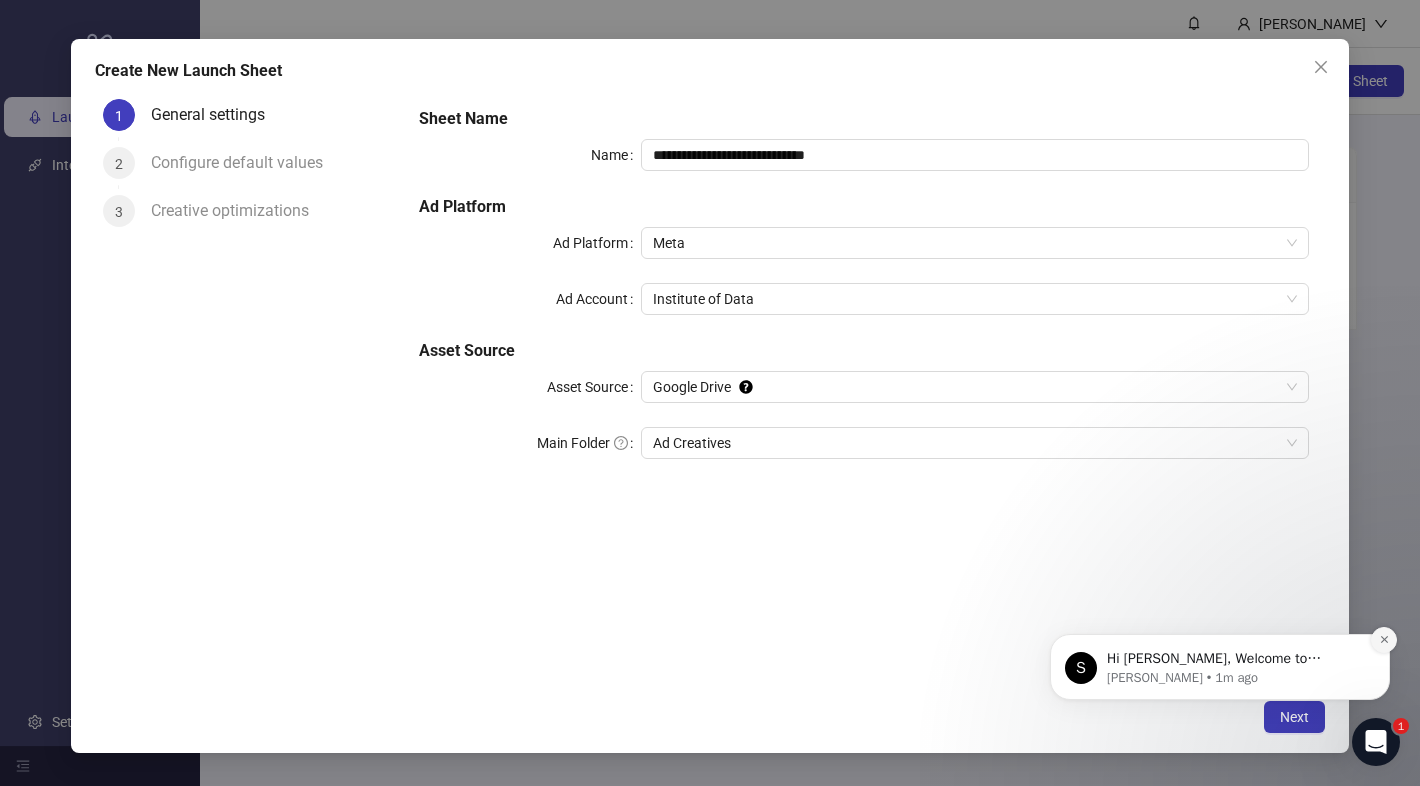 click 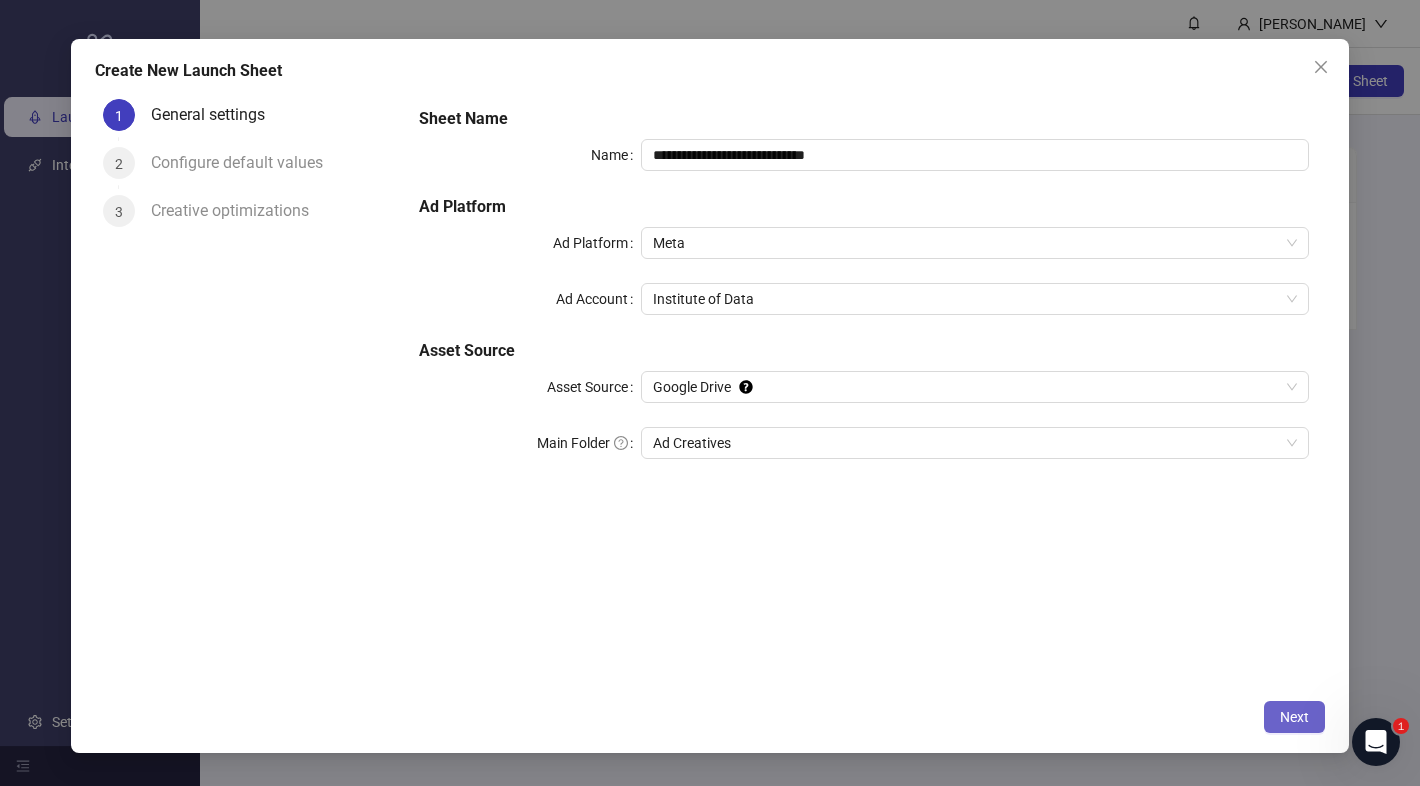 click on "Next" at bounding box center (1294, 717) 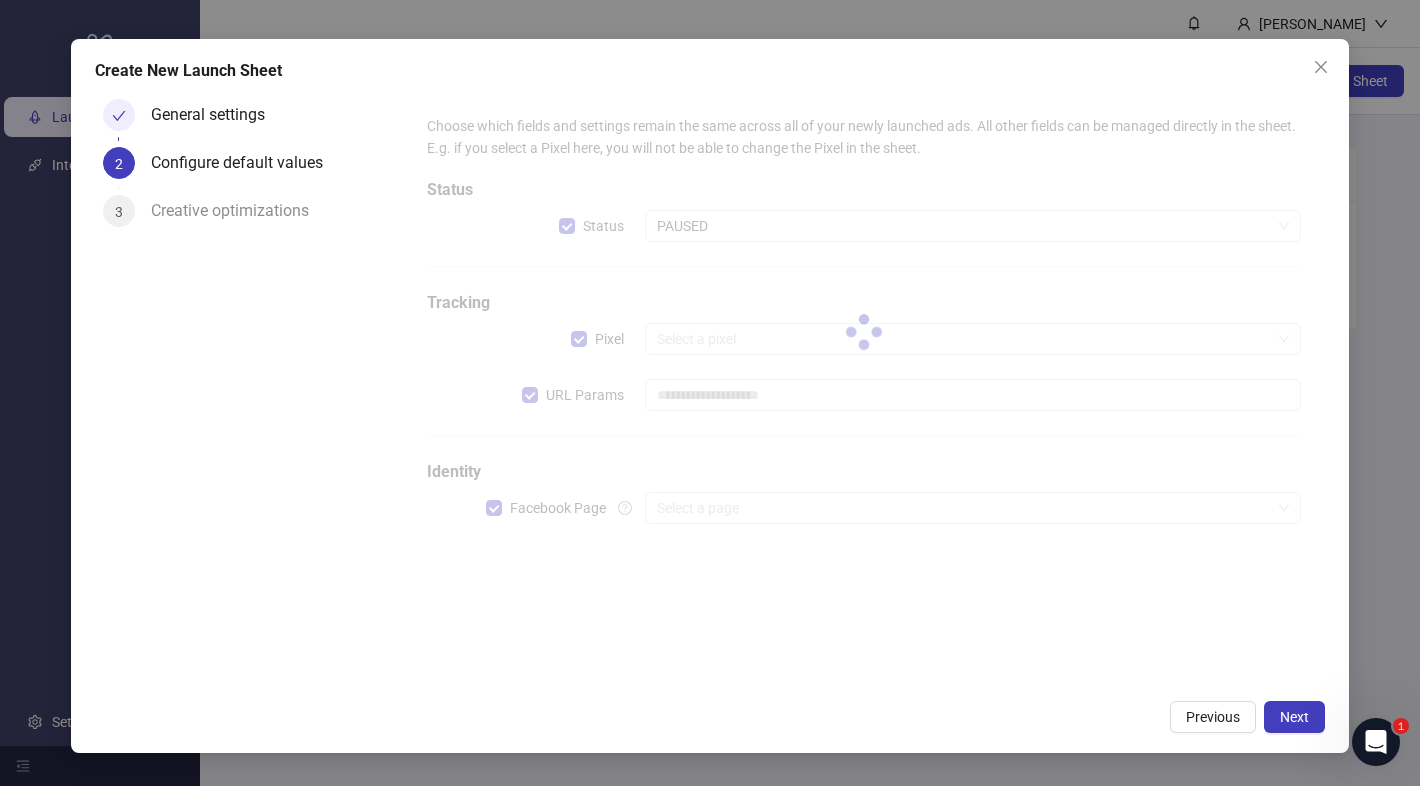 type on "**********" 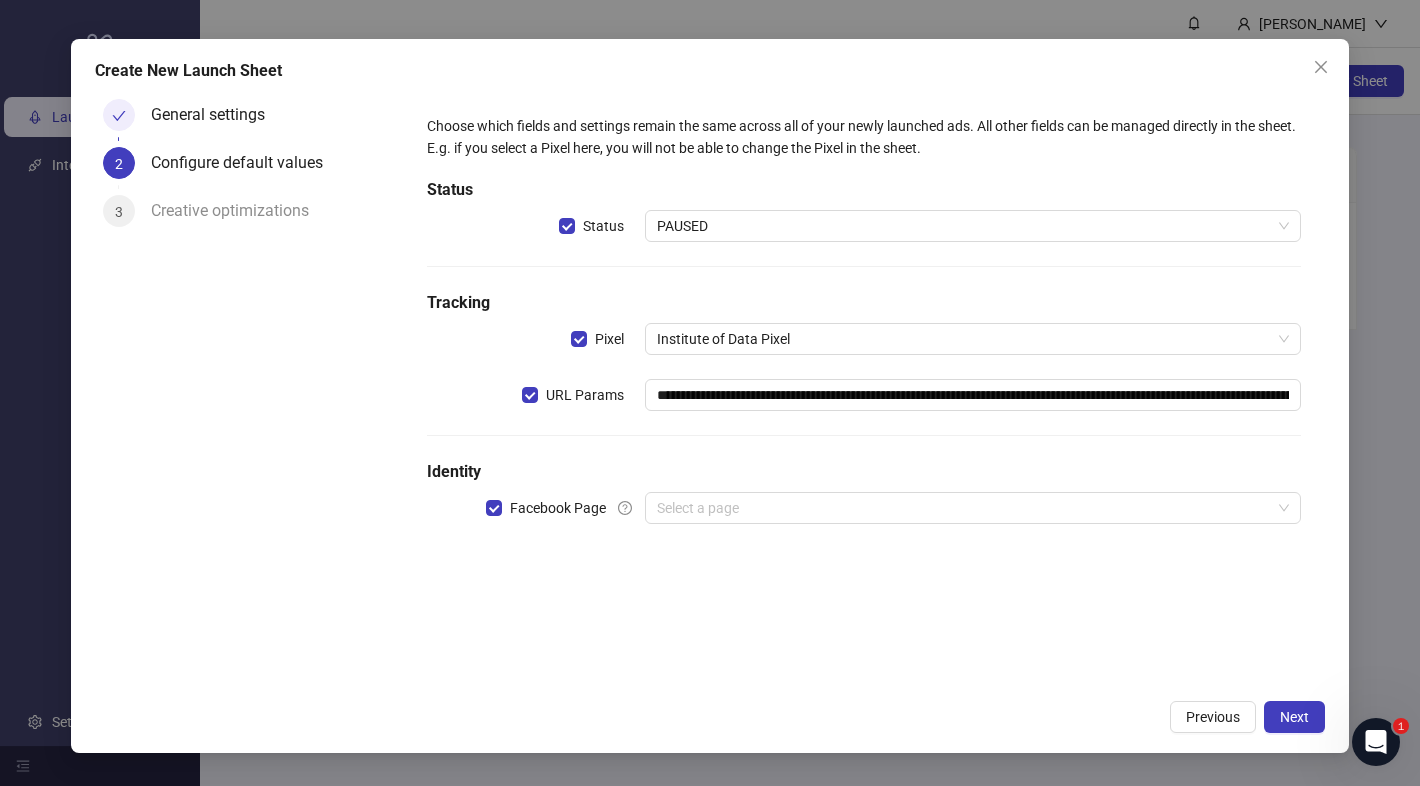 click on "**********" at bounding box center (864, 331) 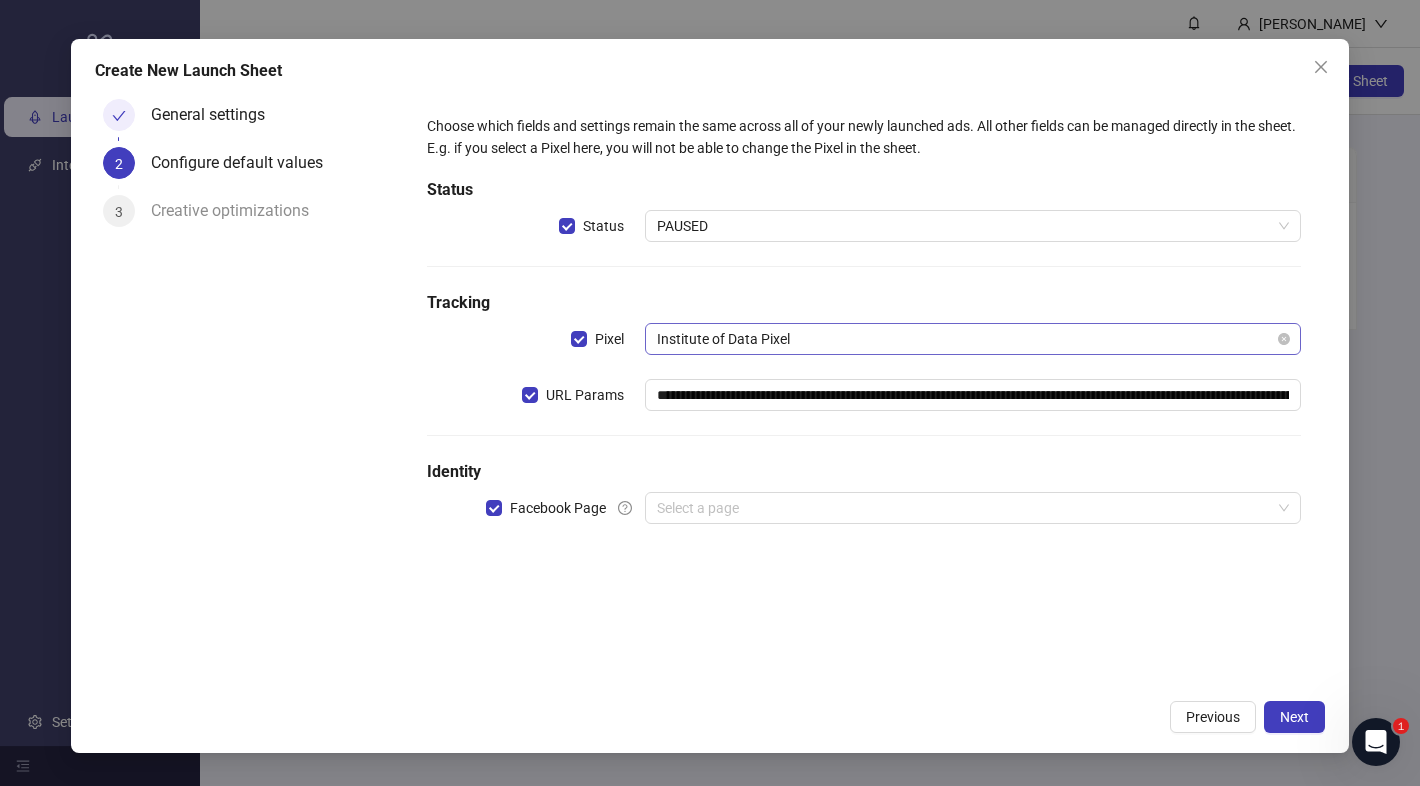 click on "Institute of Data Pixel" at bounding box center (973, 339) 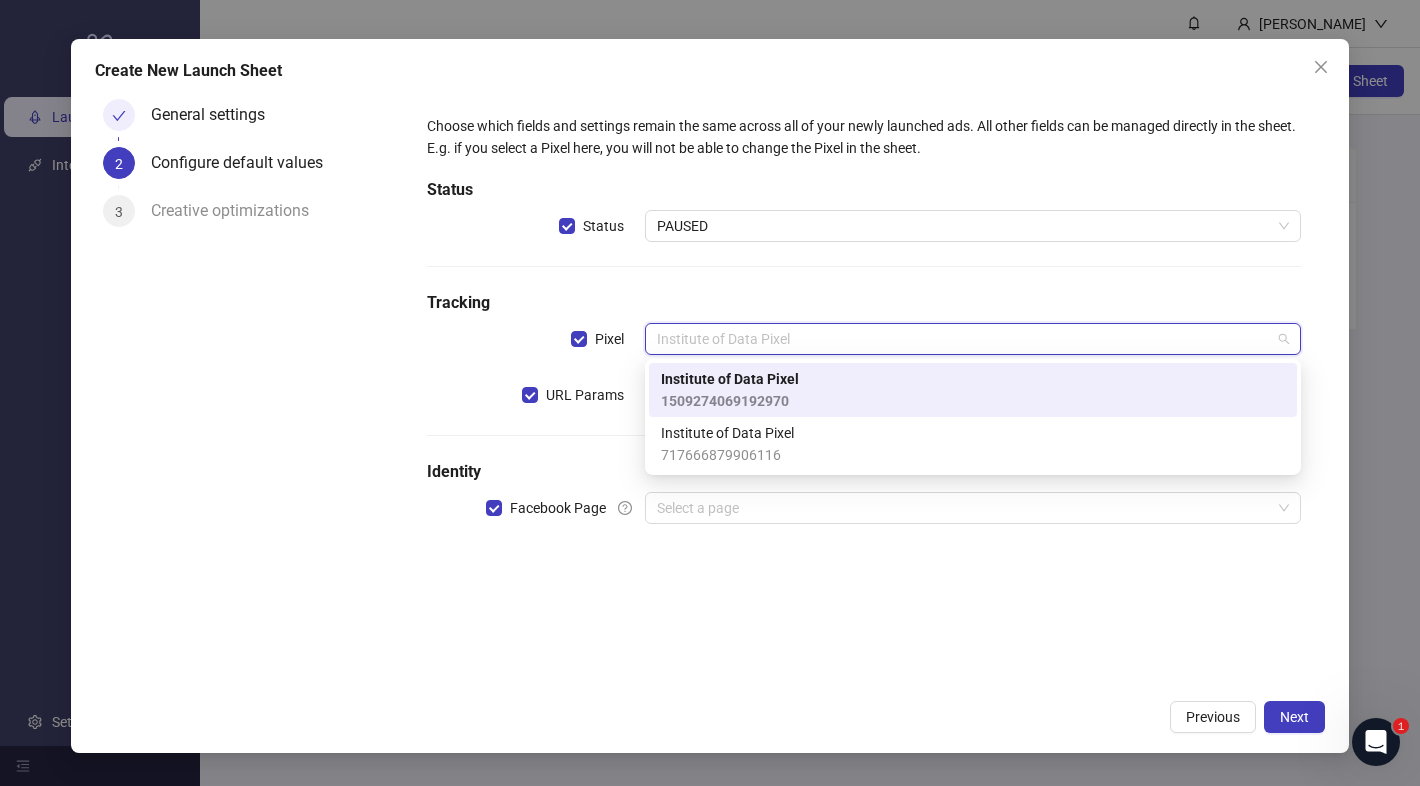 click on "**********" at bounding box center (864, 331) 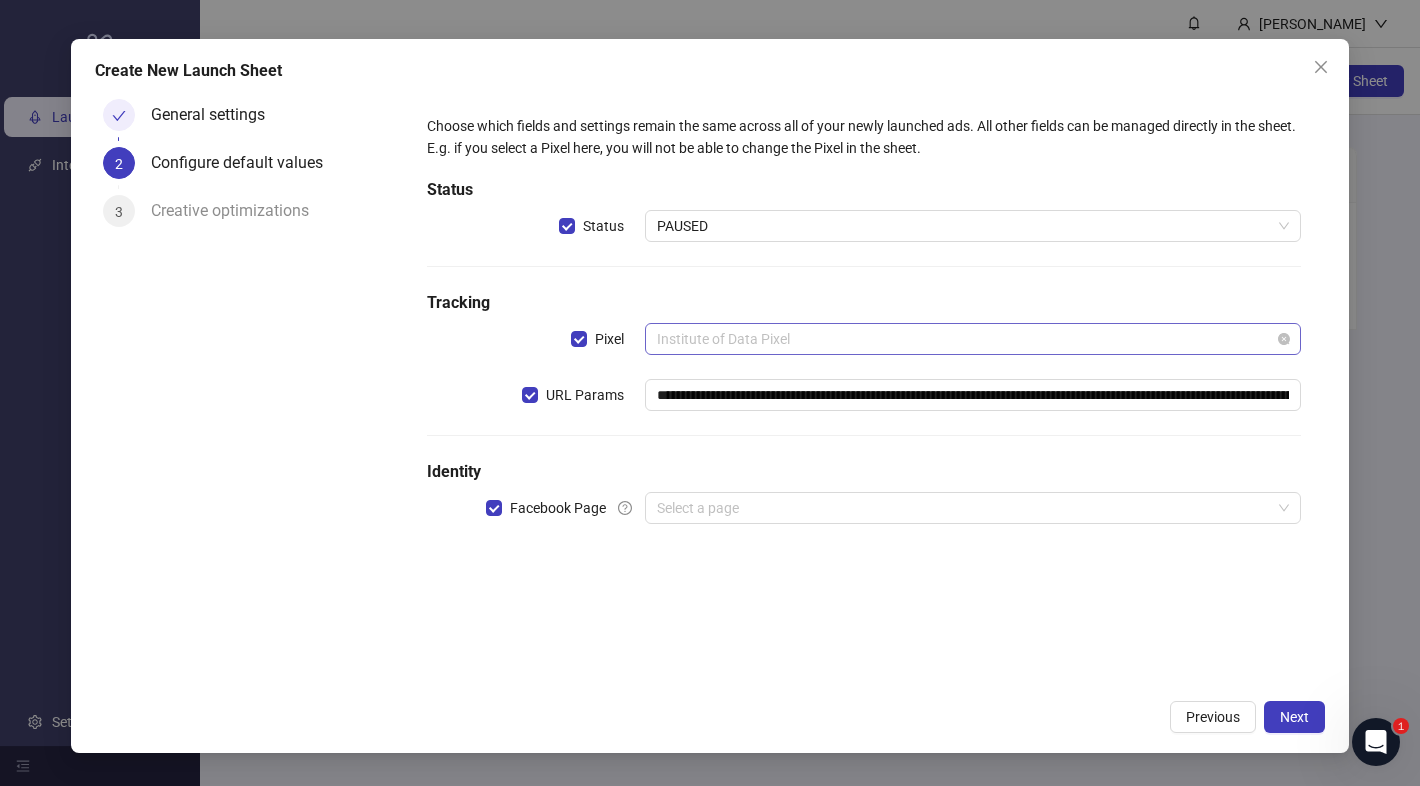 click on "Institute of Data Pixel" at bounding box center [973, 339] 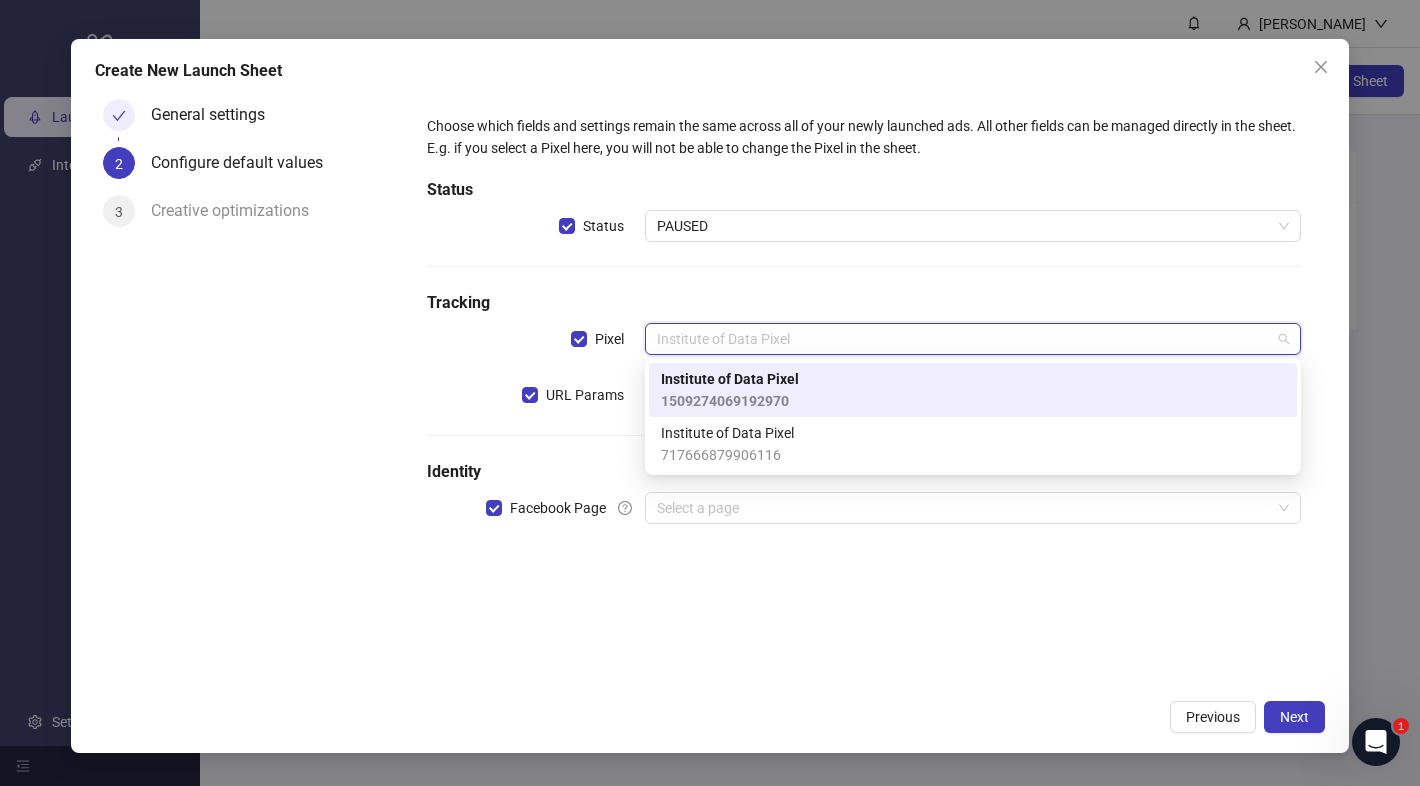 click on "Institute of Data Pixel 1509274069192970" at bounding box center [973, 390] 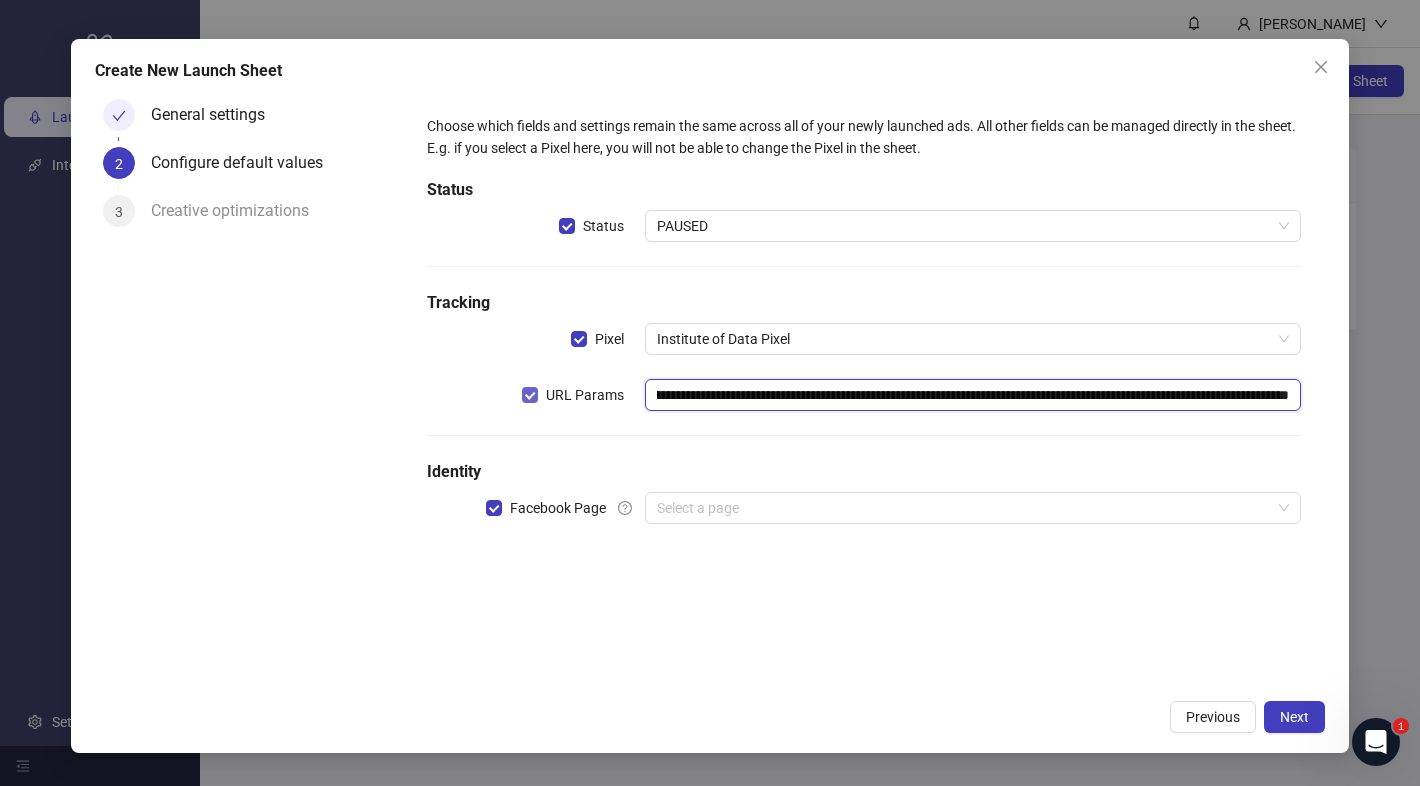 scroll, scrollTop: 0, scrollLeft: 0, axis: both 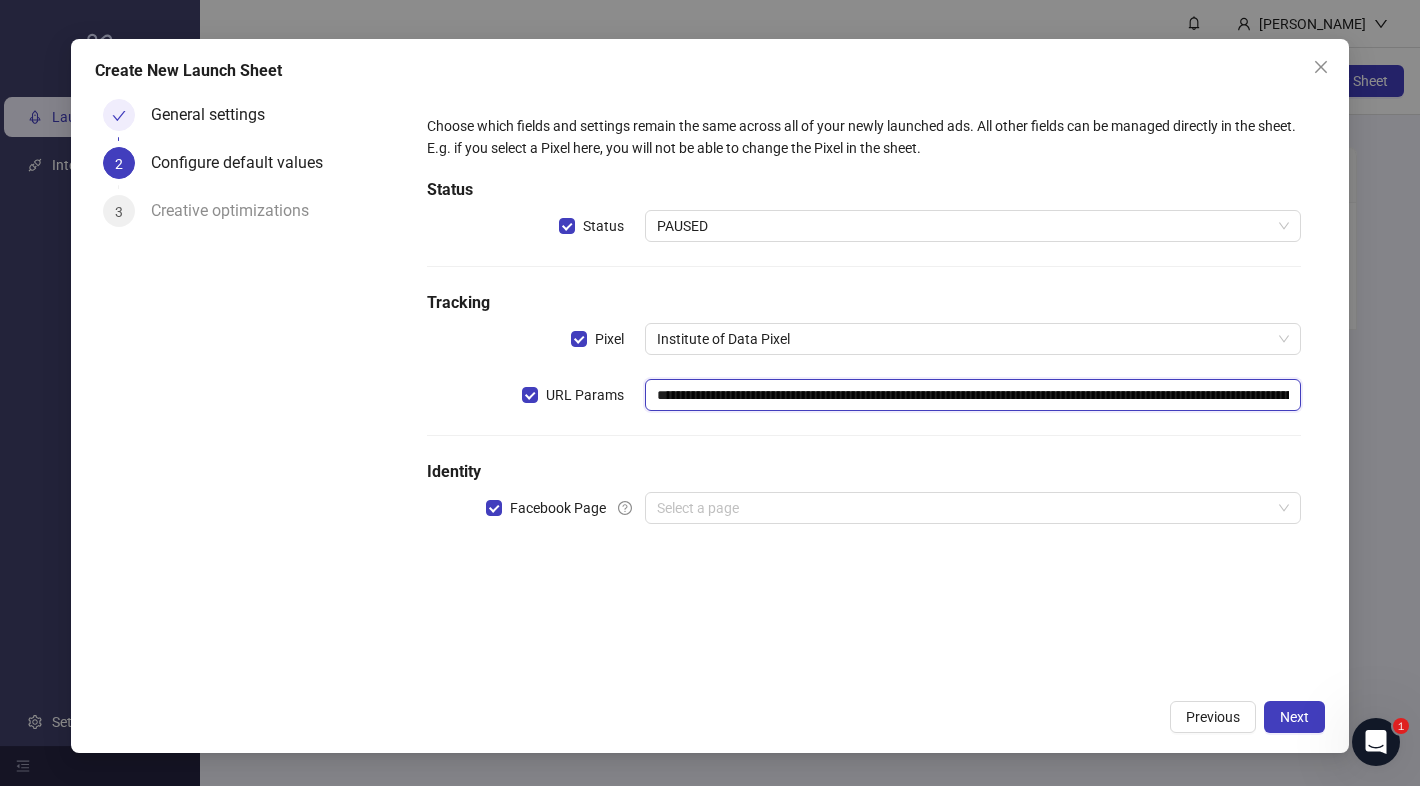 drag, startPoint x: 834, startPoint y: 399, endPoint x: 1119, endPoint y: 391, distance: 285.11224 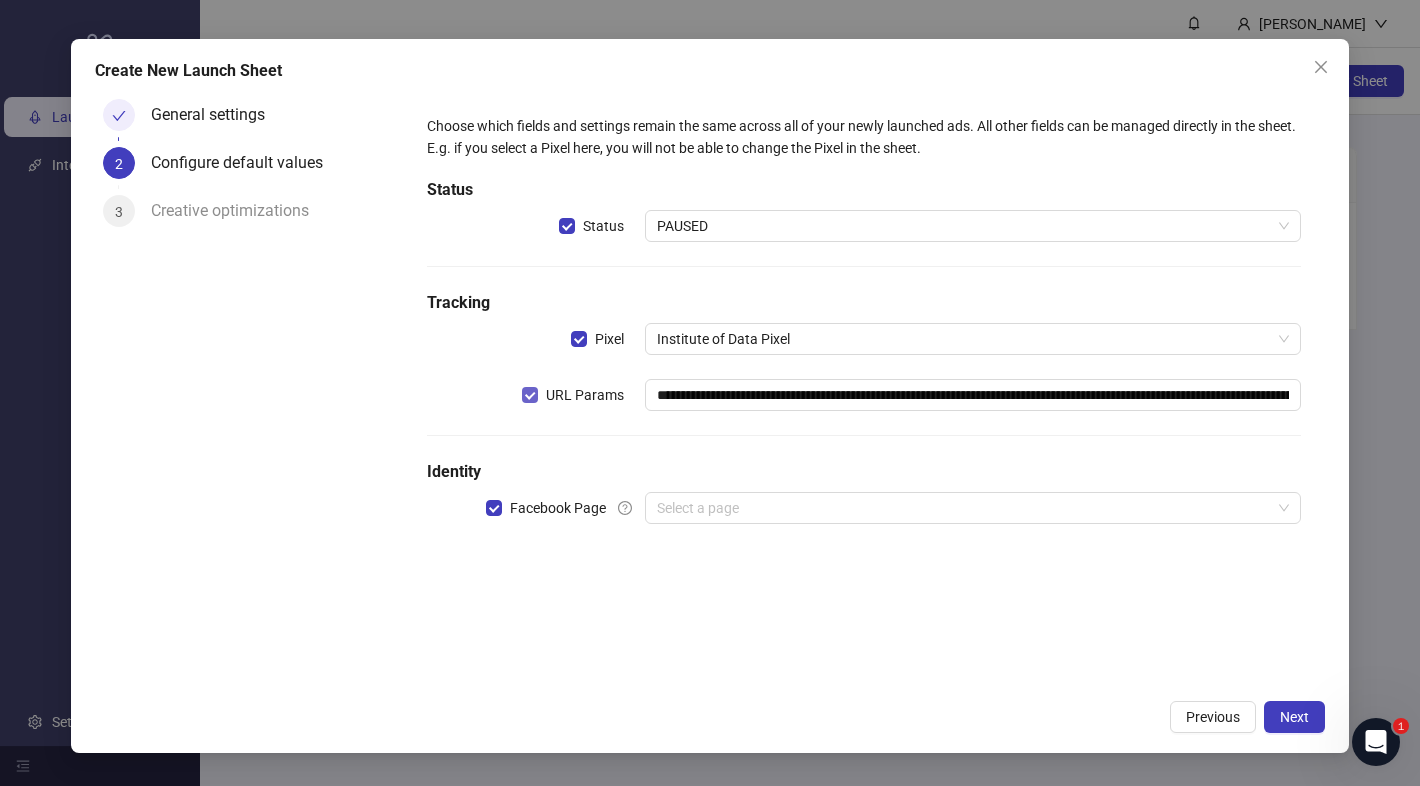 click on "URL Params" at bounding box center (577, 395) 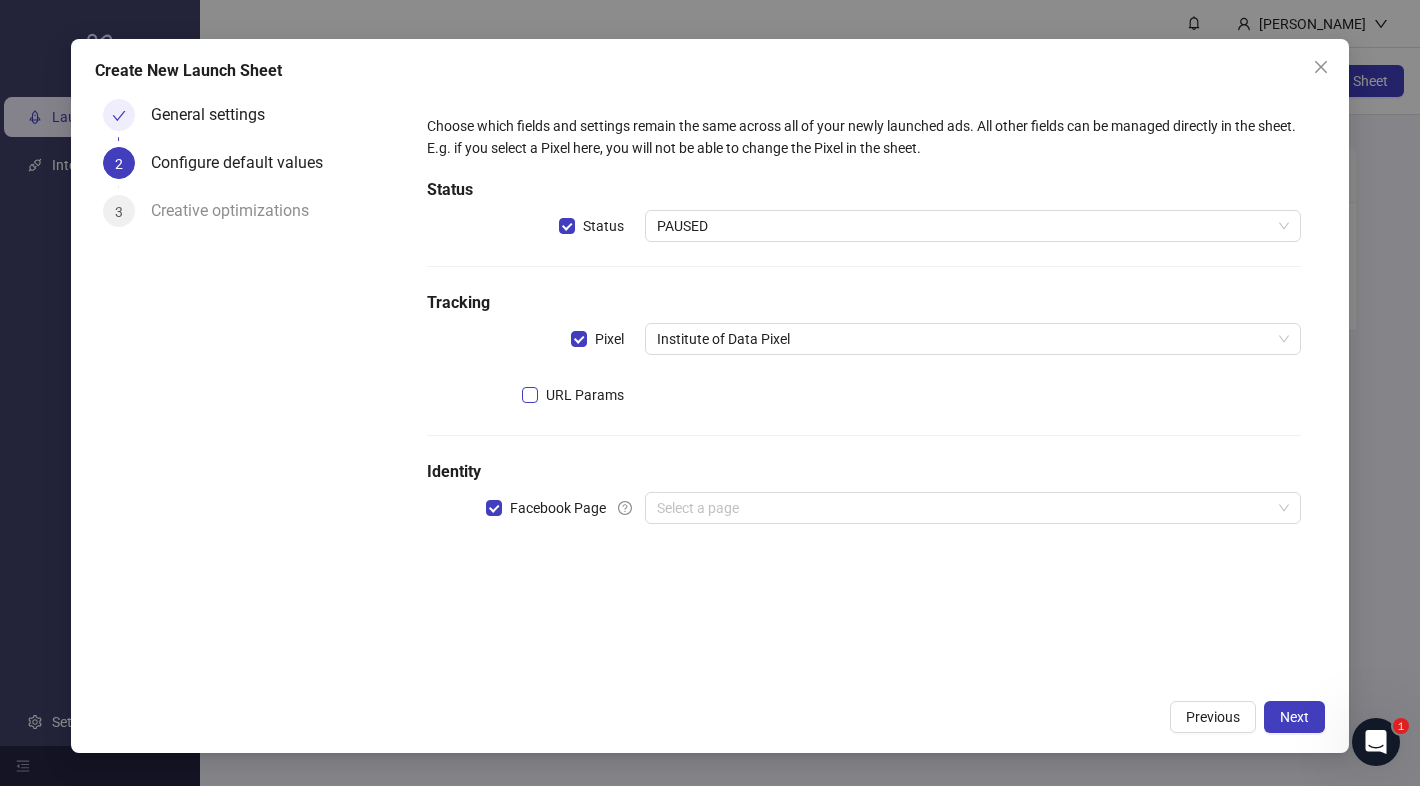 click on "URL Params" at bounding box center (577, 395) 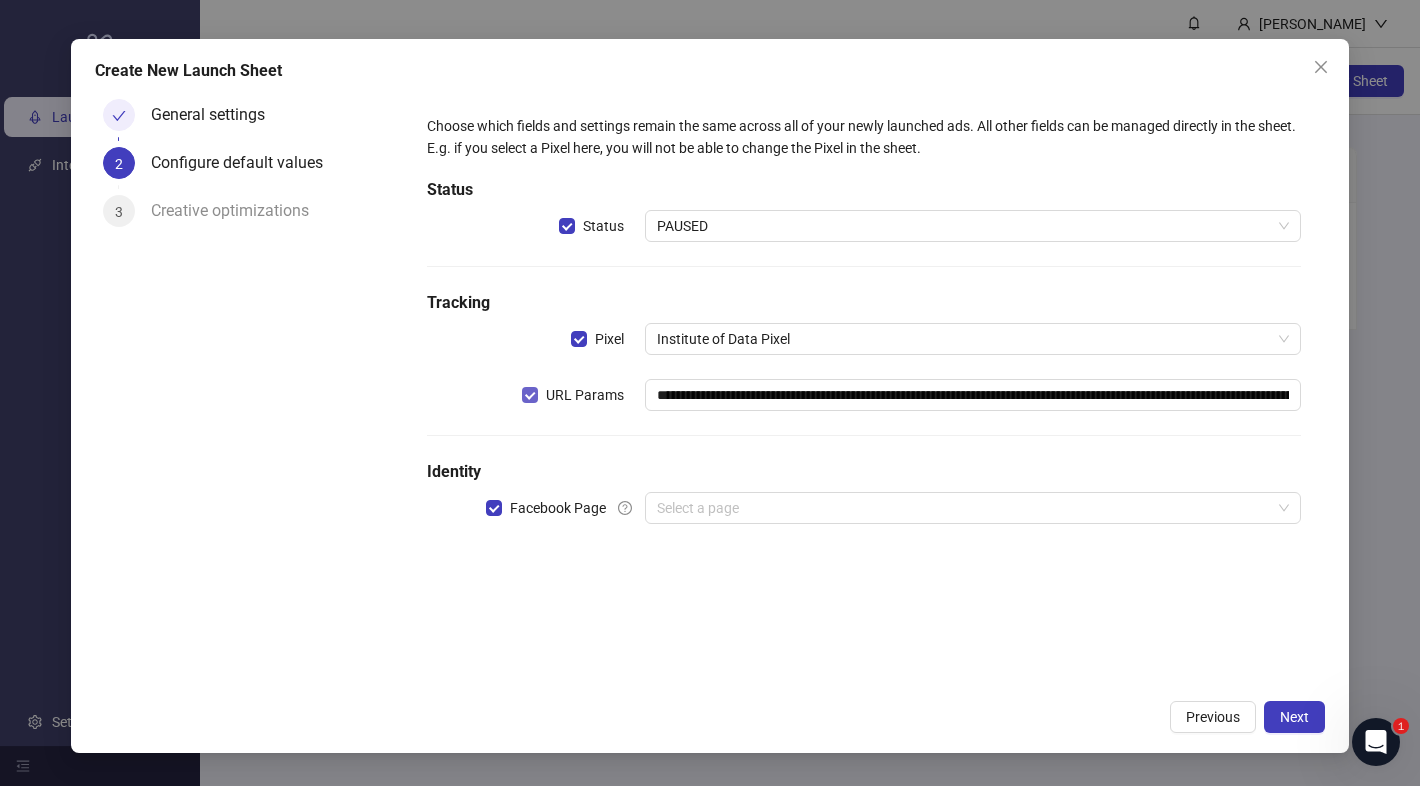 click on "URL Params" at bounding box center [577, 395] 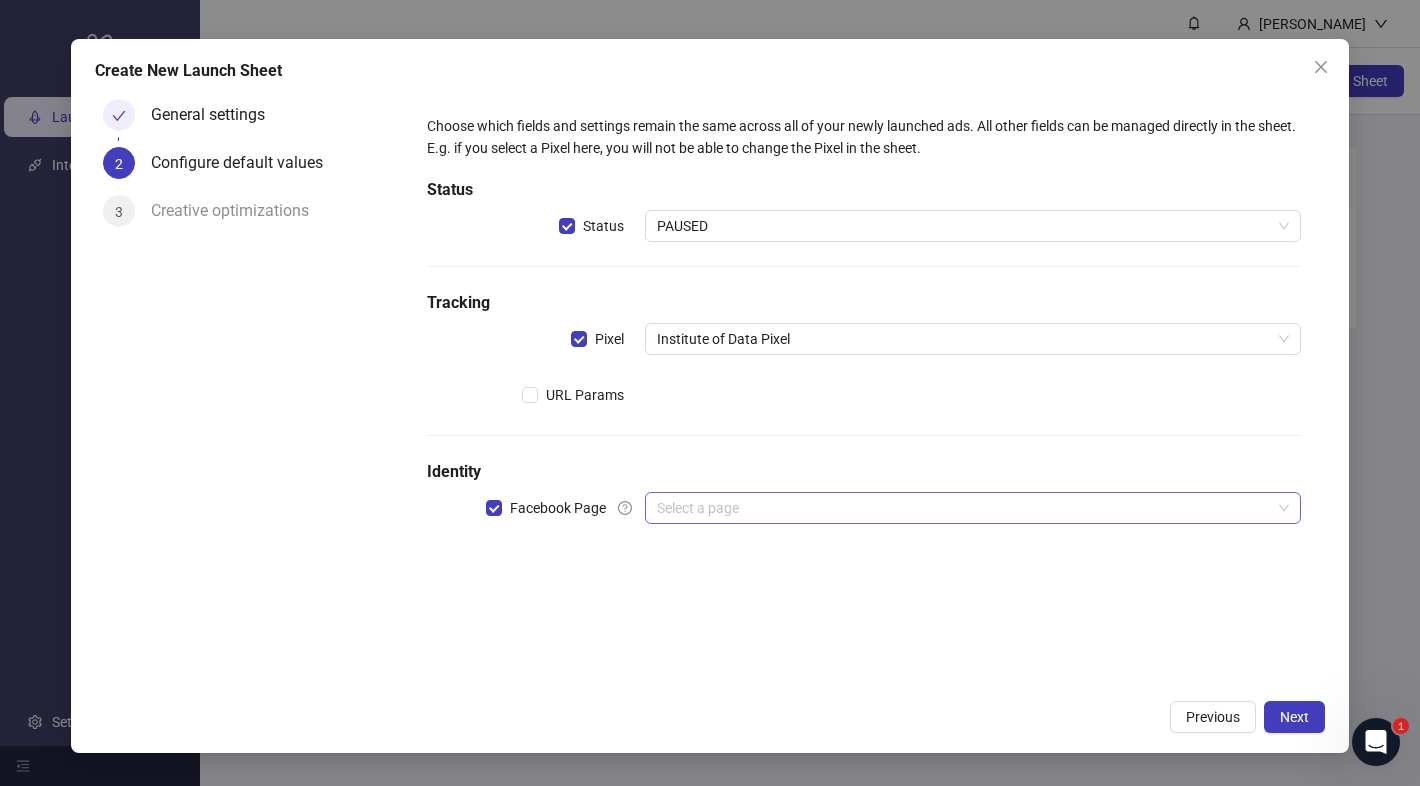 click at bounding box center (964, 508) 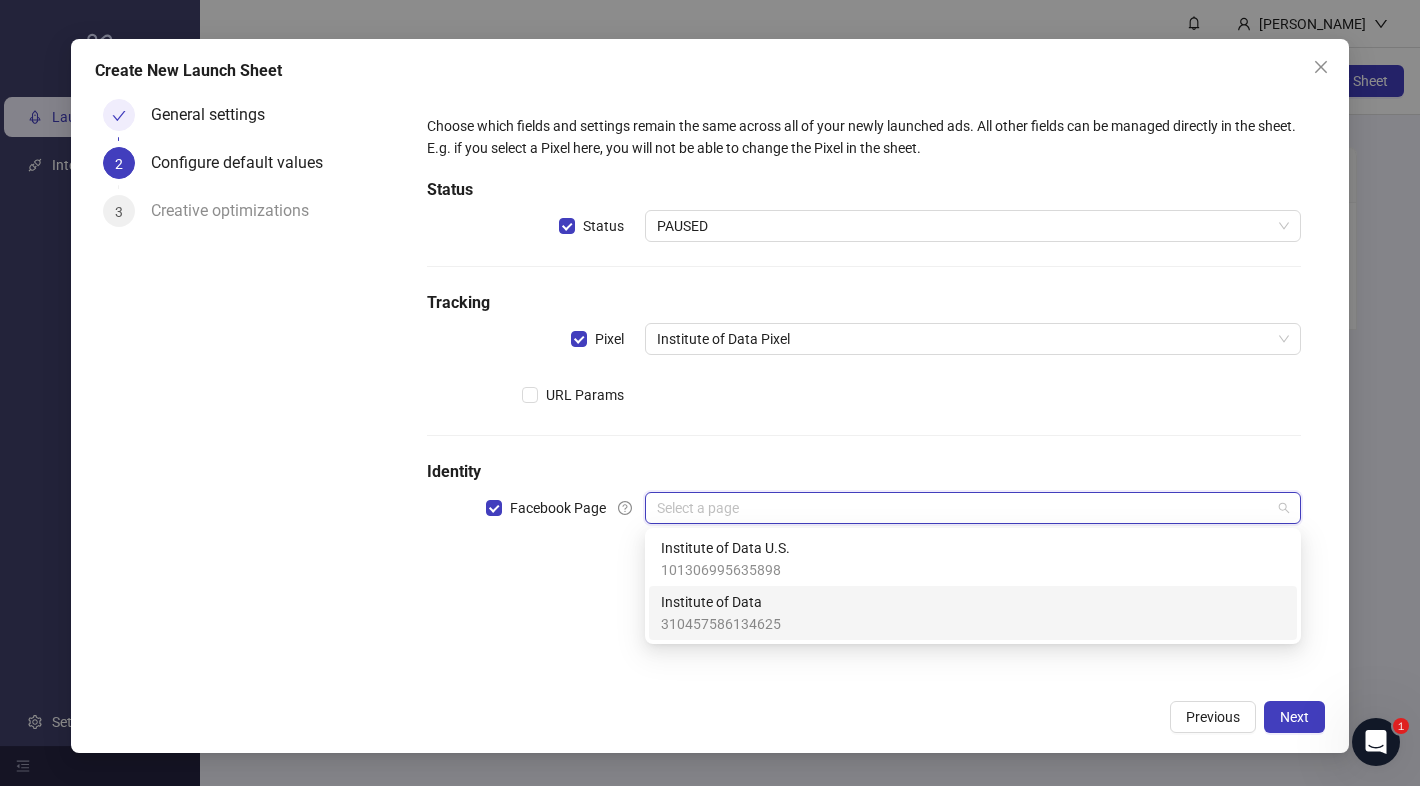 click on "310457586134625" at bounding box center (721, 624) 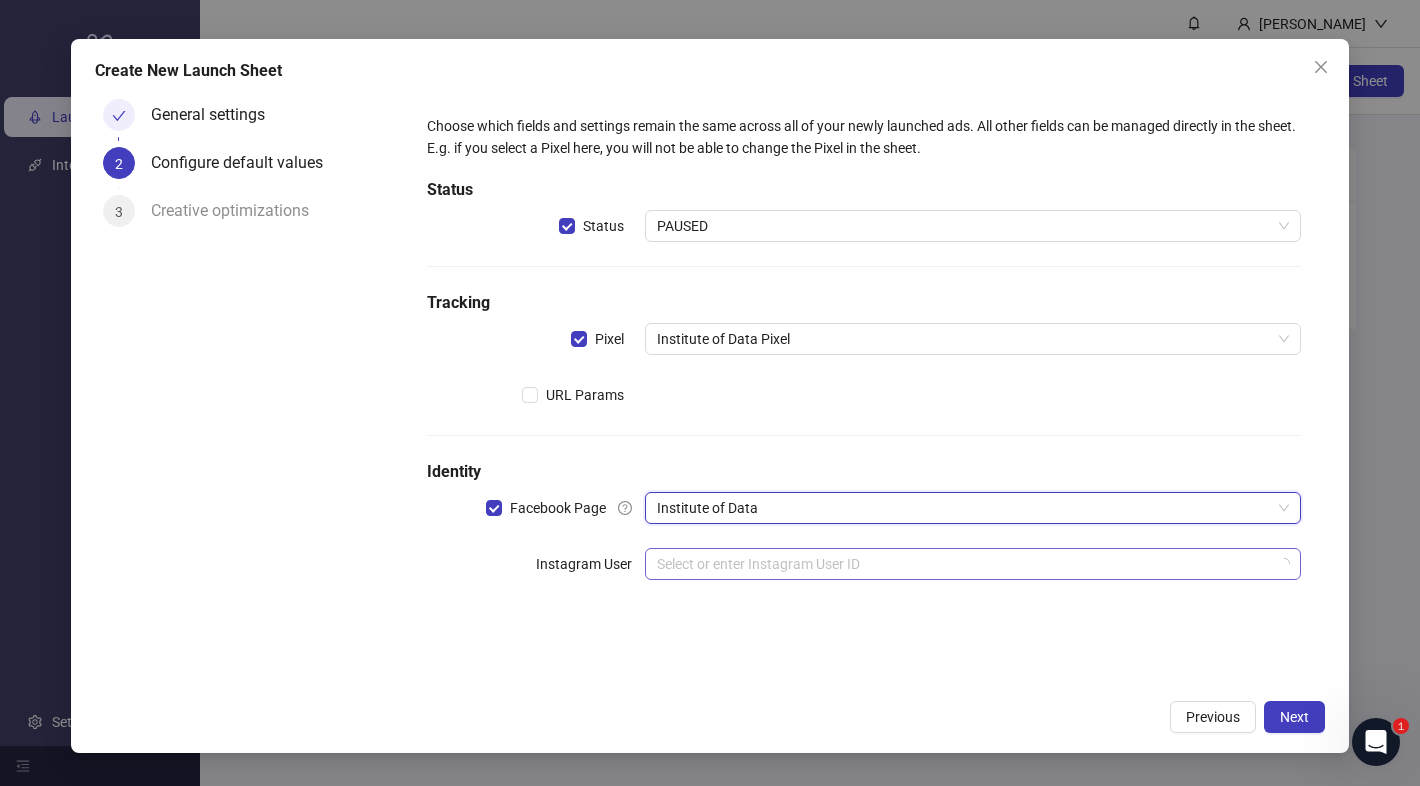 click at bounding box center (964, 564) 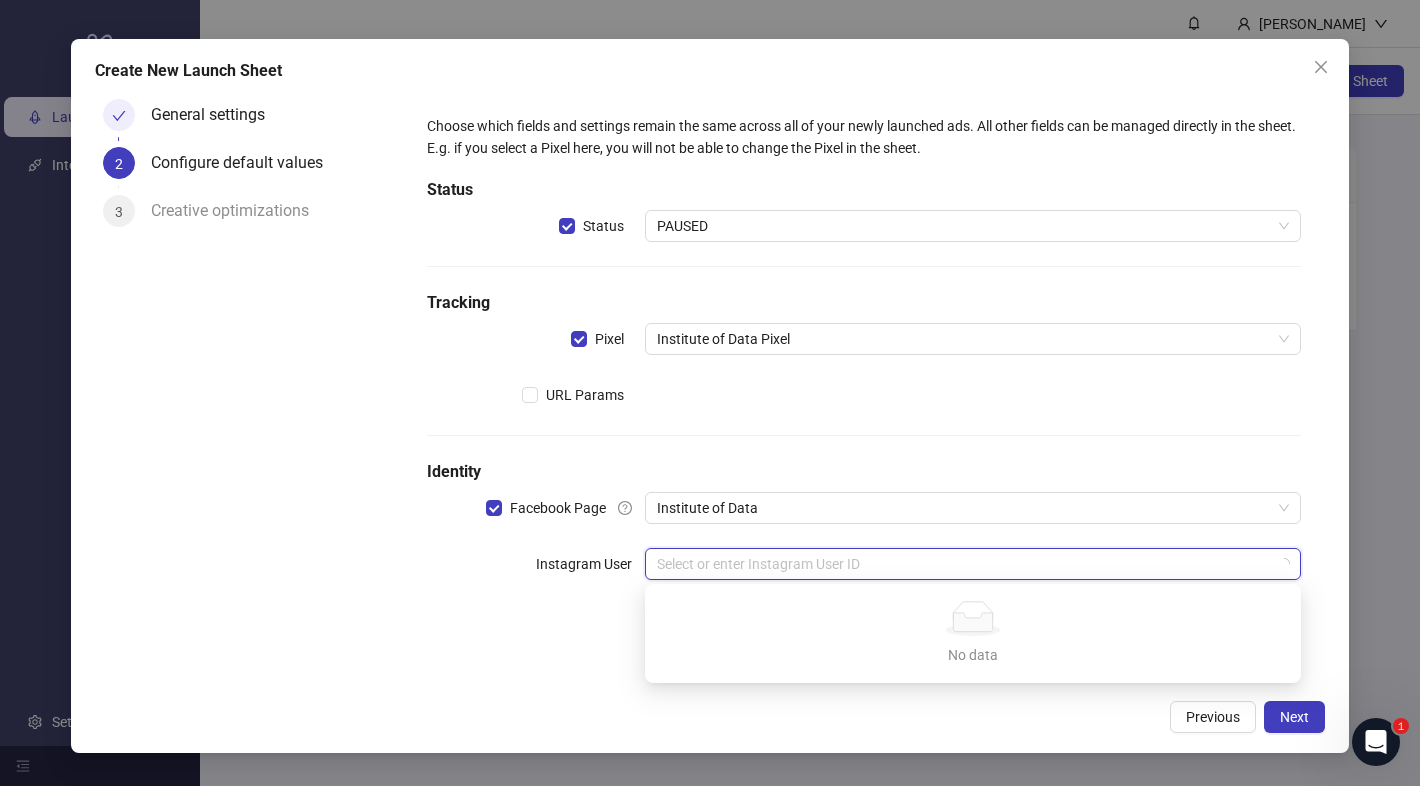 click on "Instagram User" at bounding box center (590, 564) 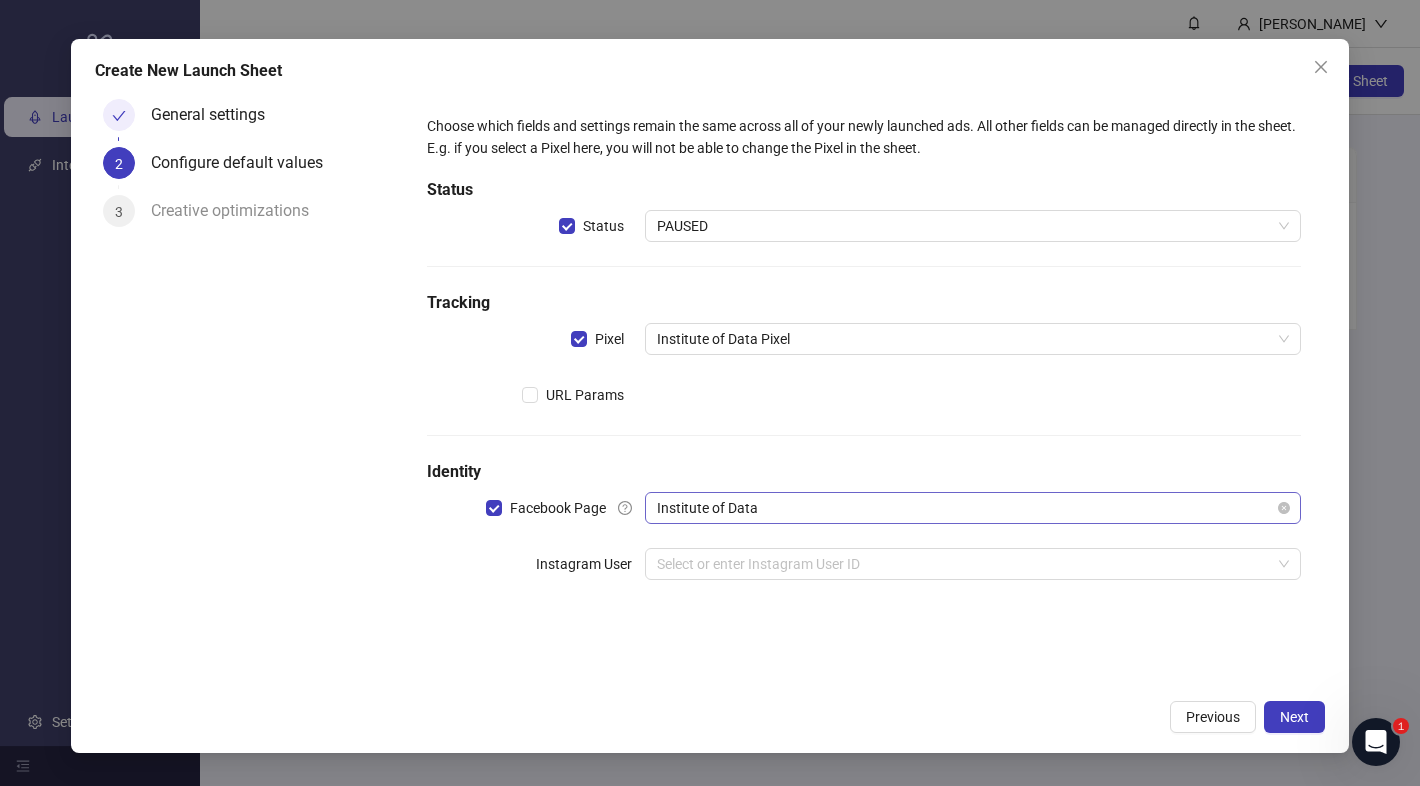 click on "Institute of Data" at bounding box center (973, 508) 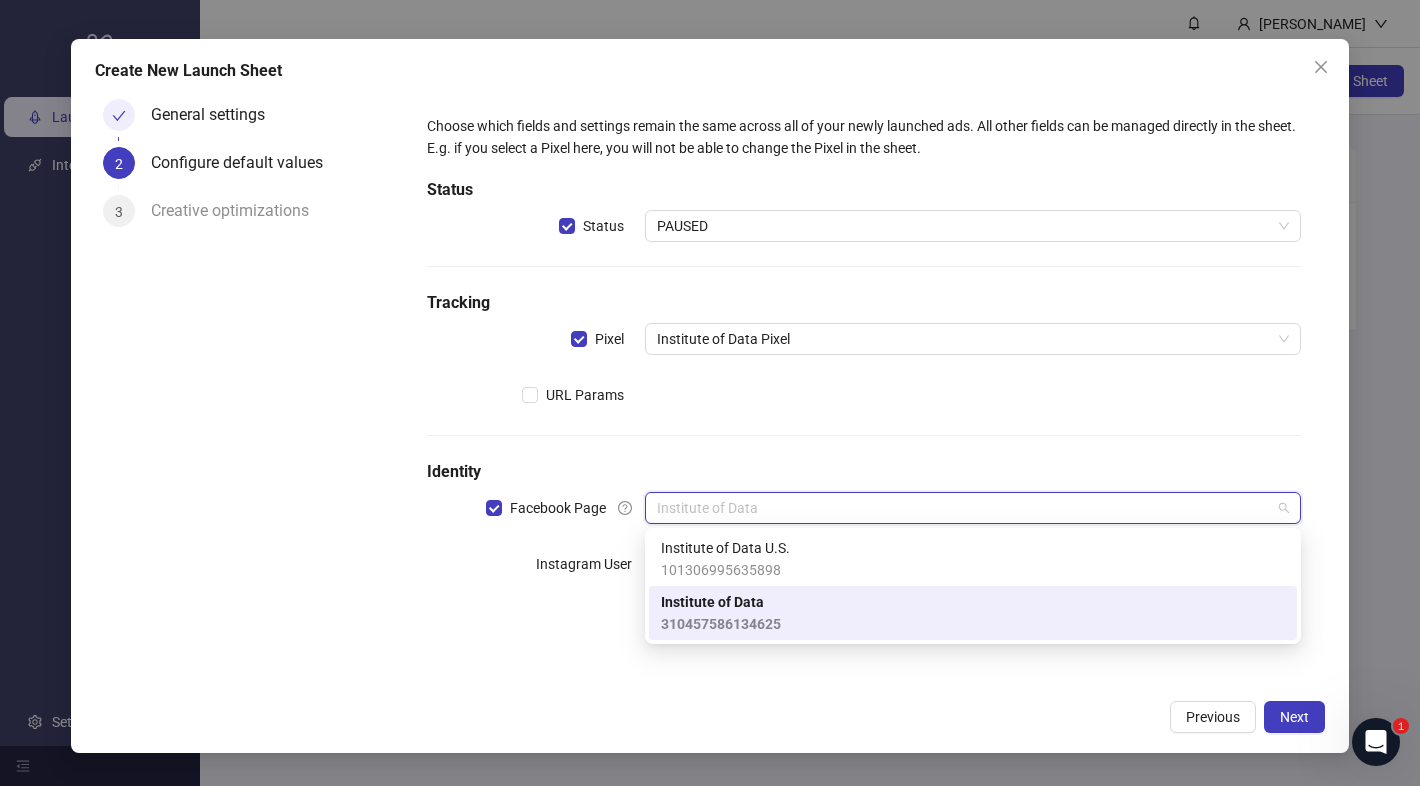 click on "310457586134625" at bounding box center [721, 624] 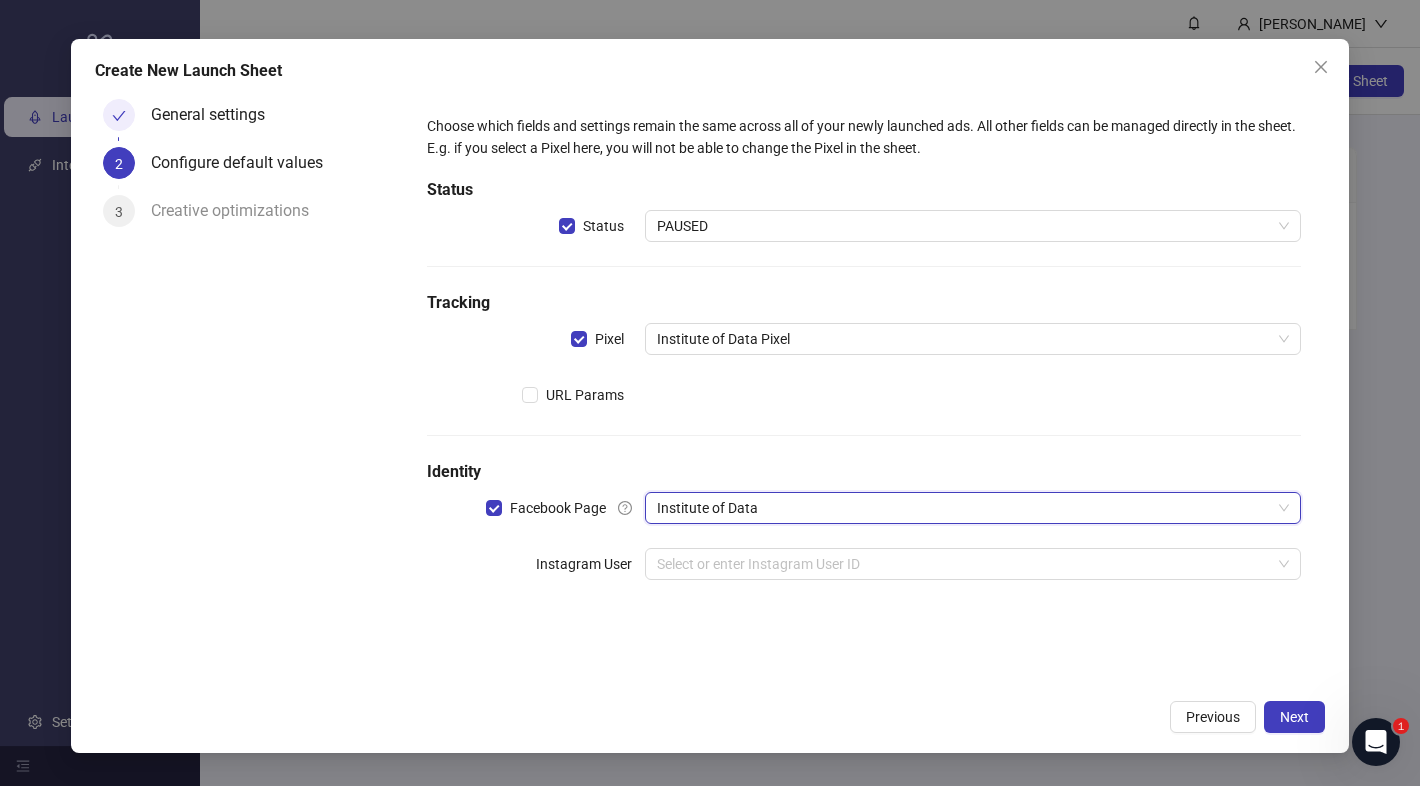click on "General settings" at bounding box center [216, 115] 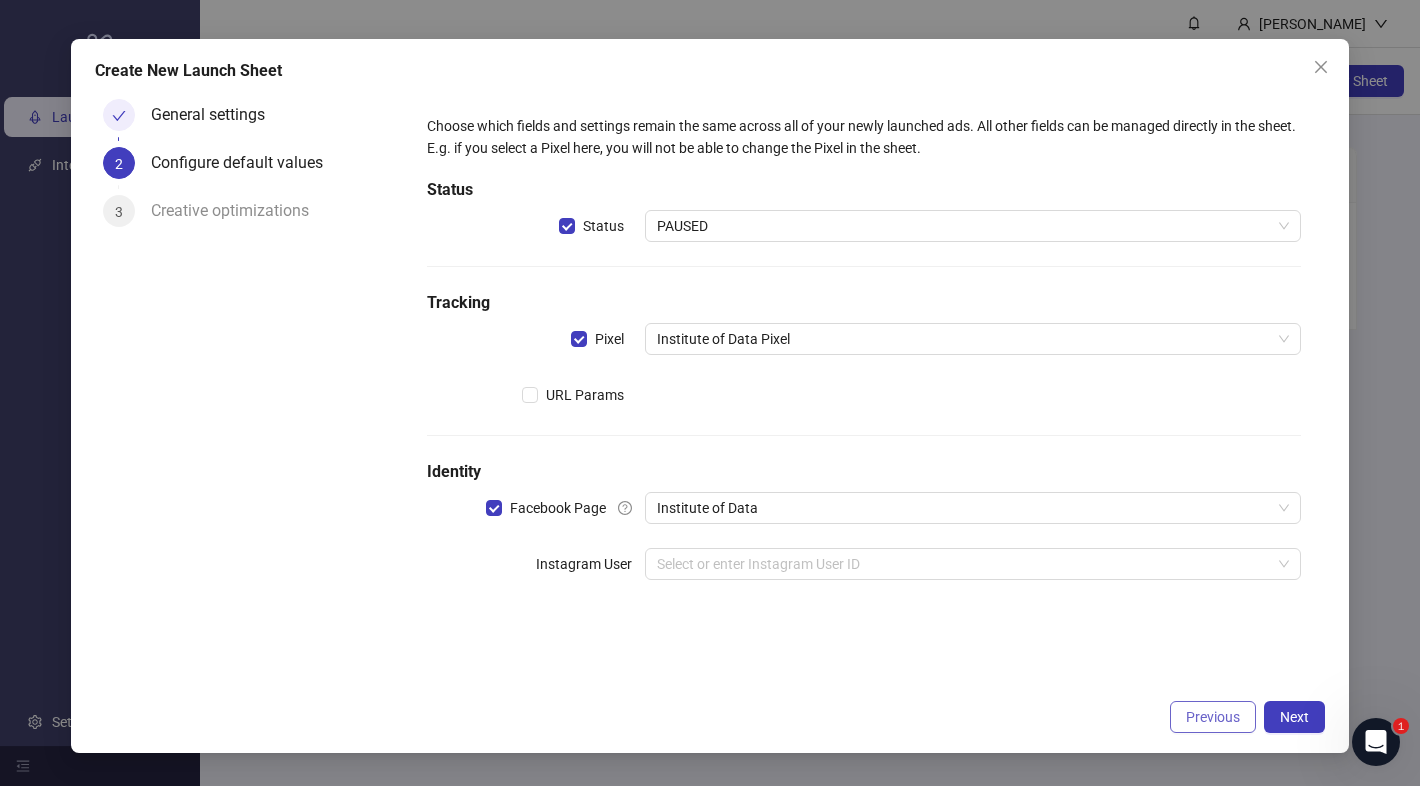 click on "Previous" at bounding box center (1213, 717) 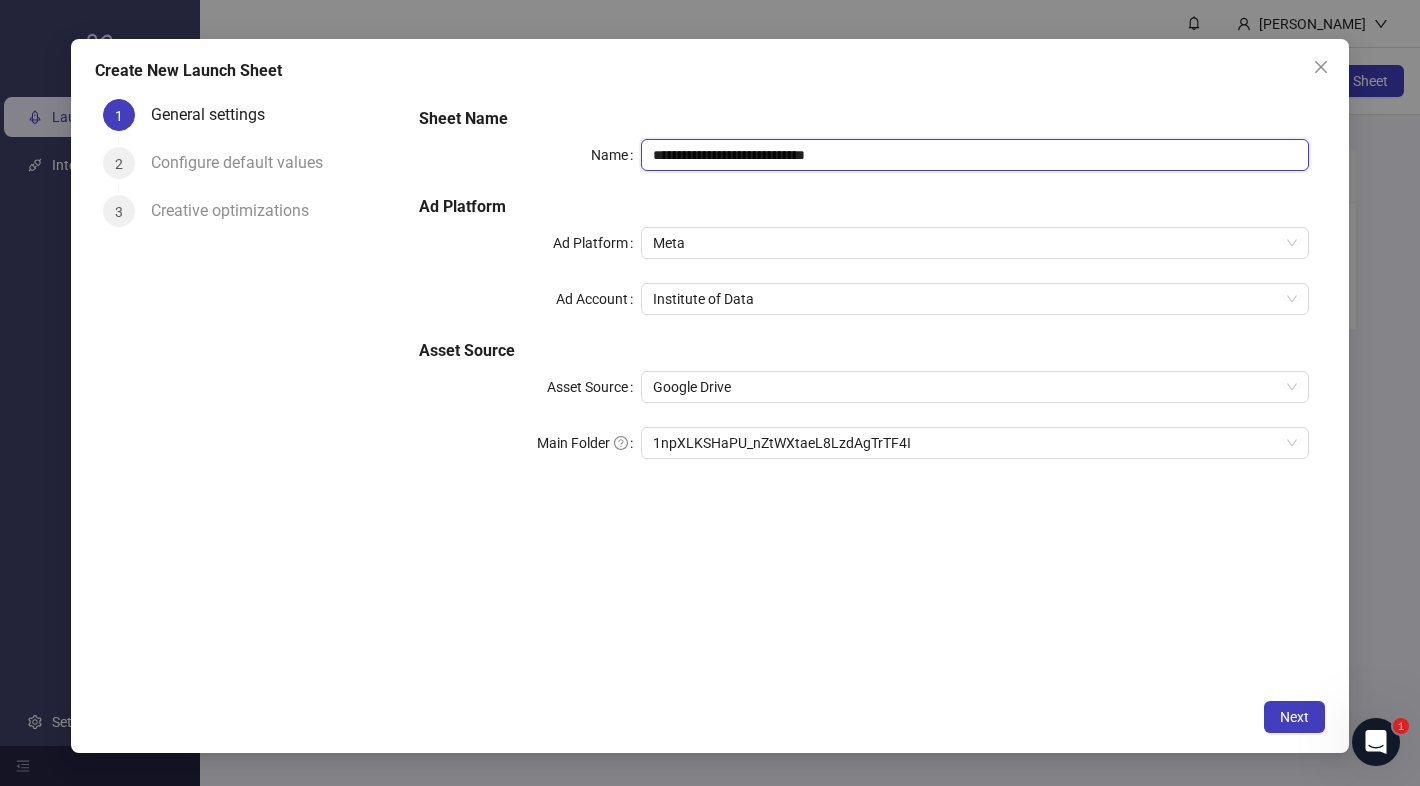 click on "**********" at bounding box center [975, 155] 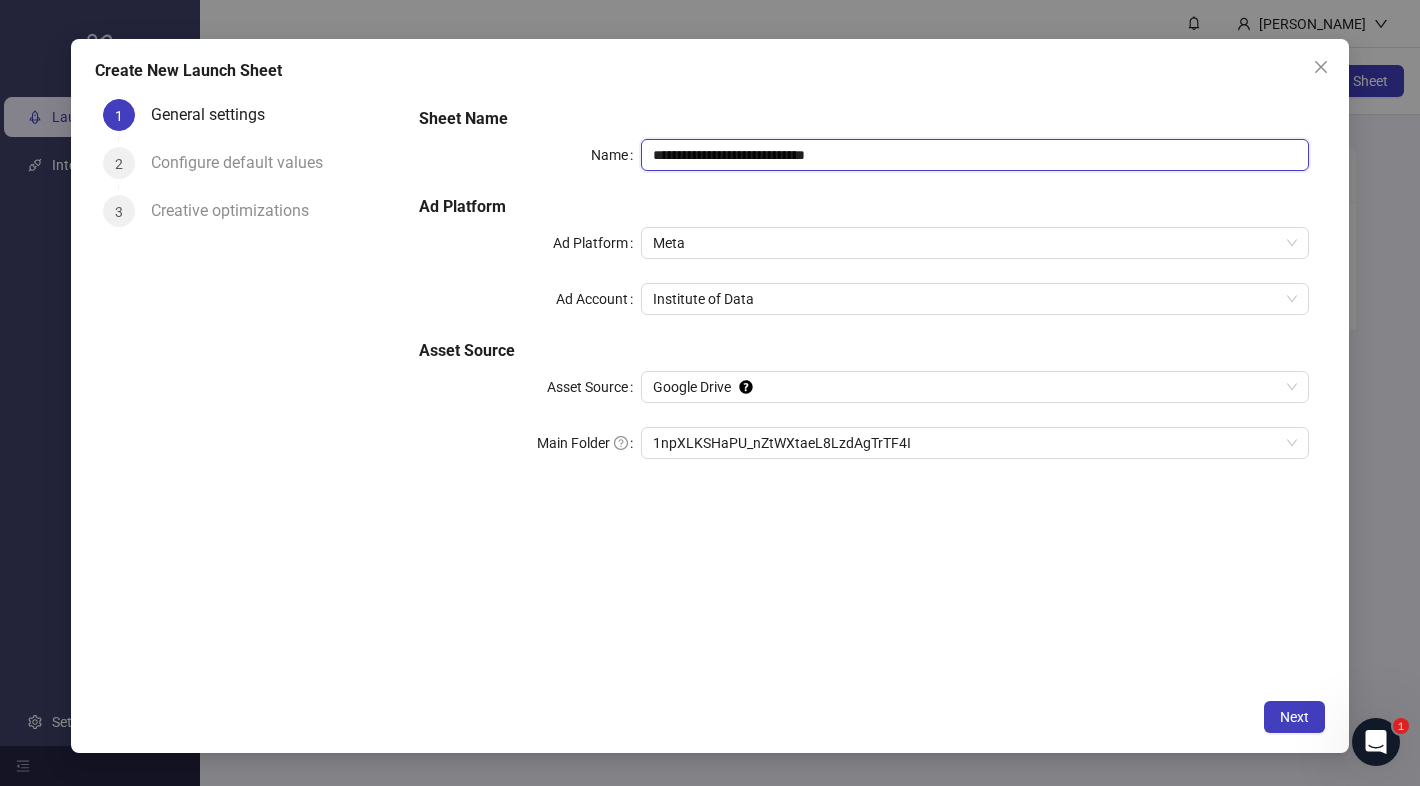 click on "**********" at bounding box center (975, 155) 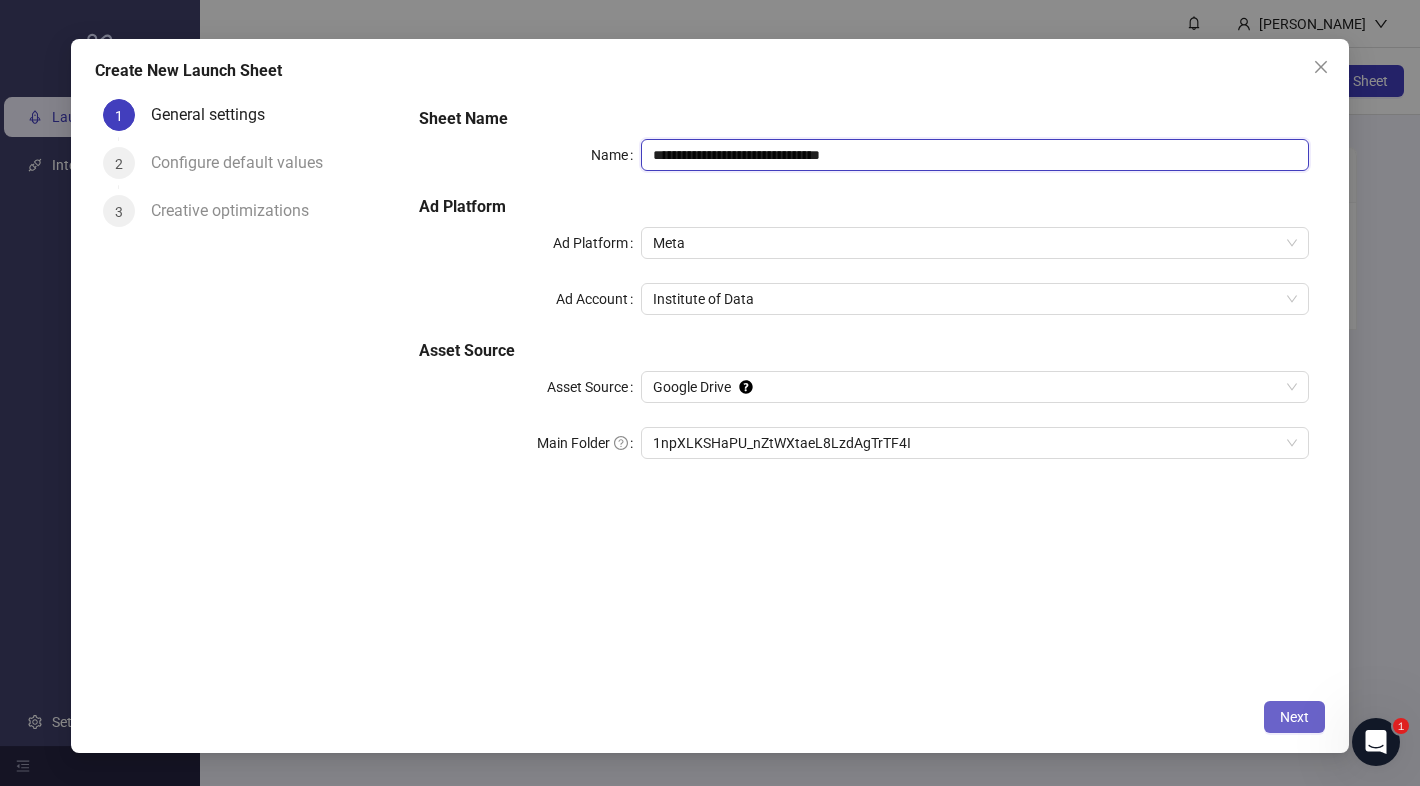 type on "**********" 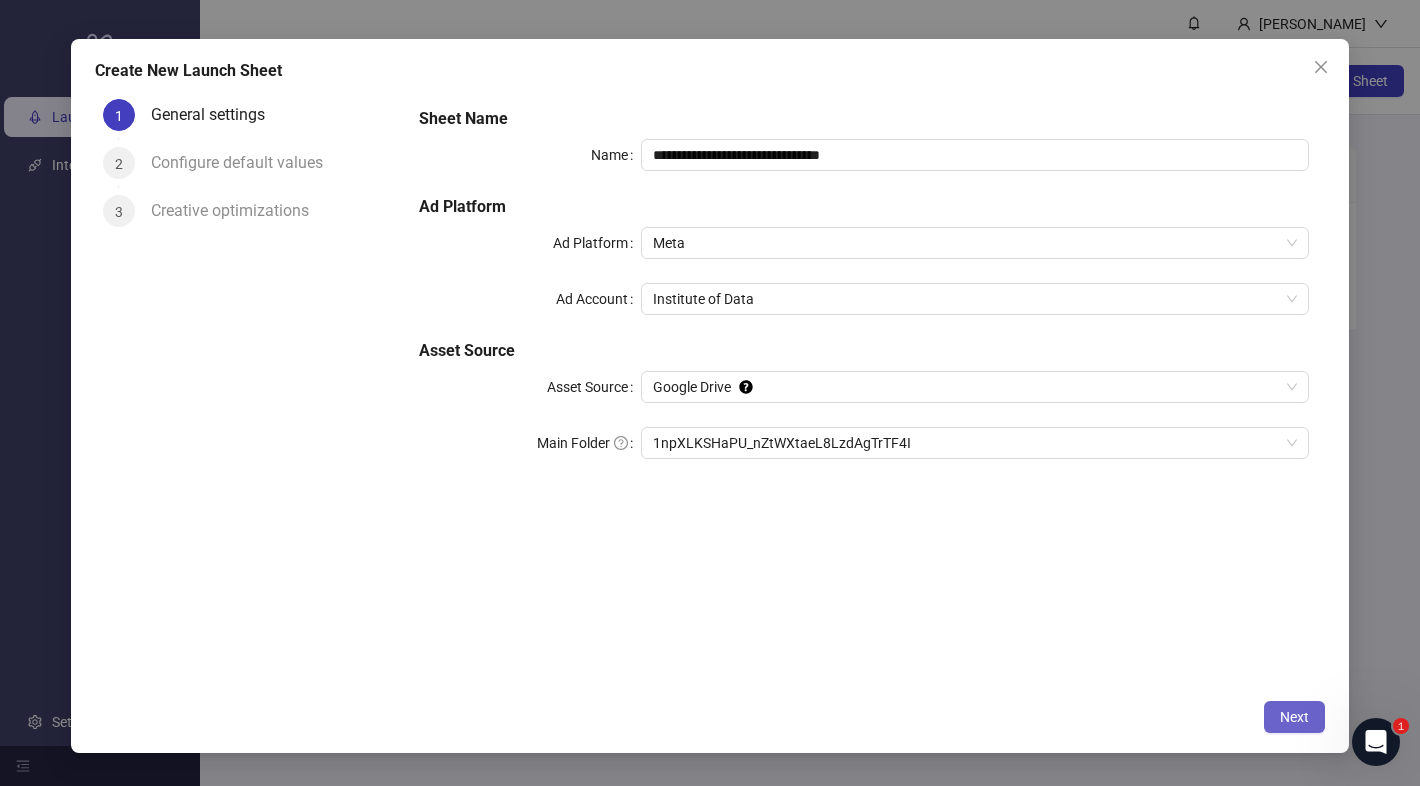 click on "Next" at bounding box center (1294, 717) 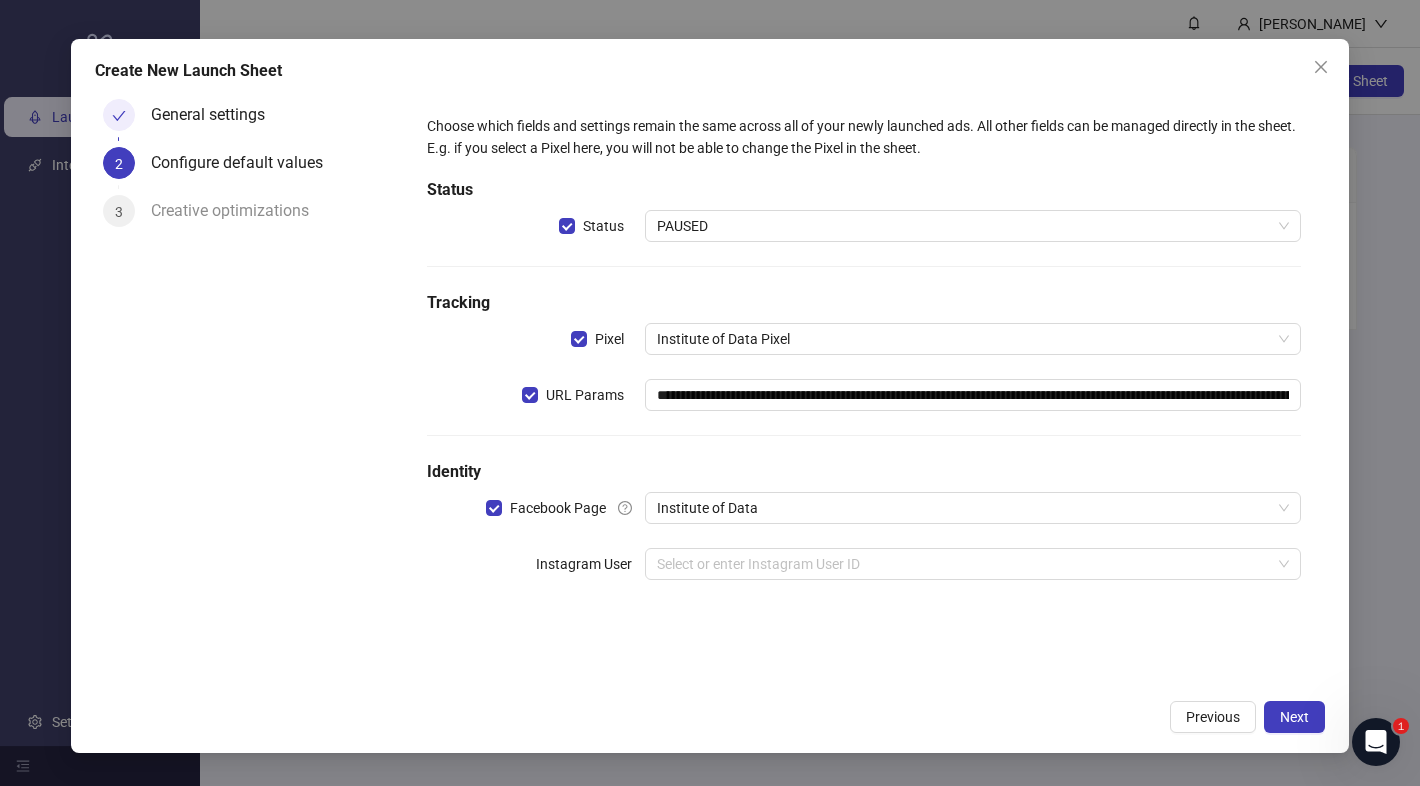 click on "**********" at bounding box center [864, 359] 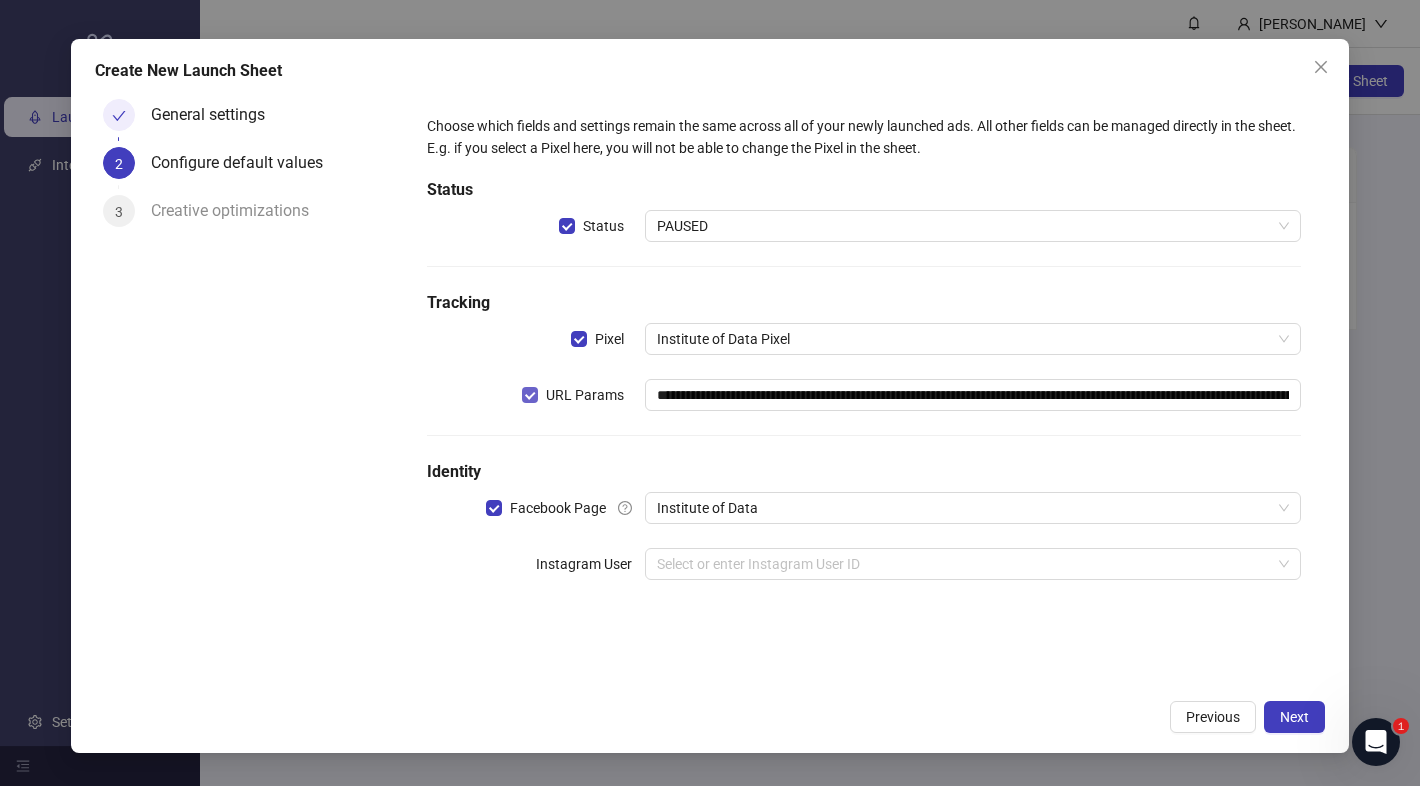 click on "URL Params" at bounding box center [585, 395] 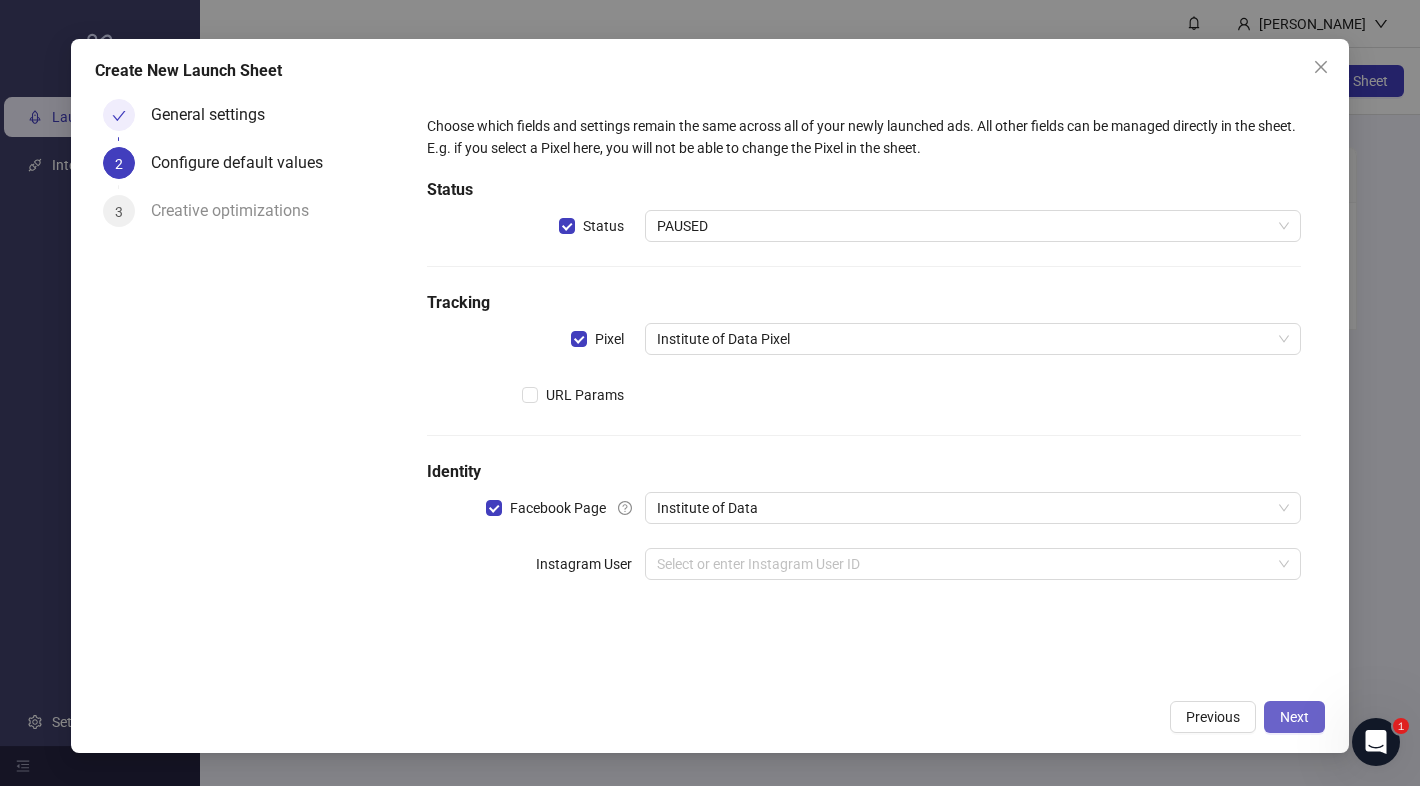 click on "Next" at bounding box center (1294, 717) 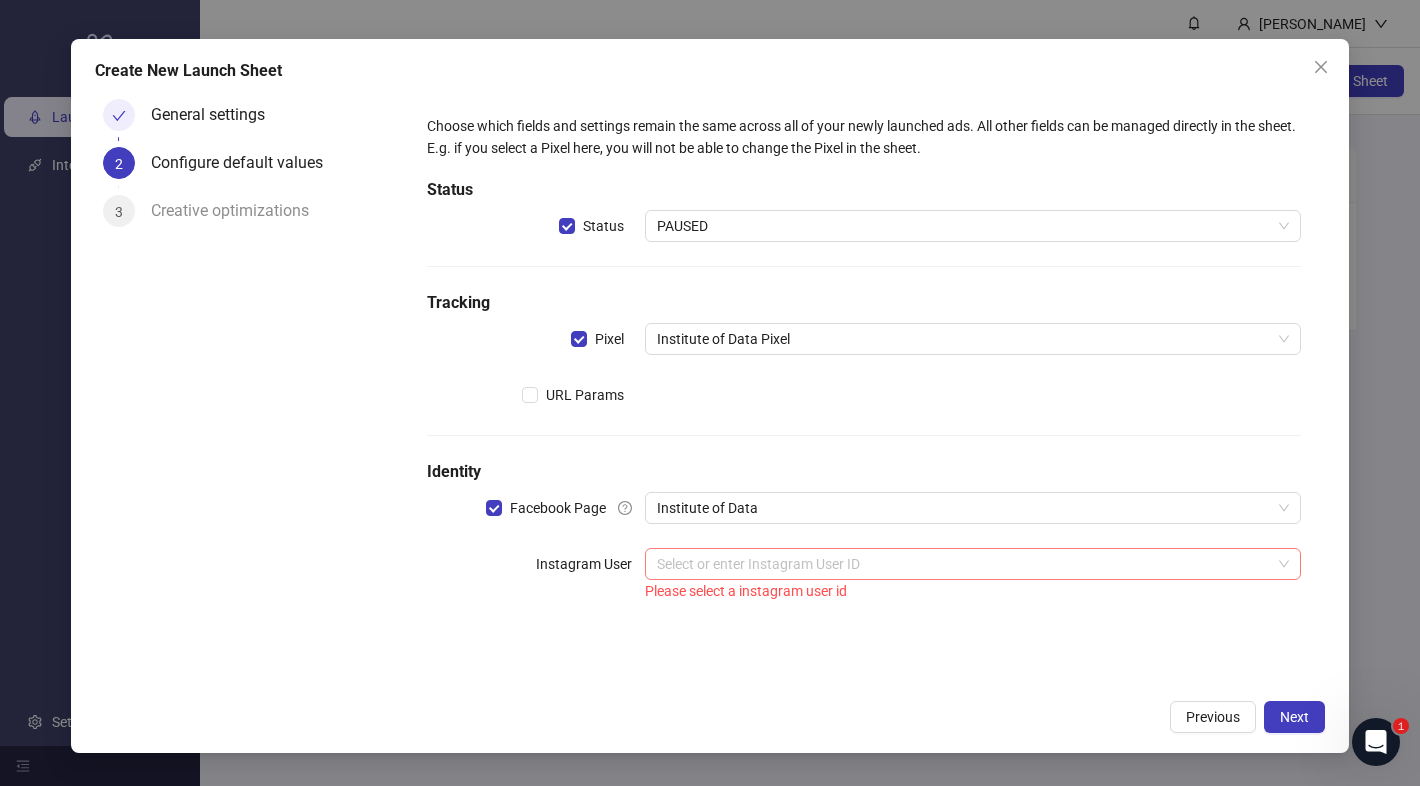 click at bounding box center [964, 564] 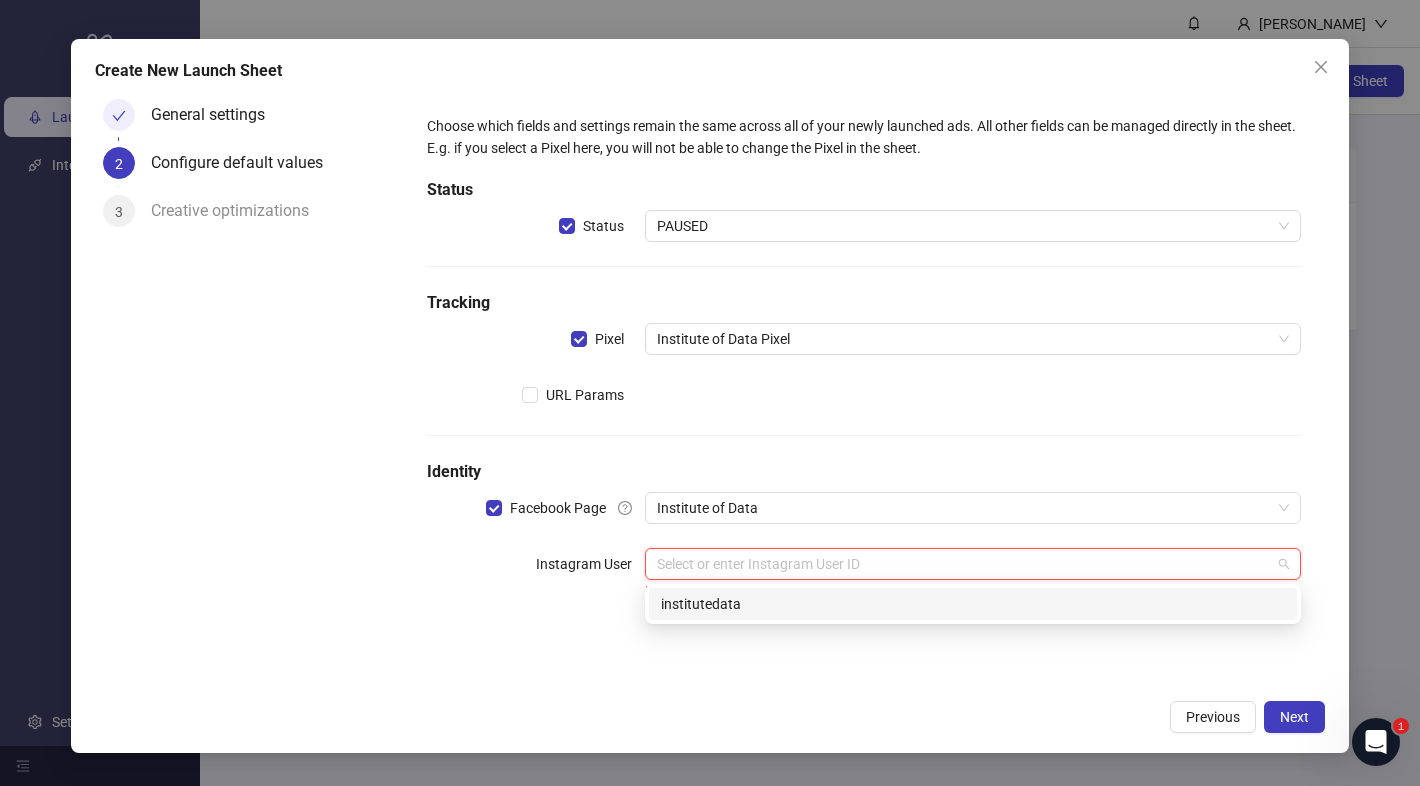 click on "institutedata" at bounding box center (973, 604) 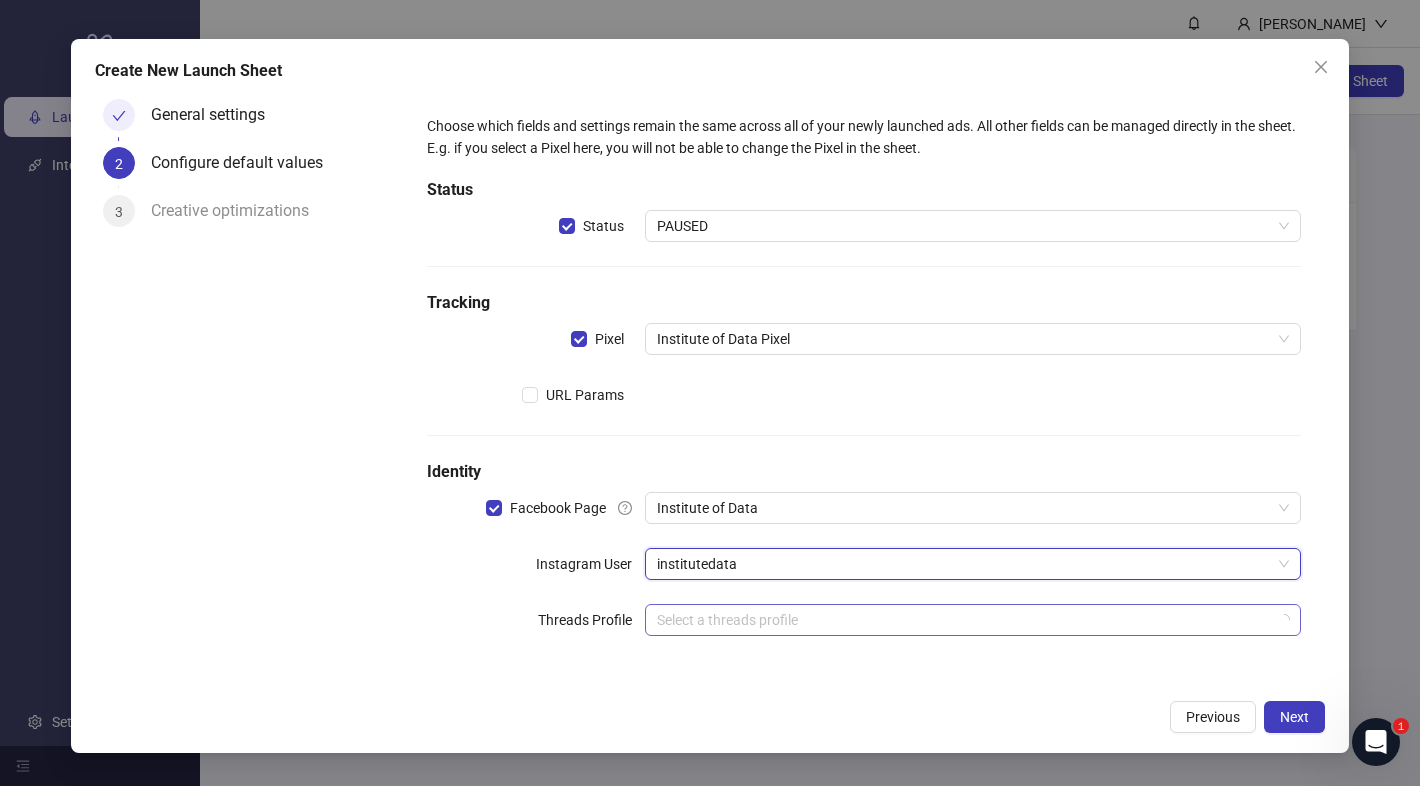 click at bounding box center [964, 620] 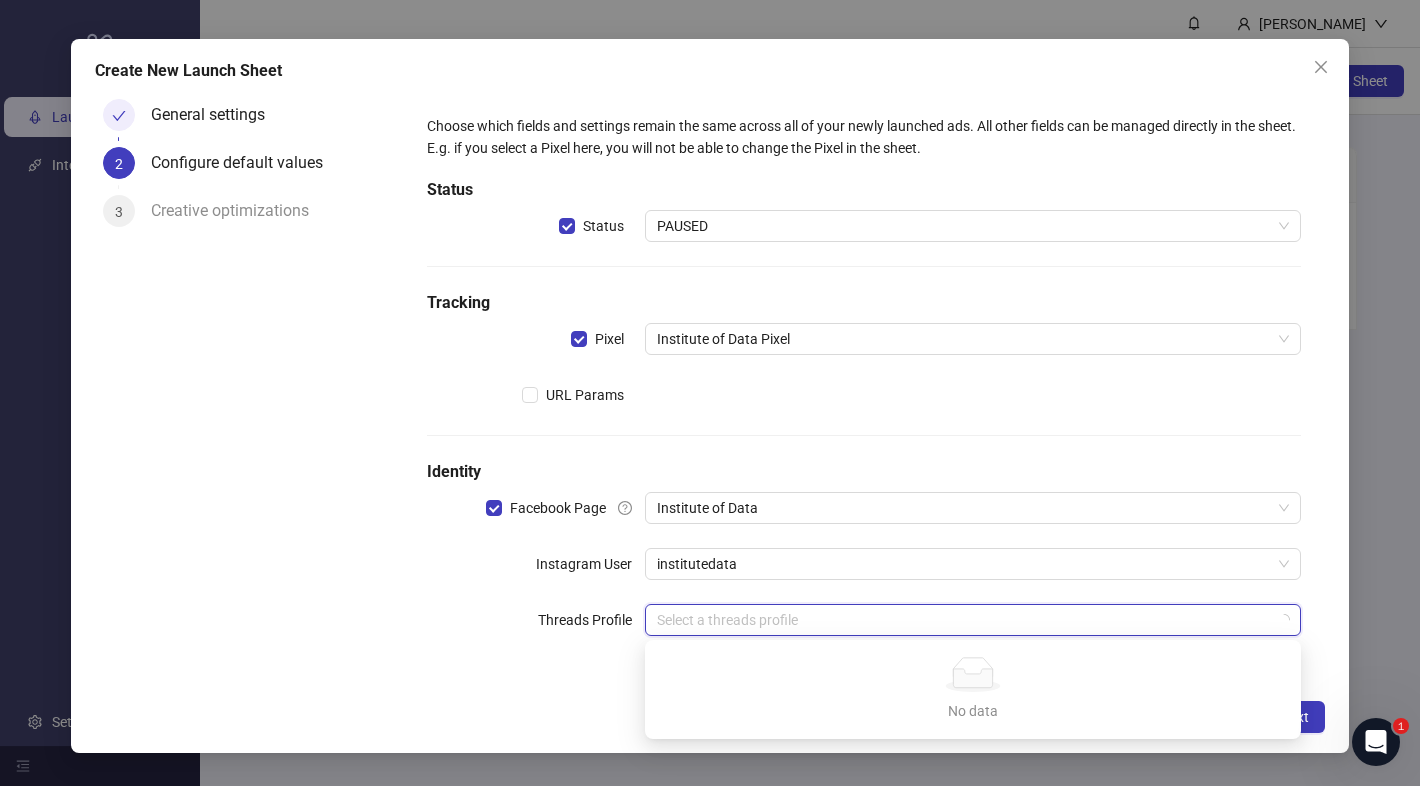 click on "Choose which fields and settings remain the same across all of your newly launched ads. All other fields can be managed directly in the sheet. E.g. if you select a Pixel here, you will not be able to change the Pixel in the sheet. Status Status PAUSED Tracking Pixel Institute of Data Pixel URL Params Identity Facebook Page Institute of Data Instagram User institutedata Threads Profile Select a threads profile" at bounding box center [864, 387] 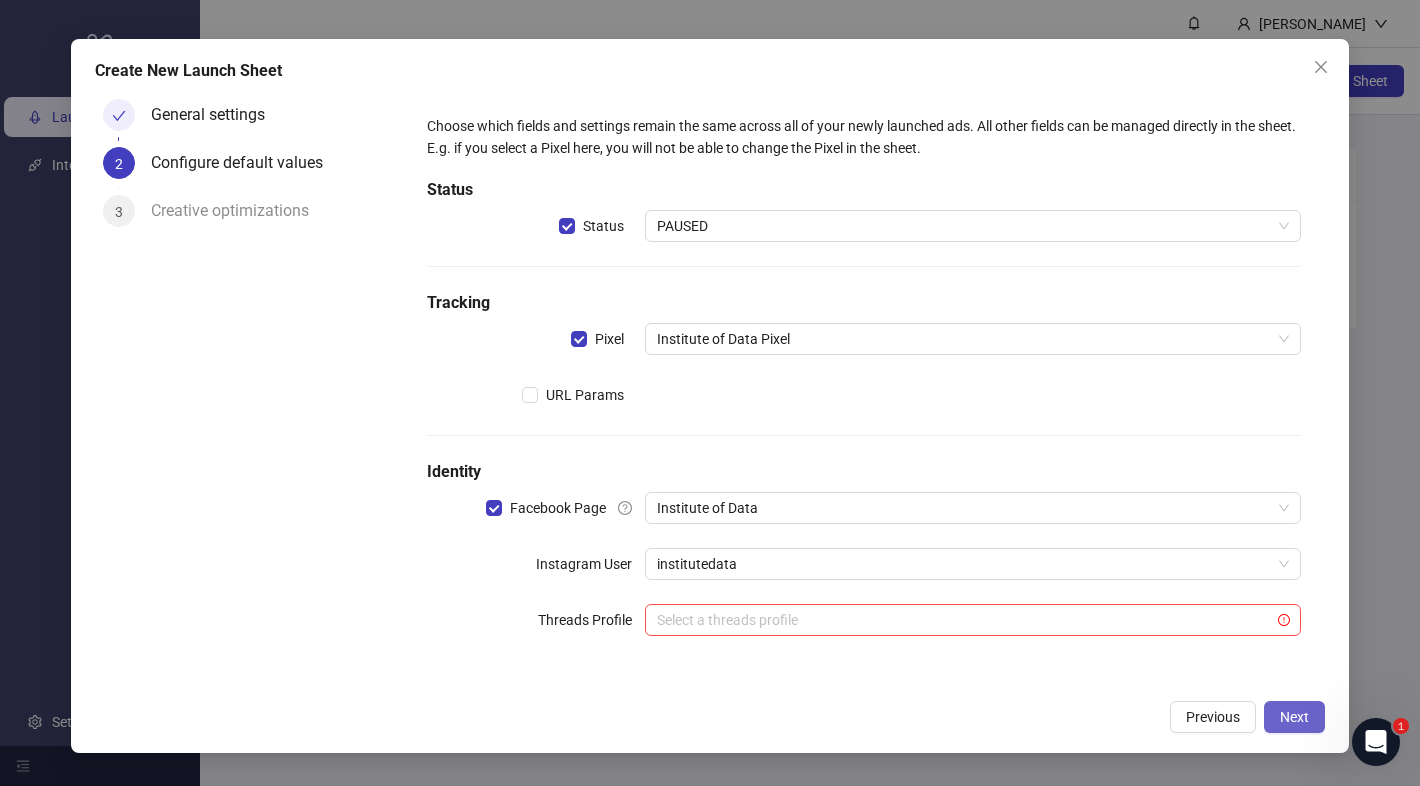 click on "Next" at bounding box center (1294, 717) 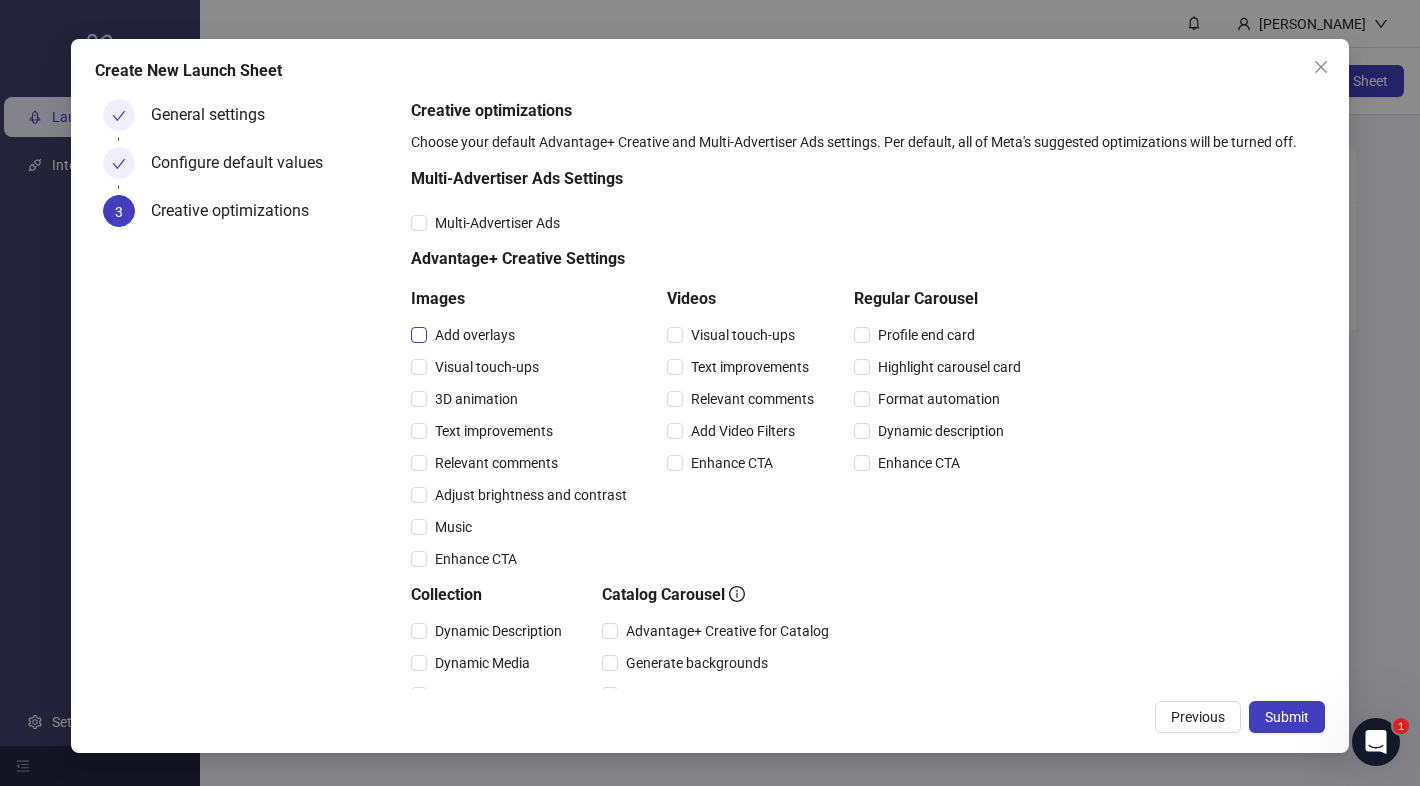 click on "Add overlays" at bounding box center [475, 335] 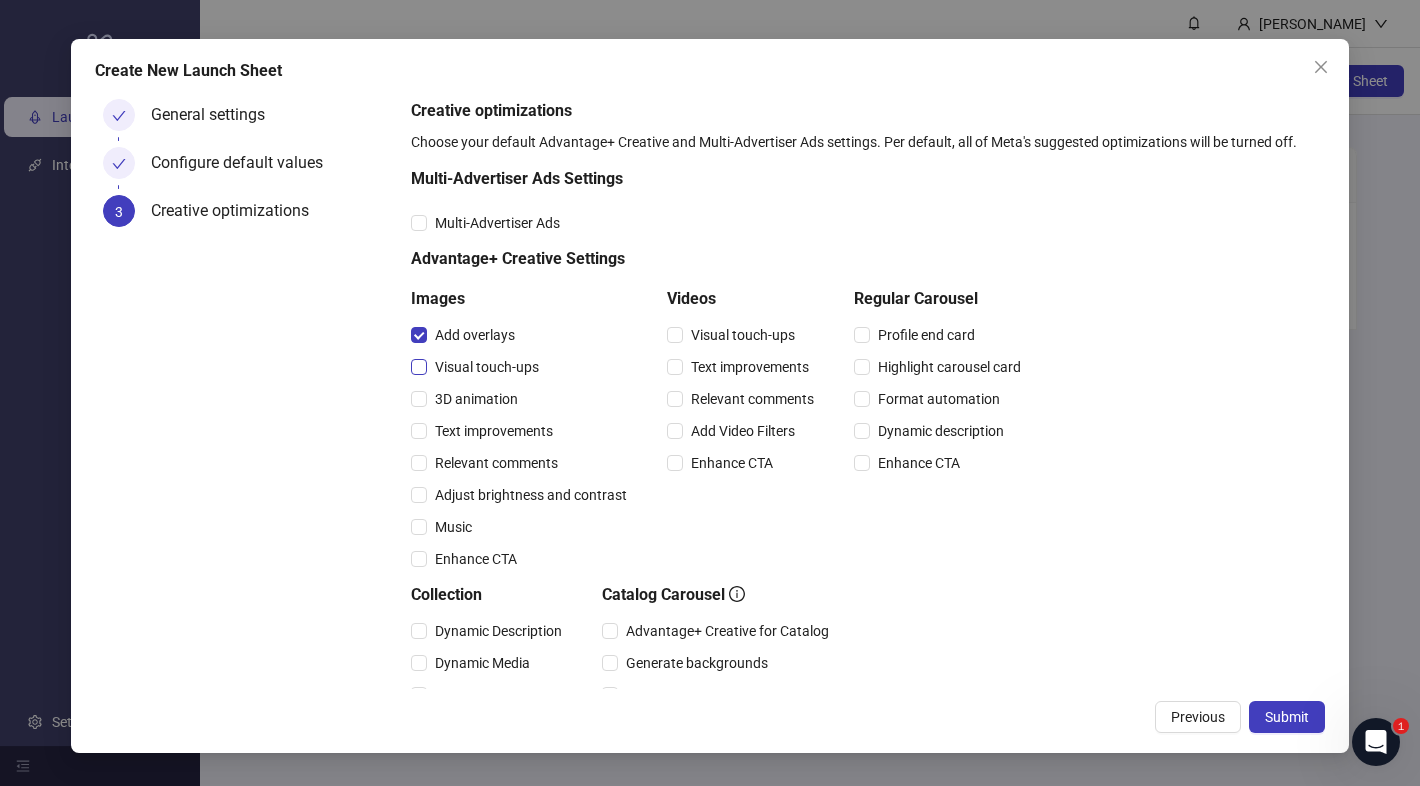 click on "Visual touch-ups" at bounding box center [487, 367] 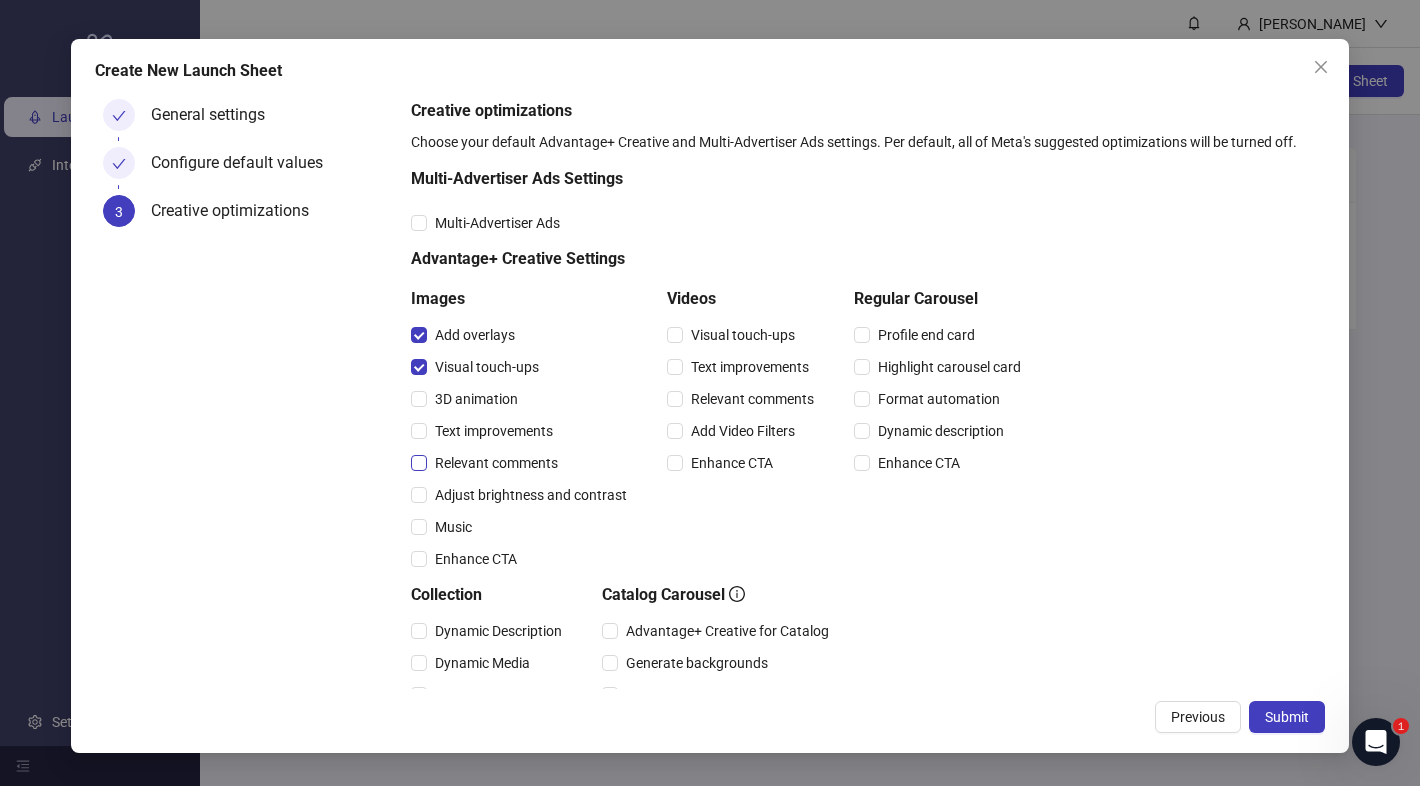 click on "Relevant comments" at bounding box center [496, 463] 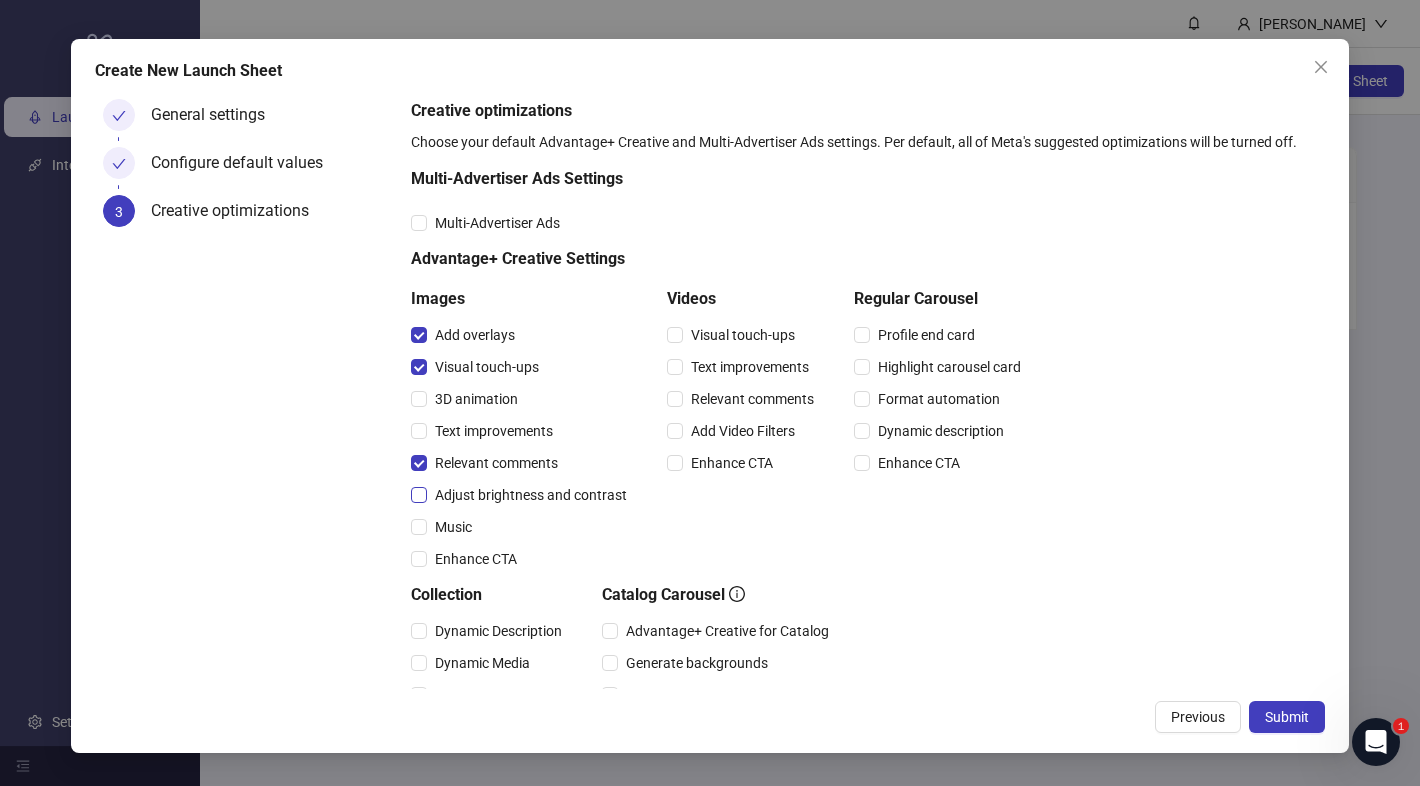 click on "Adjust brightness and contrast" at bounding box center (531, 495) 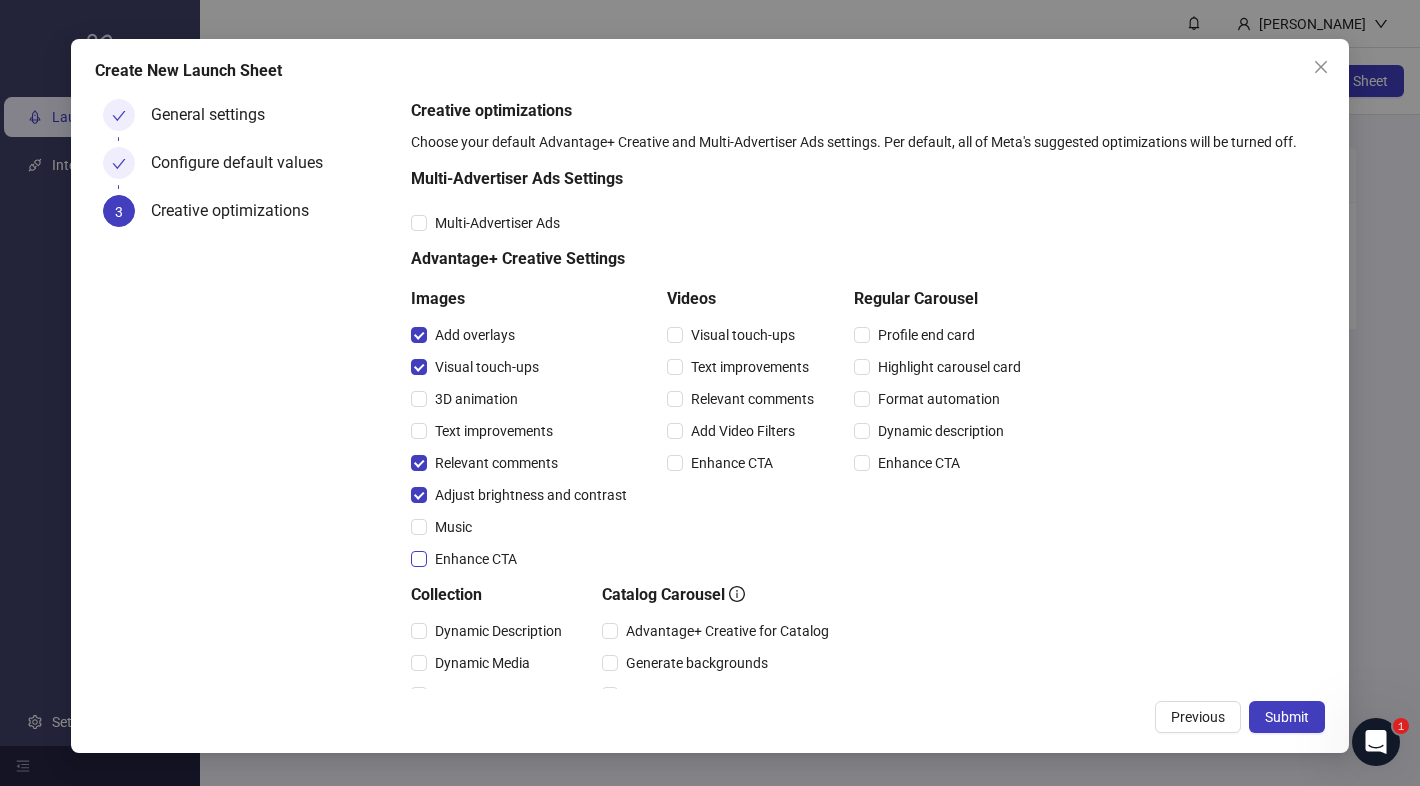 click on "Enhance CTA" at bounding box center [476, 559] 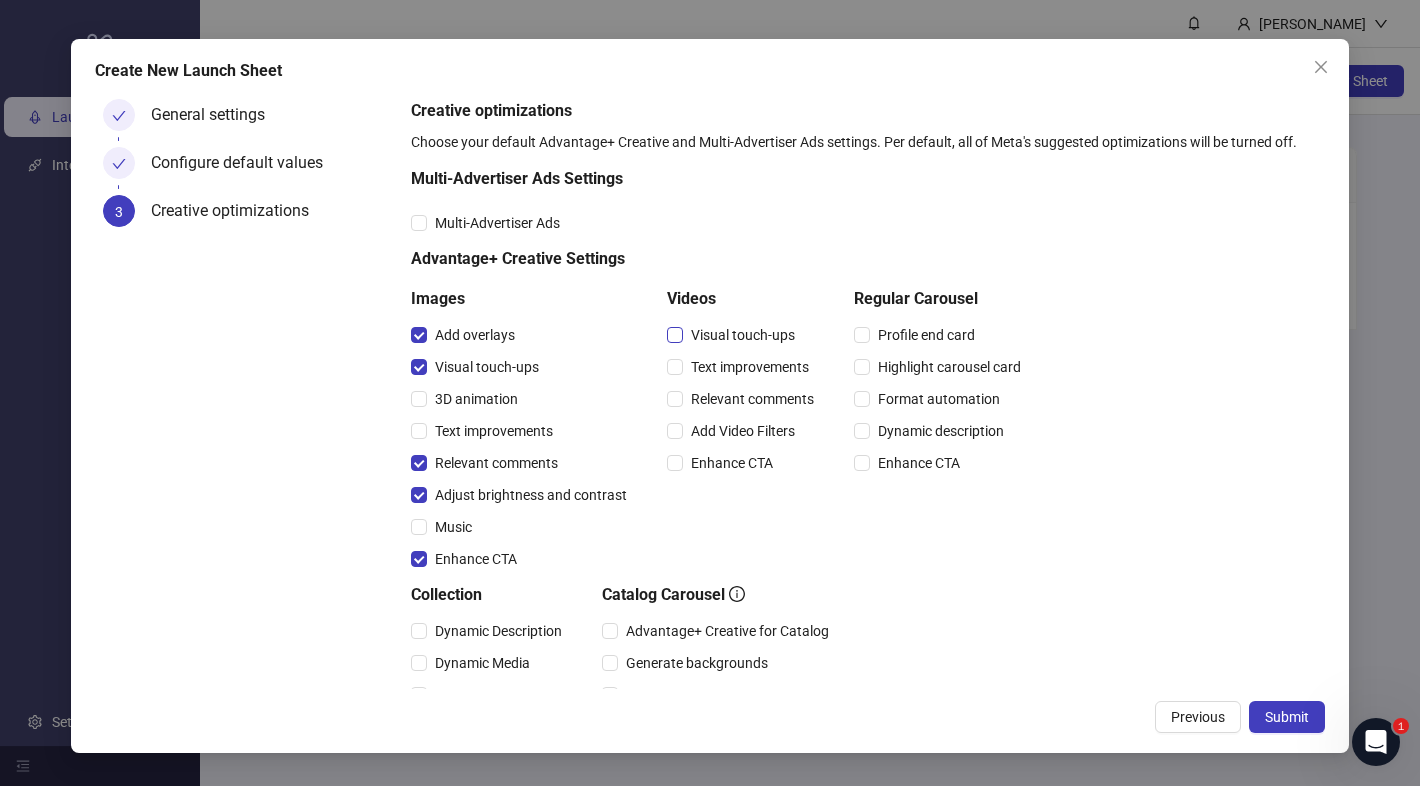 click on "Visual touch-ups" at bounding box center (743, 335) 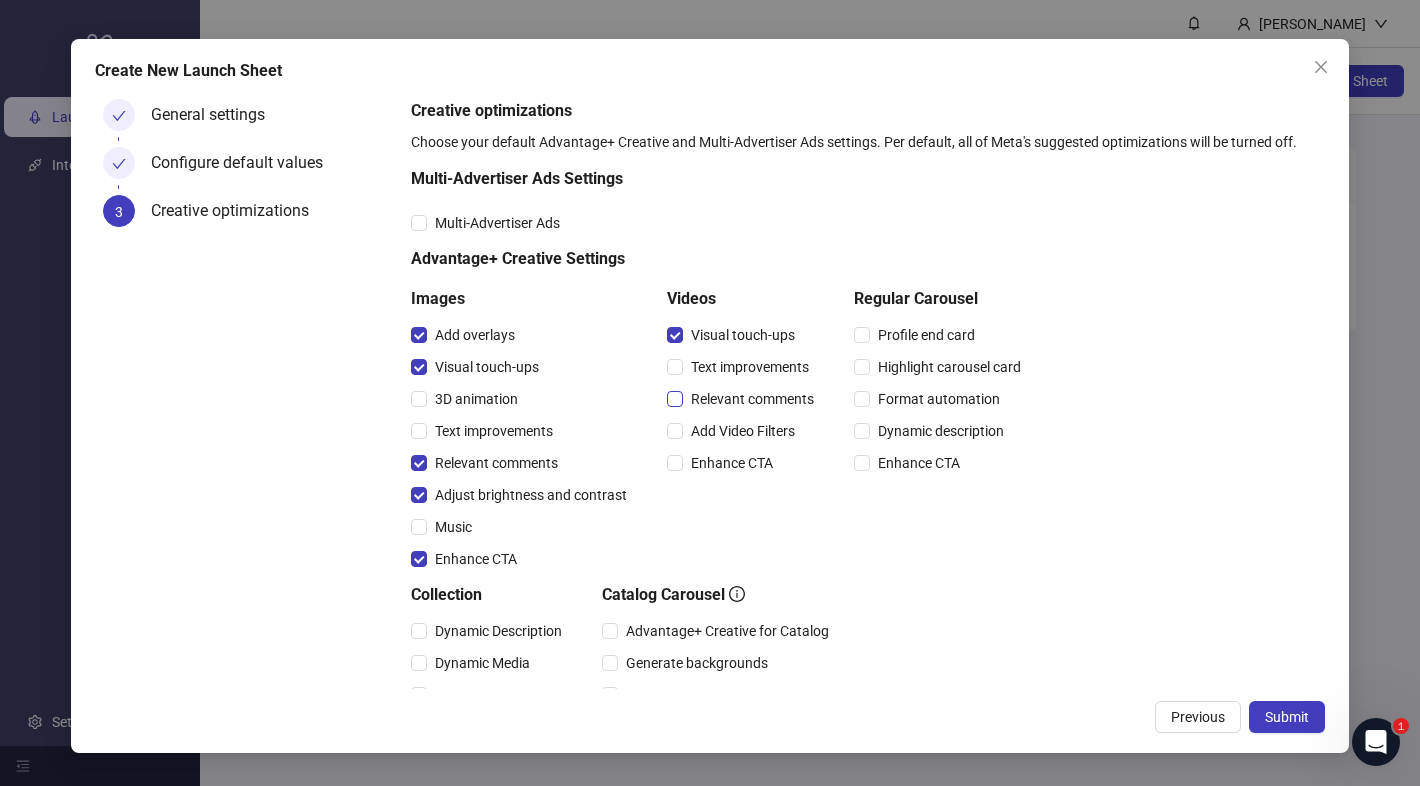 click on "Relevant comments" at bounding box center (752, 399) 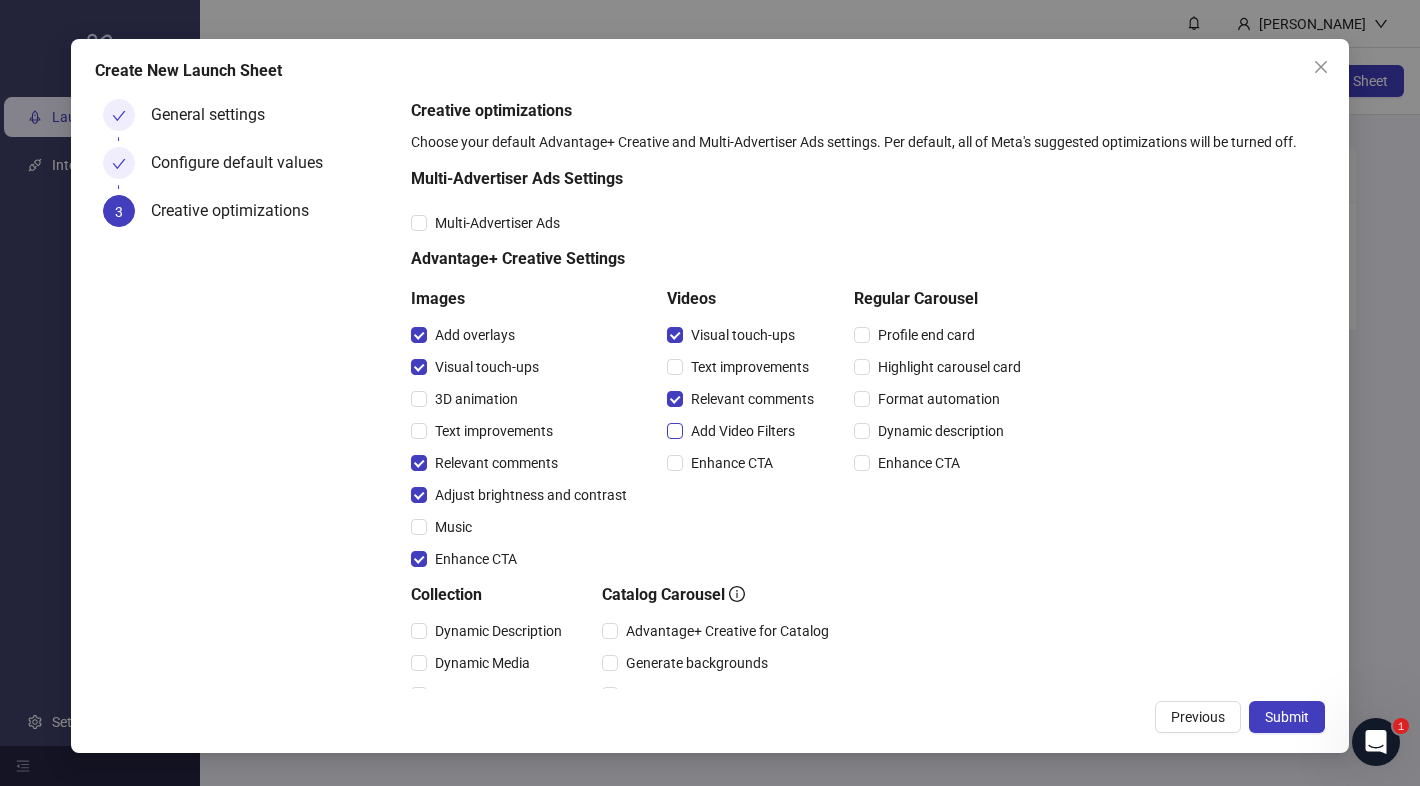 click on "Add Video Filters" at bounding box center [743, 431] 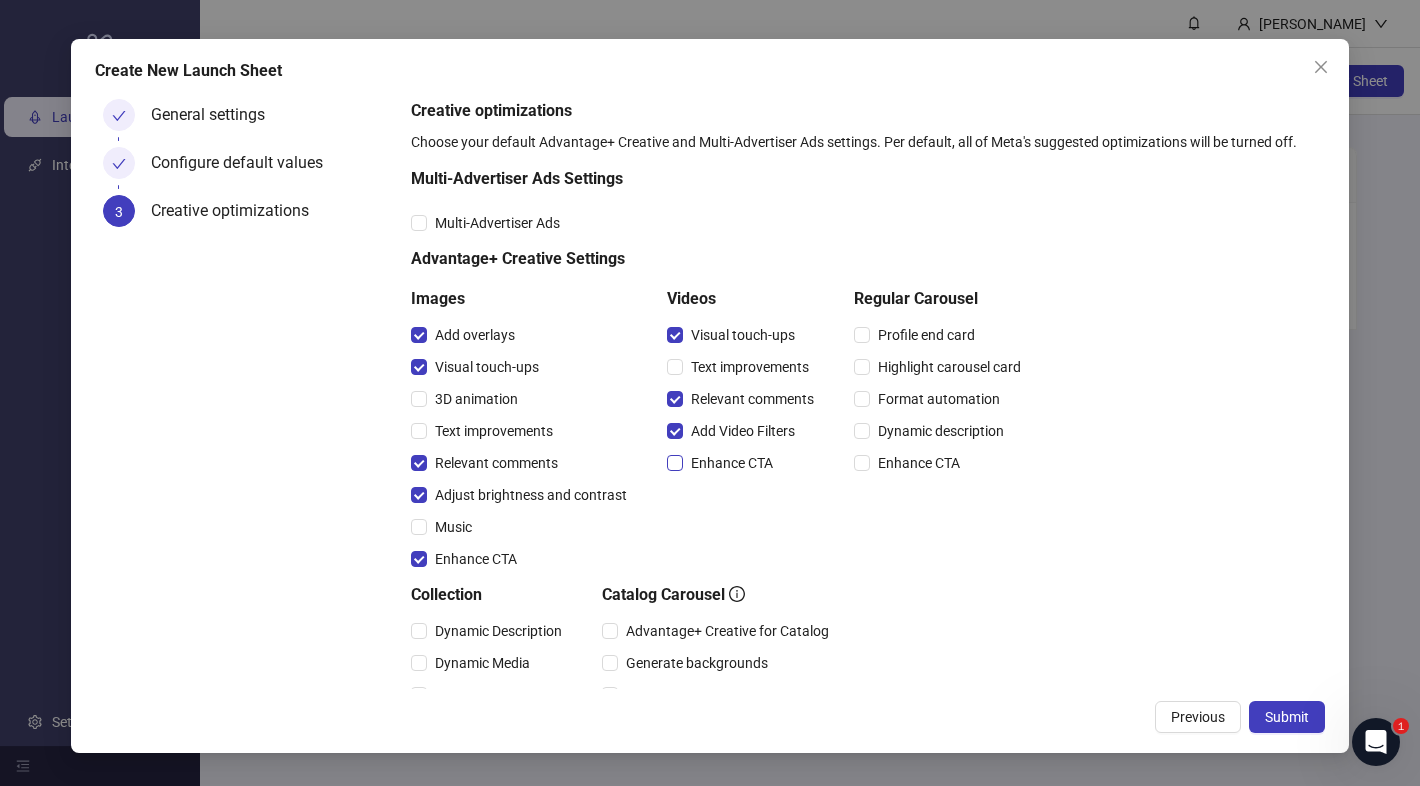 click on "Enhance CTA" at bounding box center [732, 463] 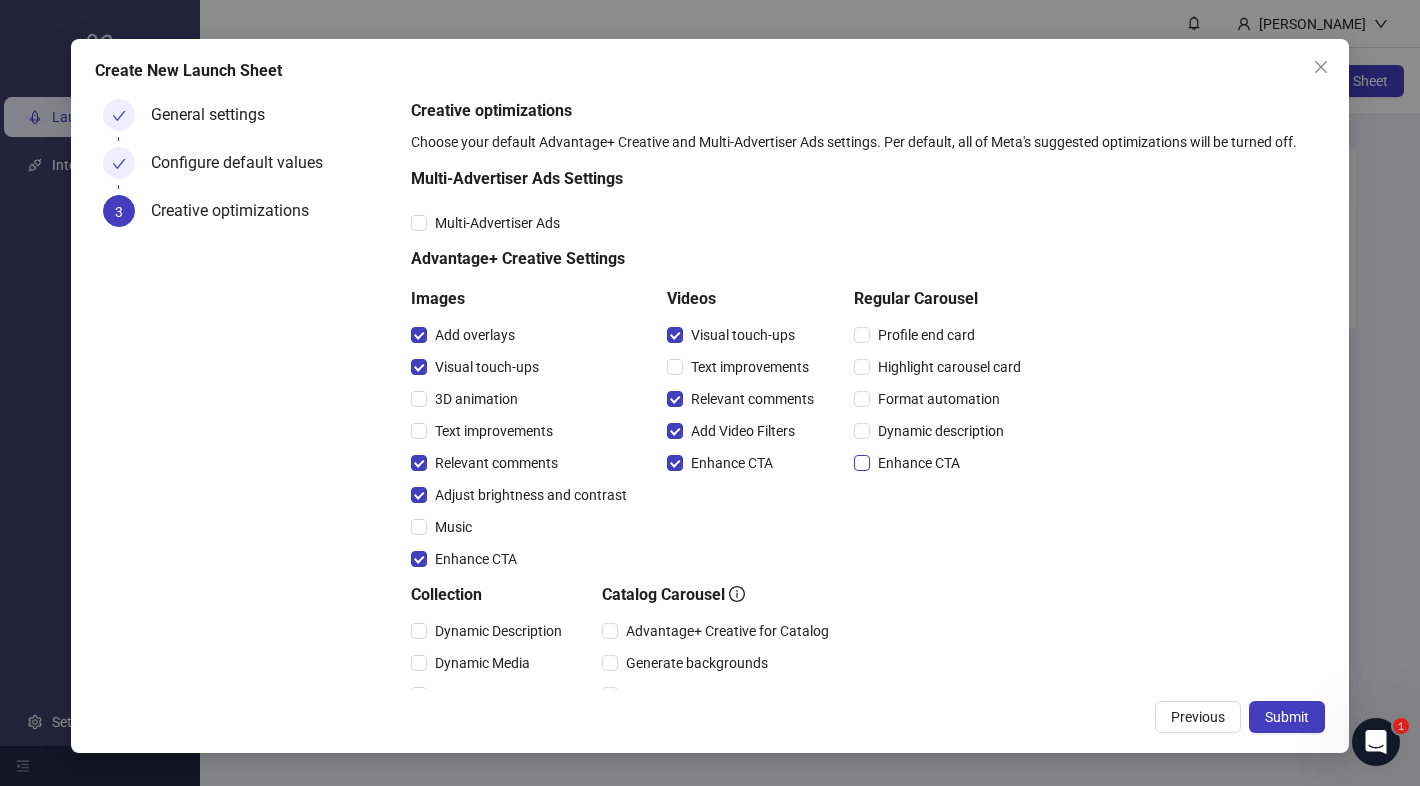 click on "Enhance CTA" at bounding box center [919, 463] 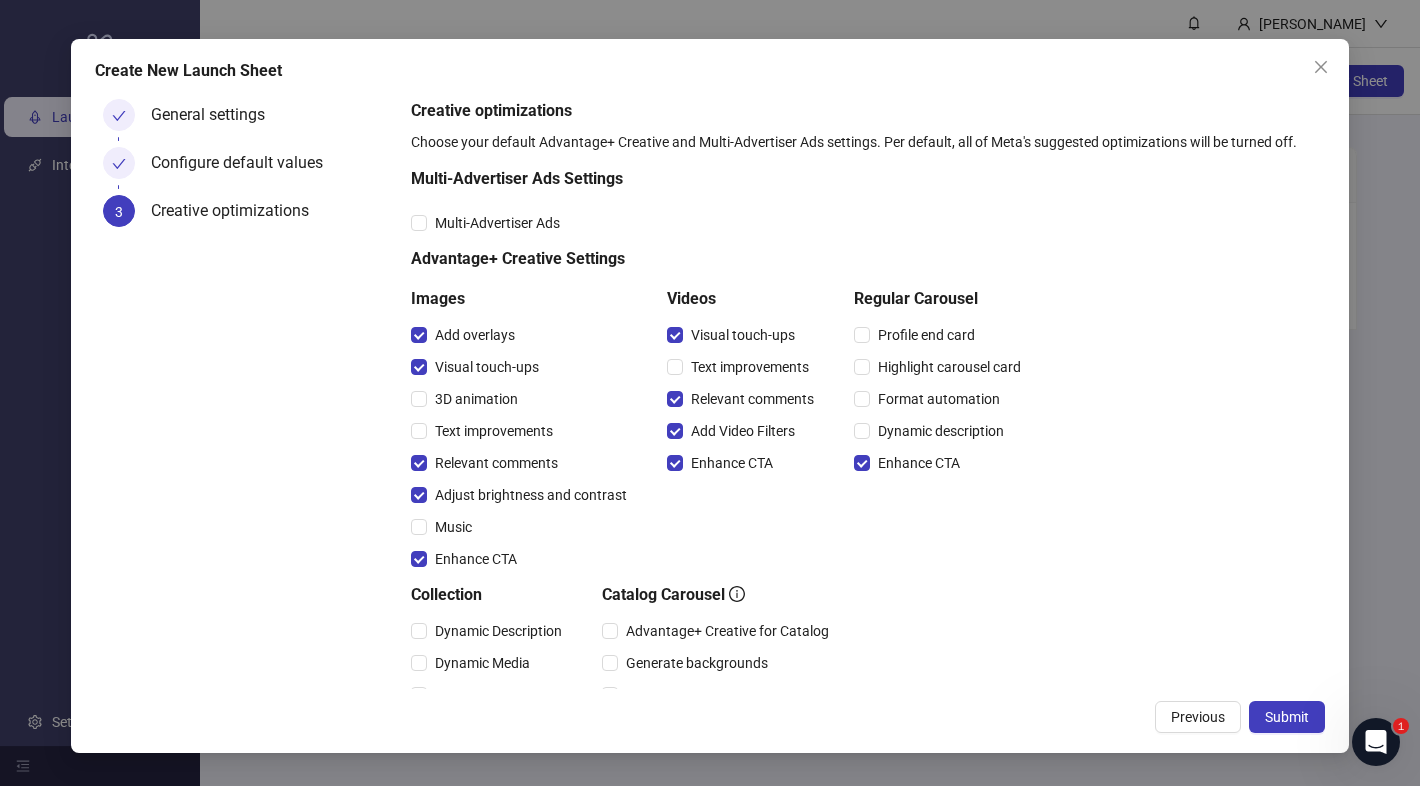 click on "Format automation" at bounding box center (941, 399) 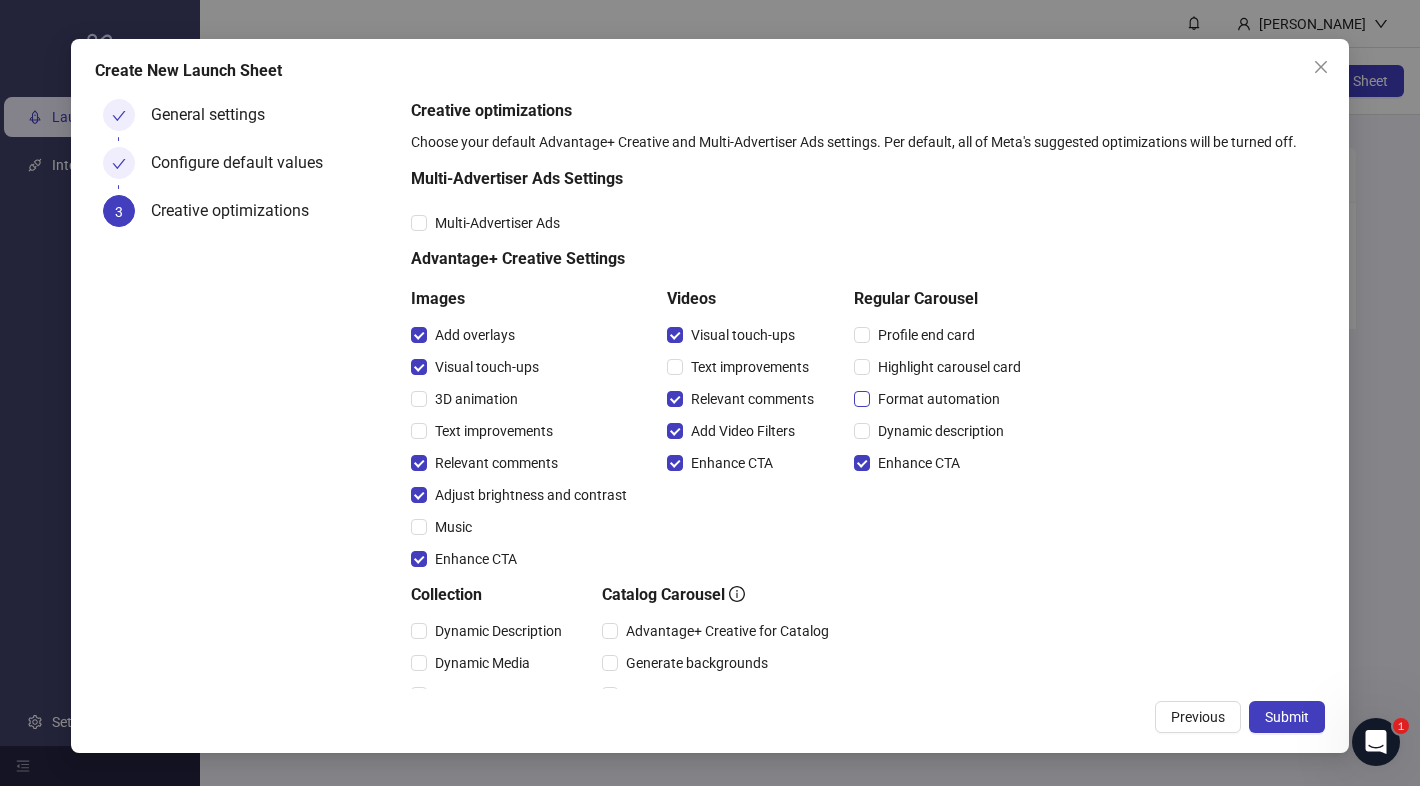 click on "Format automation" at bounding box center (939, 399) 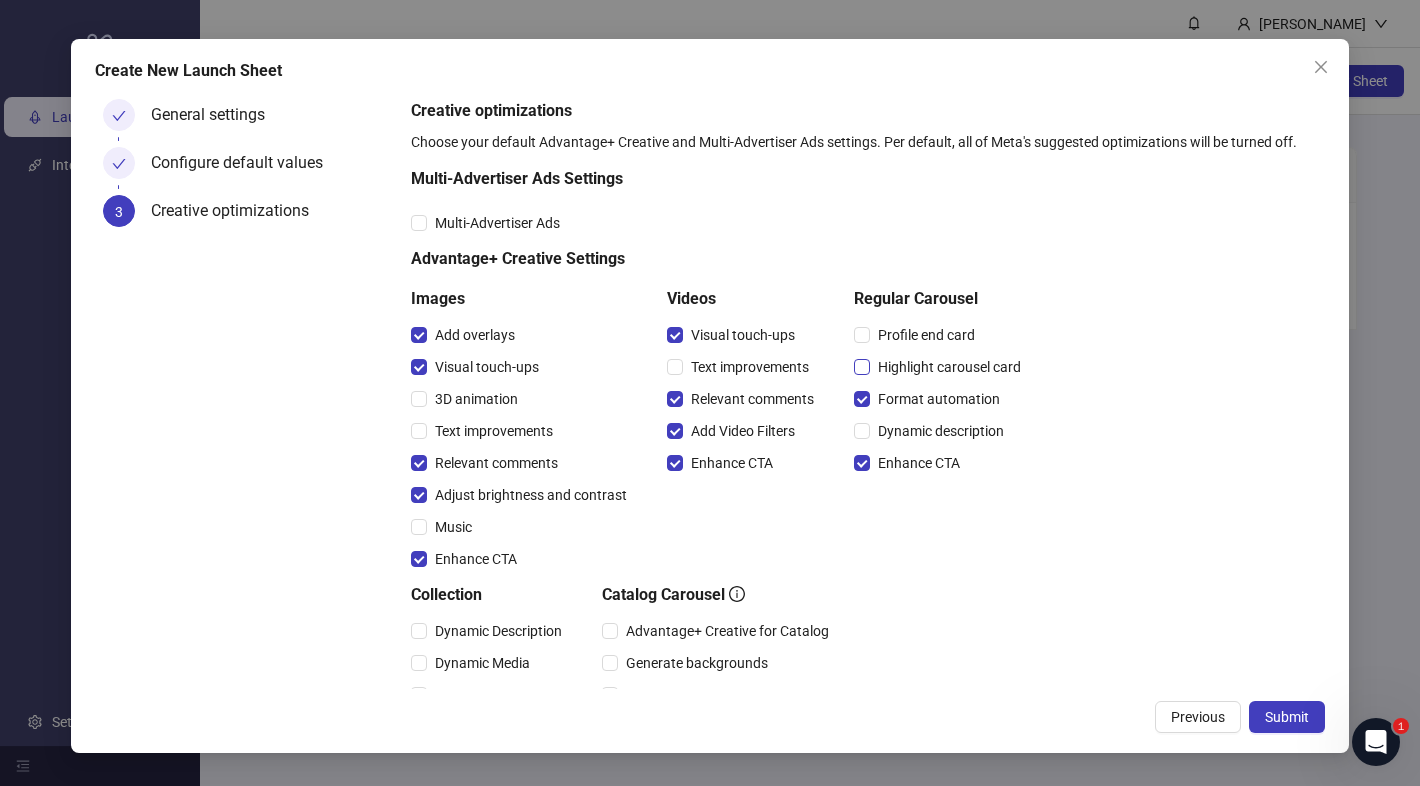 click on "Highlight carousel card" at bounding box center (949, 367) 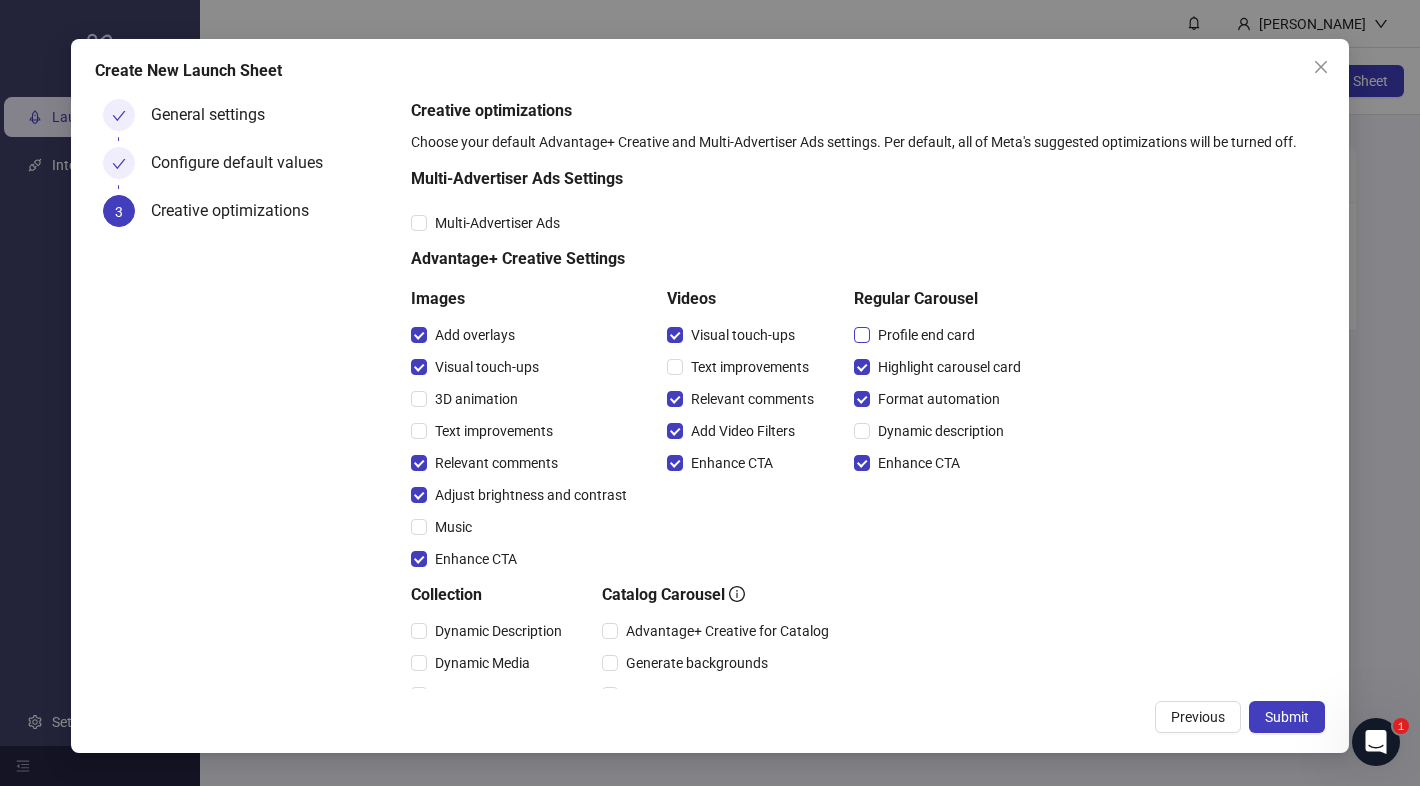 click on "Profile end card" at bounding box center [926, 335] 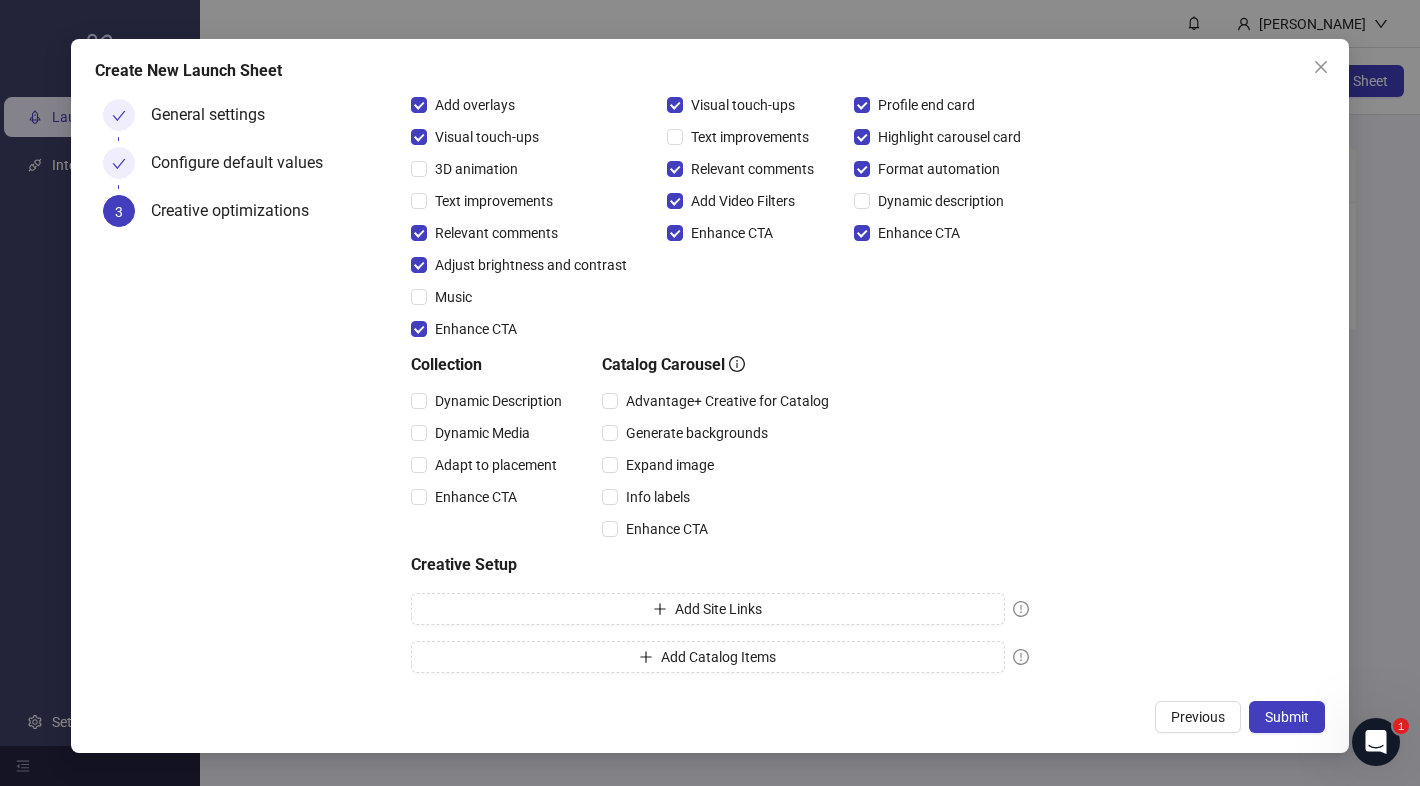 click on "Collection Dynamic Description Dynamic Media Adapt to placement Enhance CTA Catalog Carousel   Advantage+ Creative for Catalog Generate backgrounds Expand image Info labels Enhance CTA" at bounding box center (720, 449) 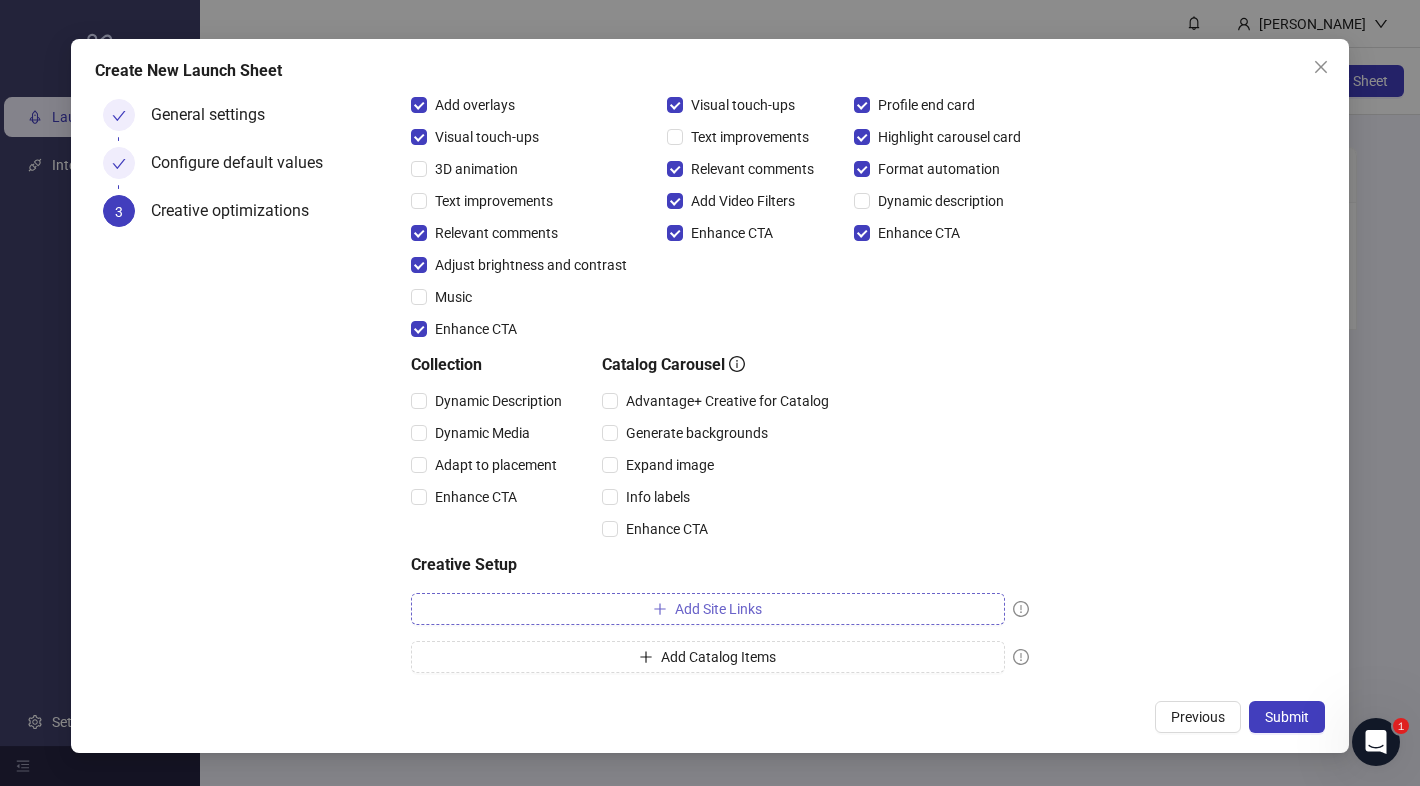 click on "Add Site Links" at bounding box center (708, 609) 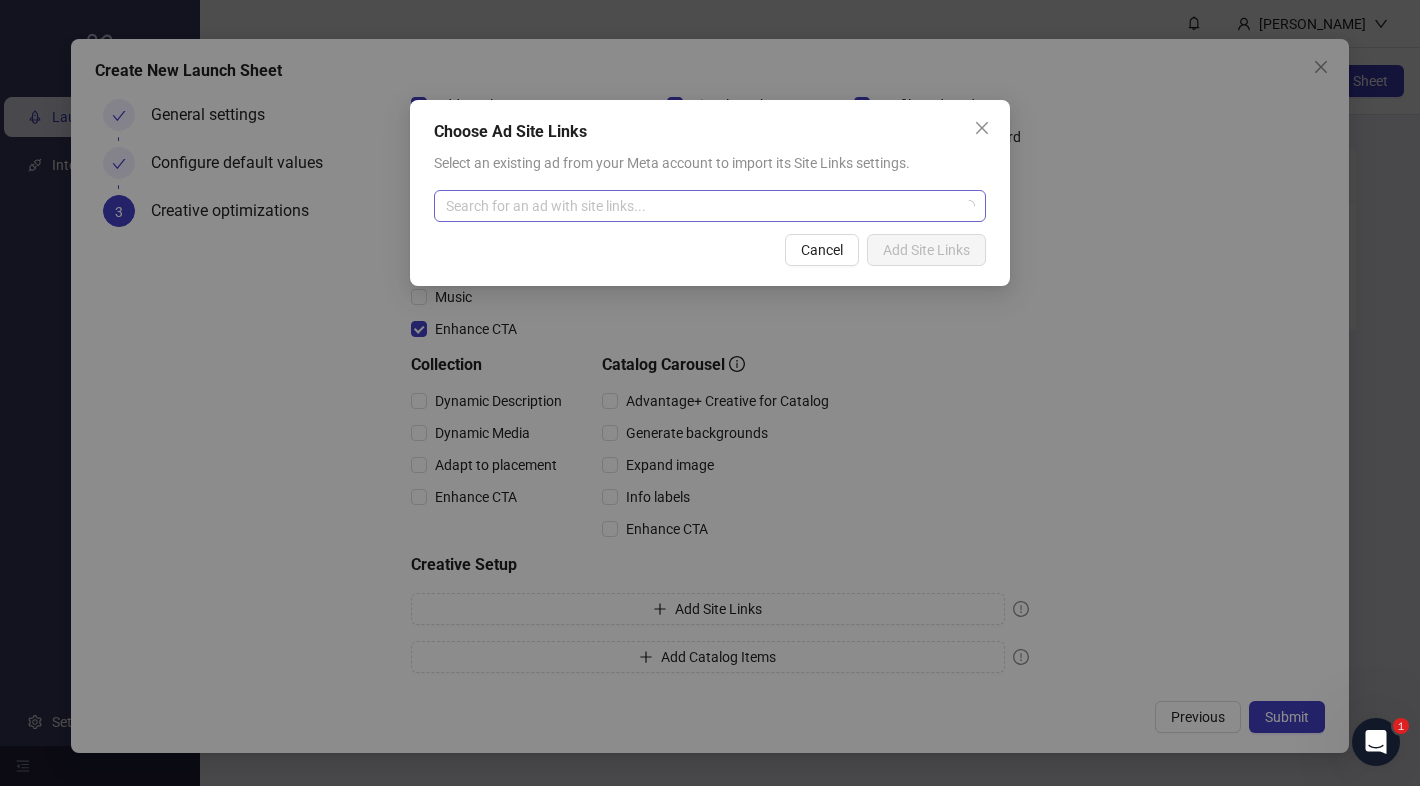 click at bounding box center (701, 206) 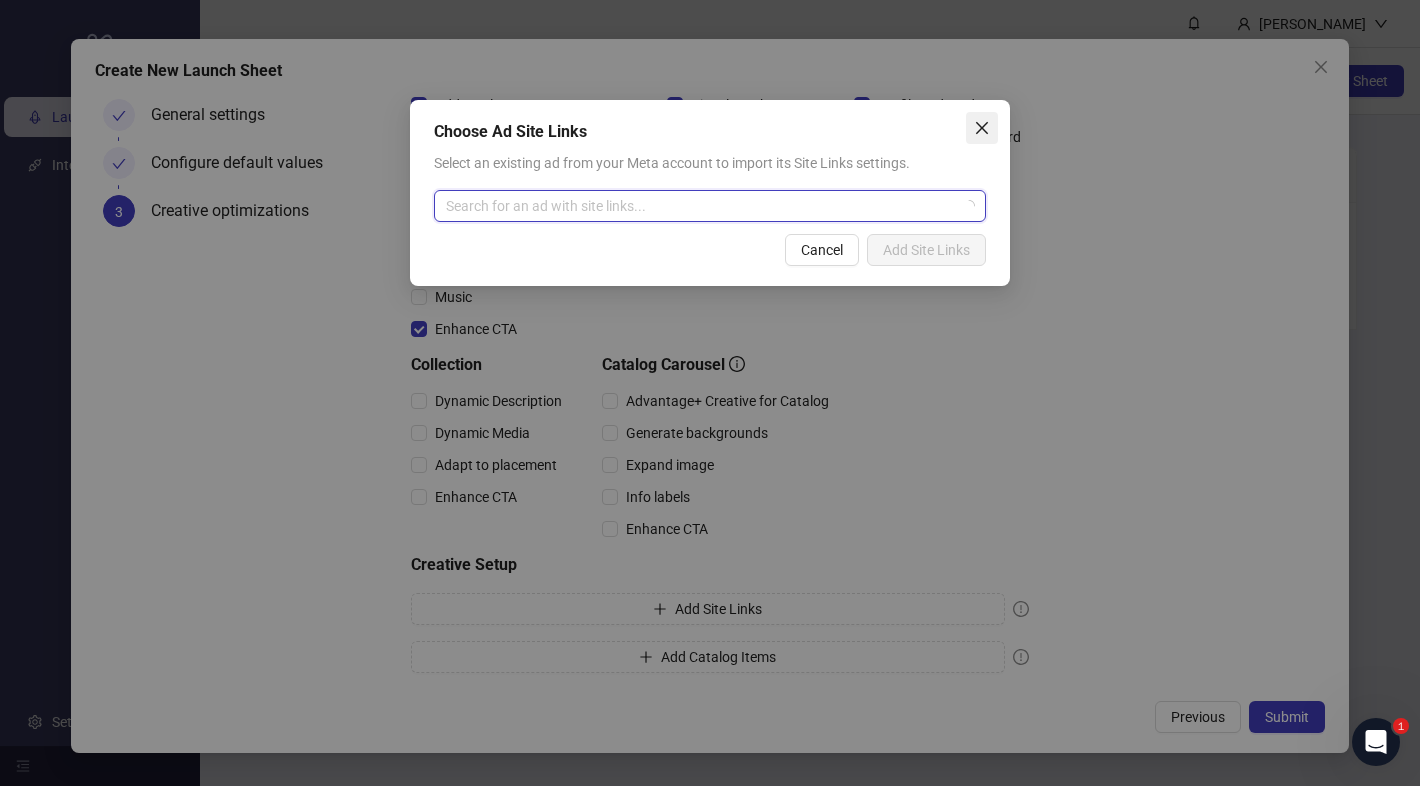 click 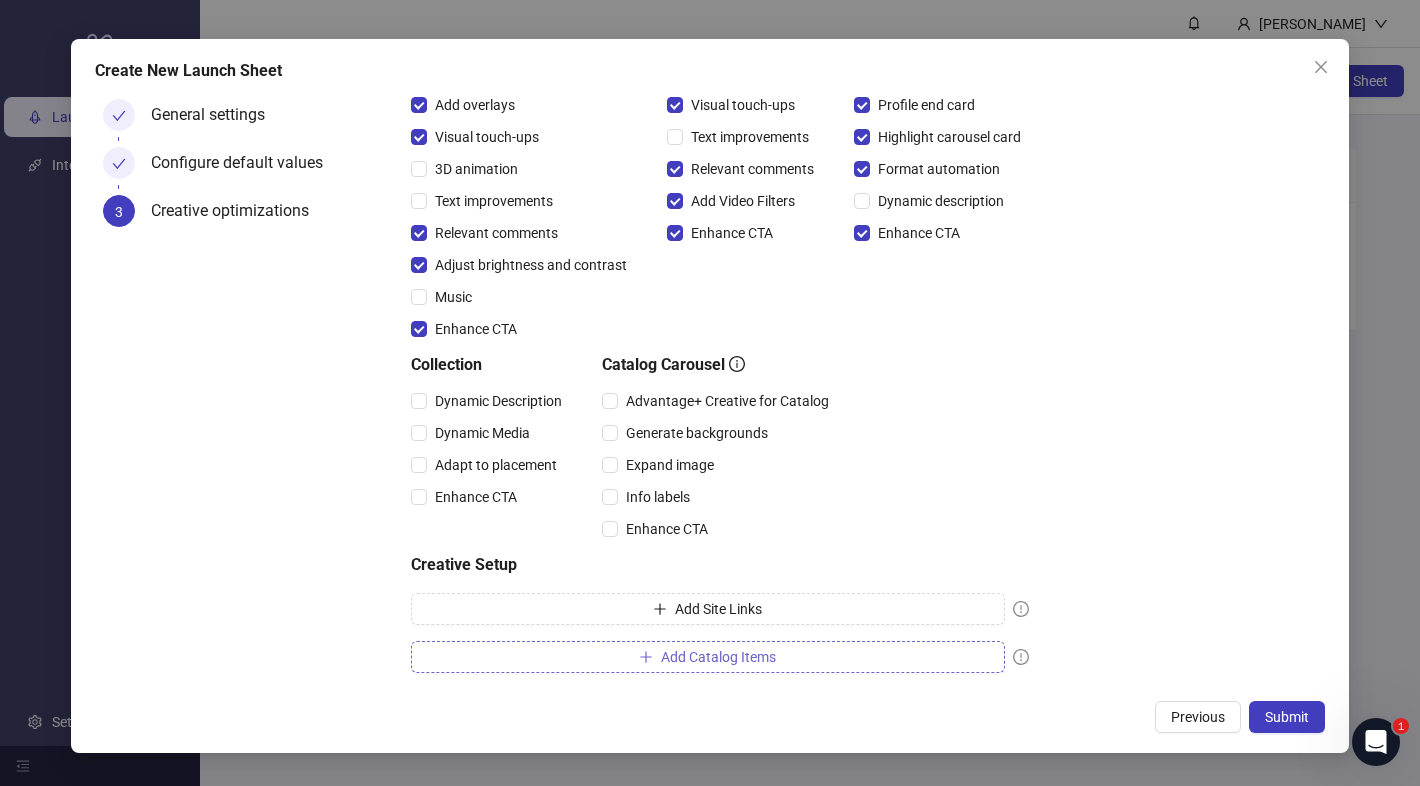 click on "Add Catalog Items" at bounding box center [708, 657] 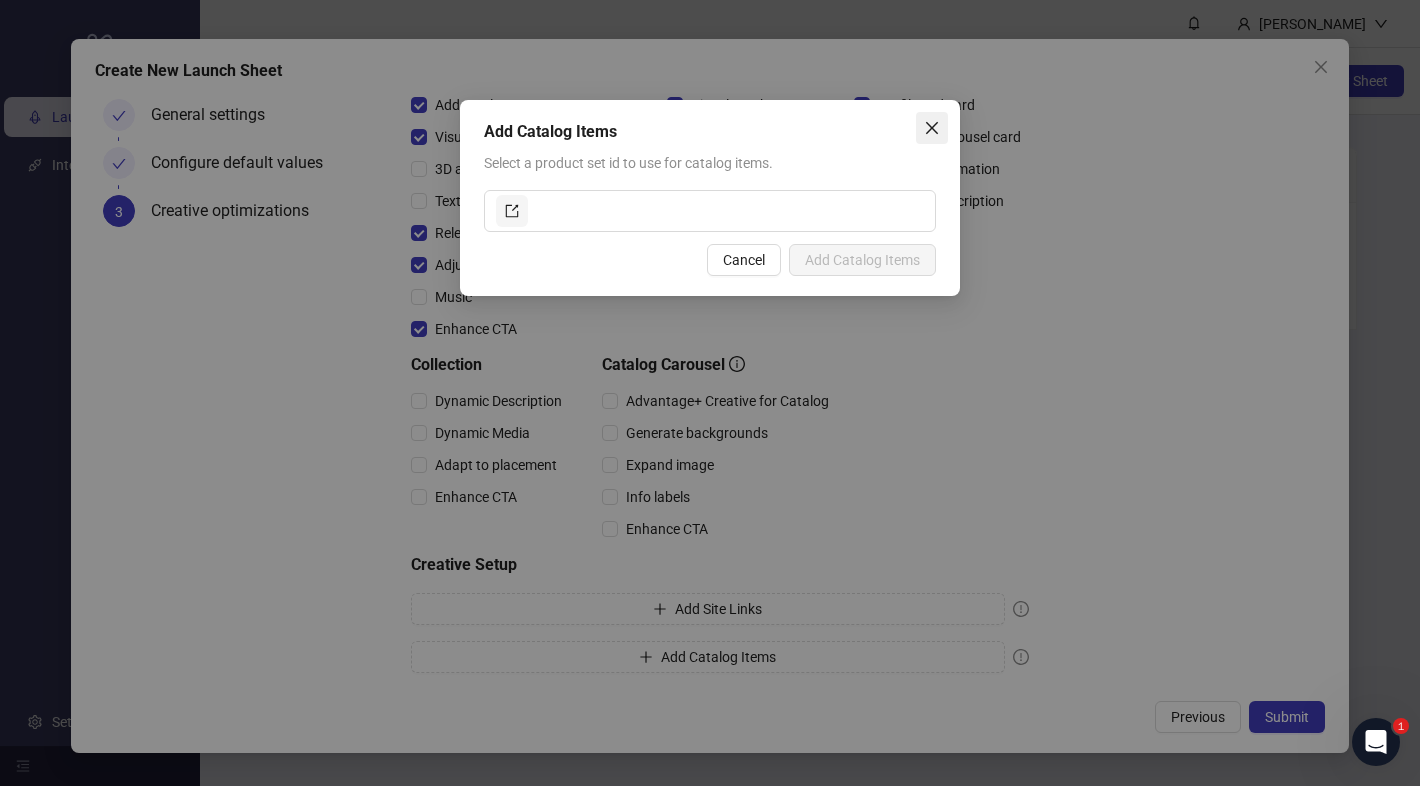 click at bounding box center [932, 128] 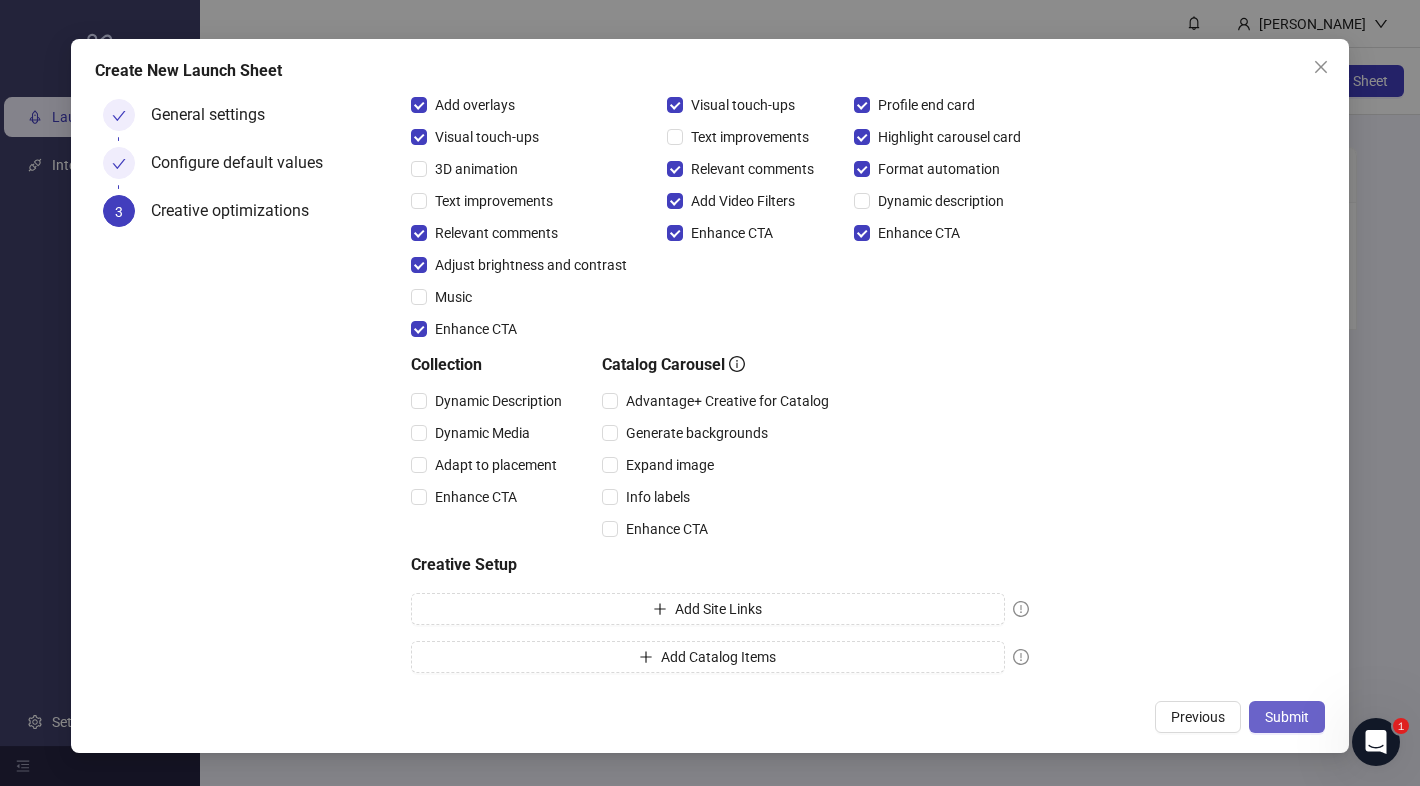 click on "Submit" at bounding box center (1287, 717) 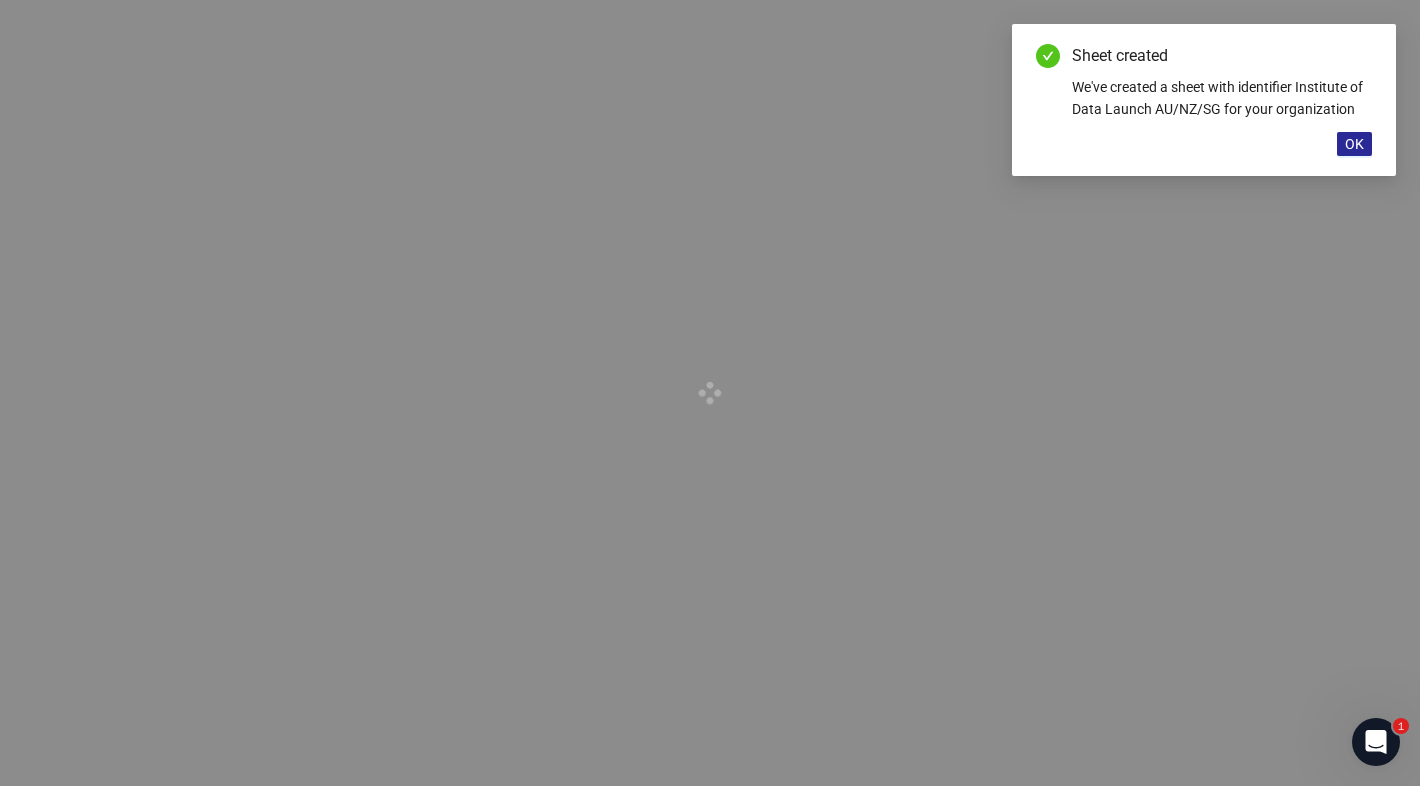 click on "OK" at bounding box center (1354, 144) 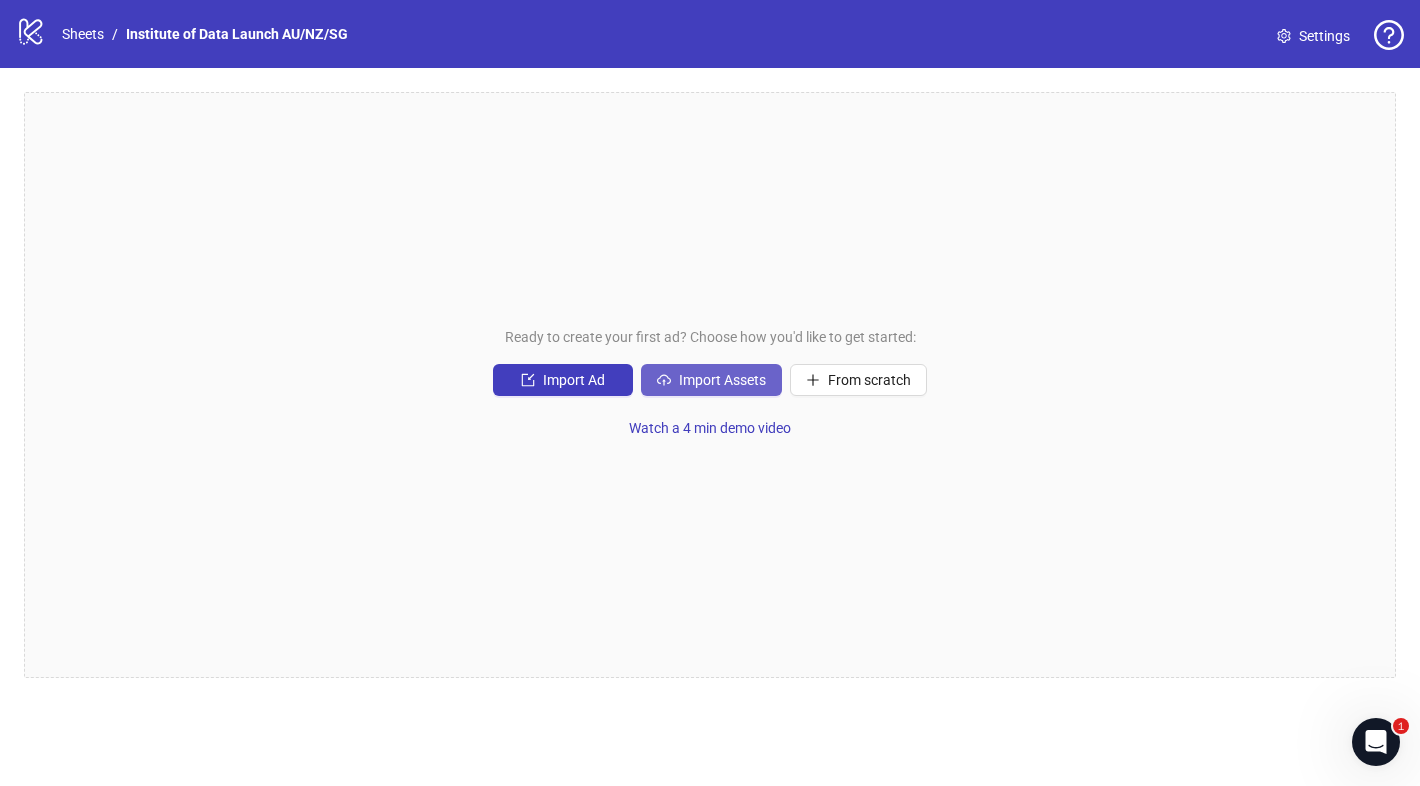 click on "Import Assets" at bounding box center [722, 380] 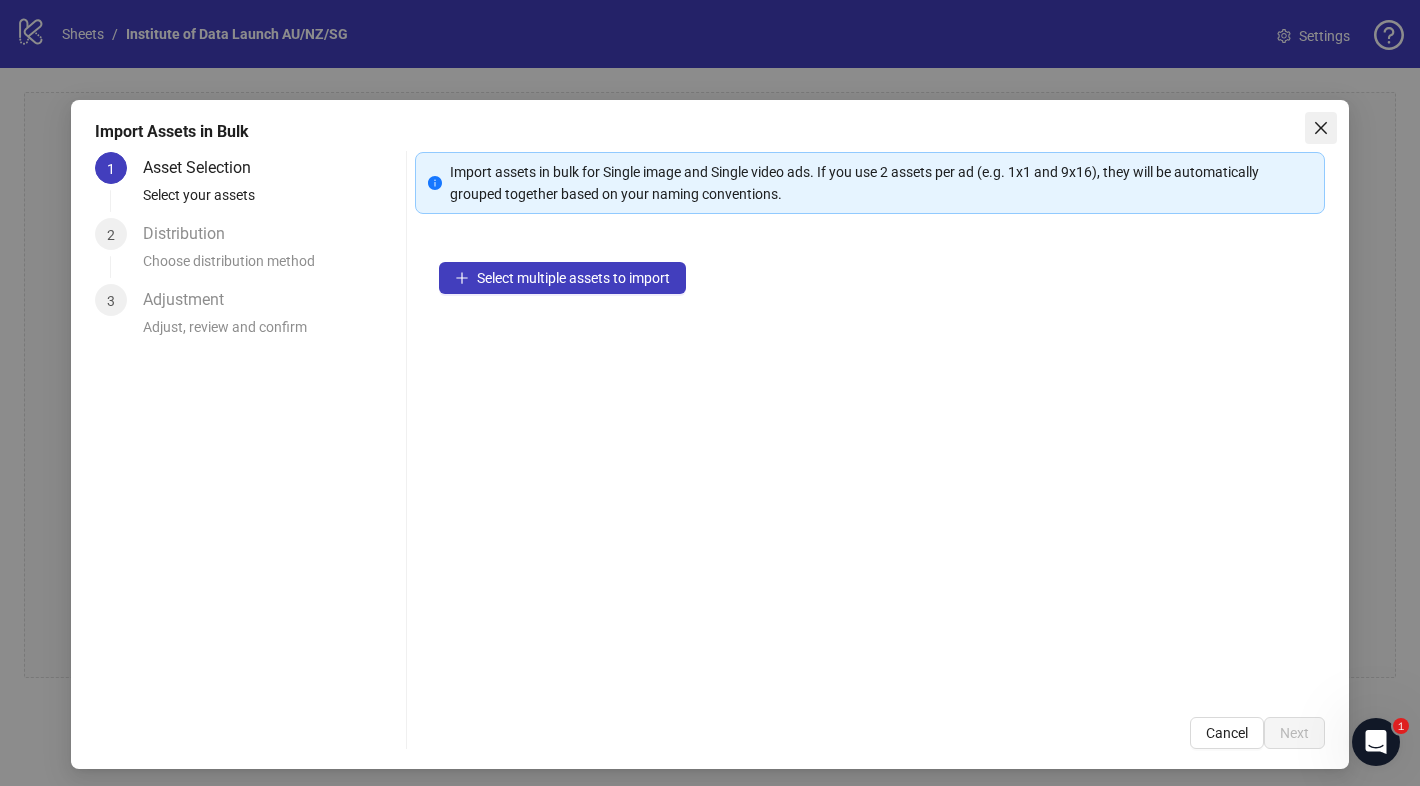 click 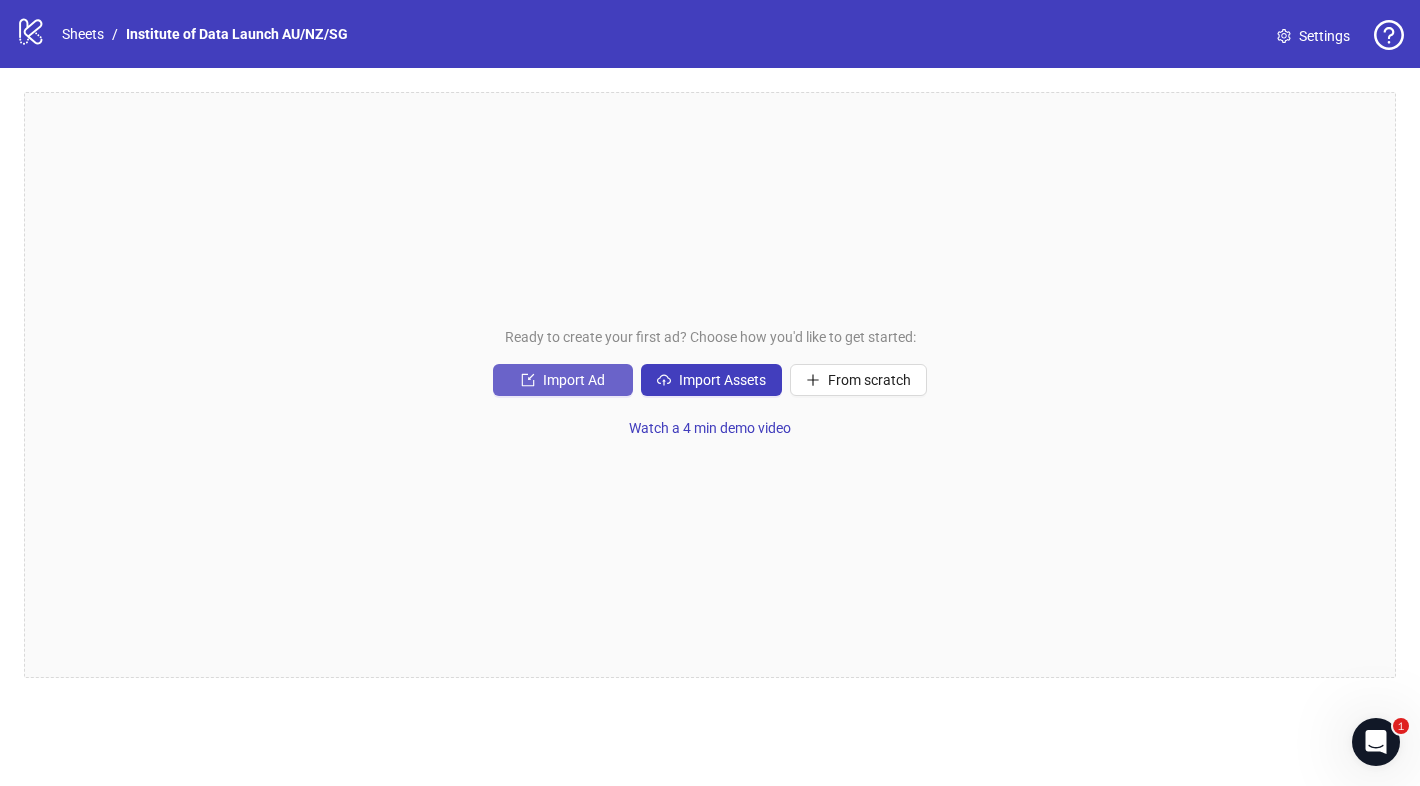 click on "Import Ad" at bounding box center (563, 380) 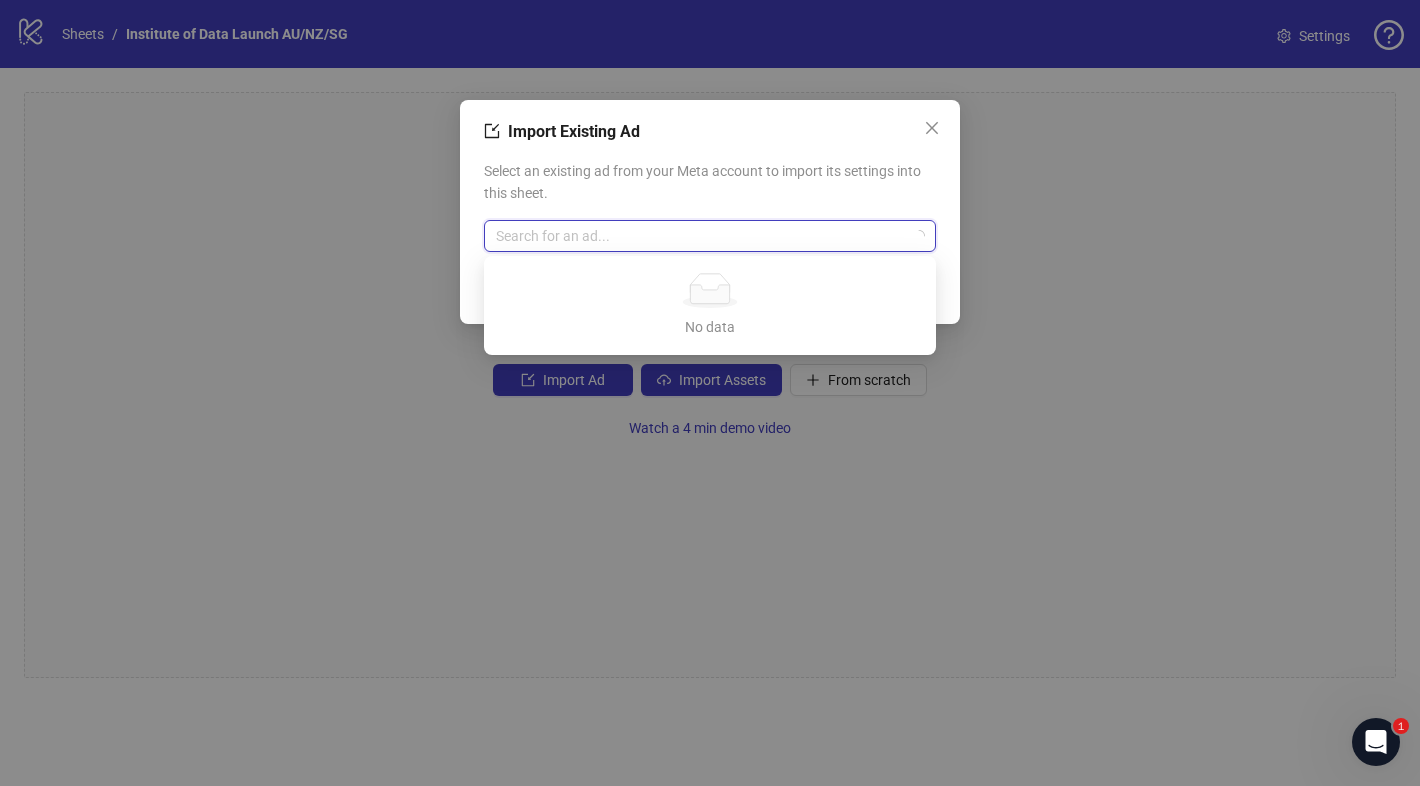click at bounding box center [701, 236] 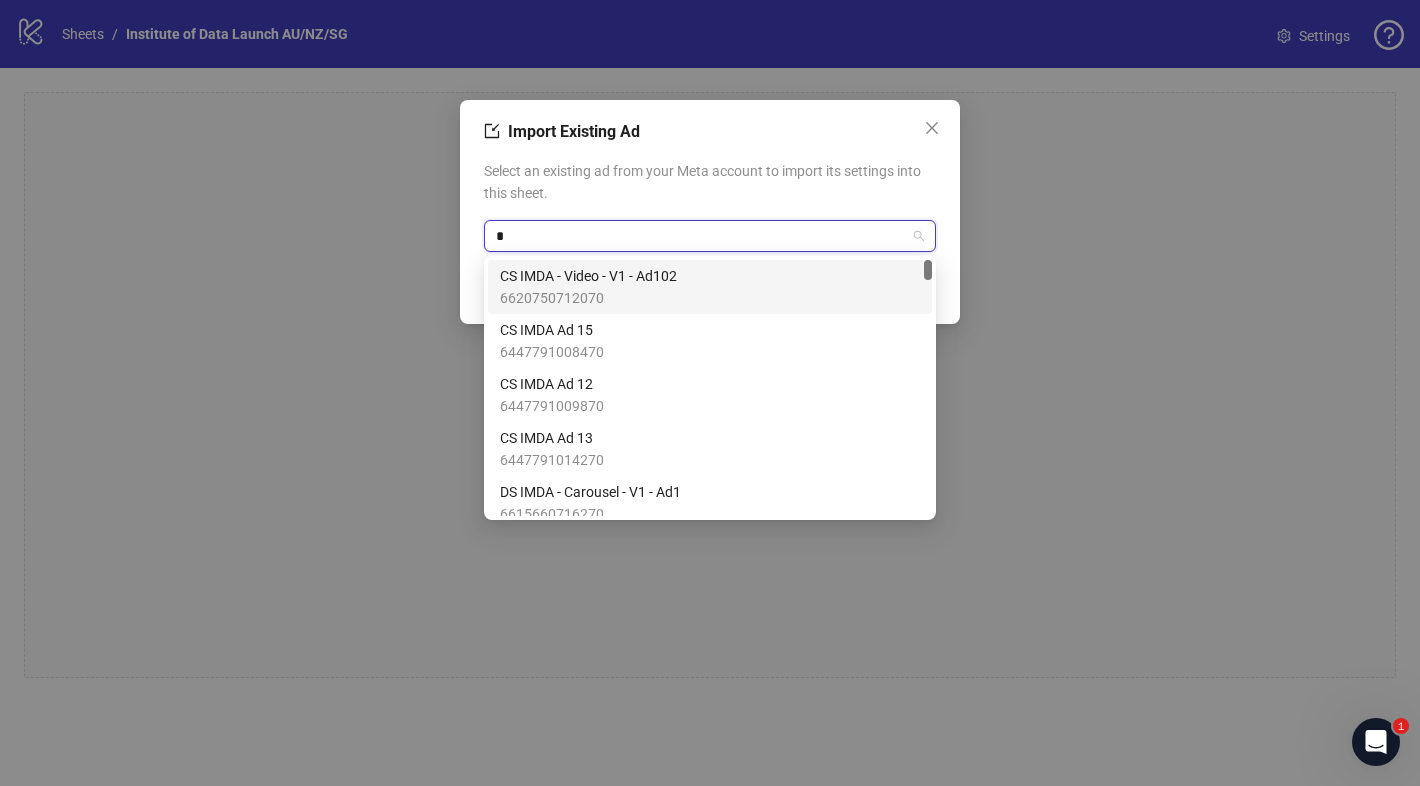 click on "*" at bounding box center (701, 236) 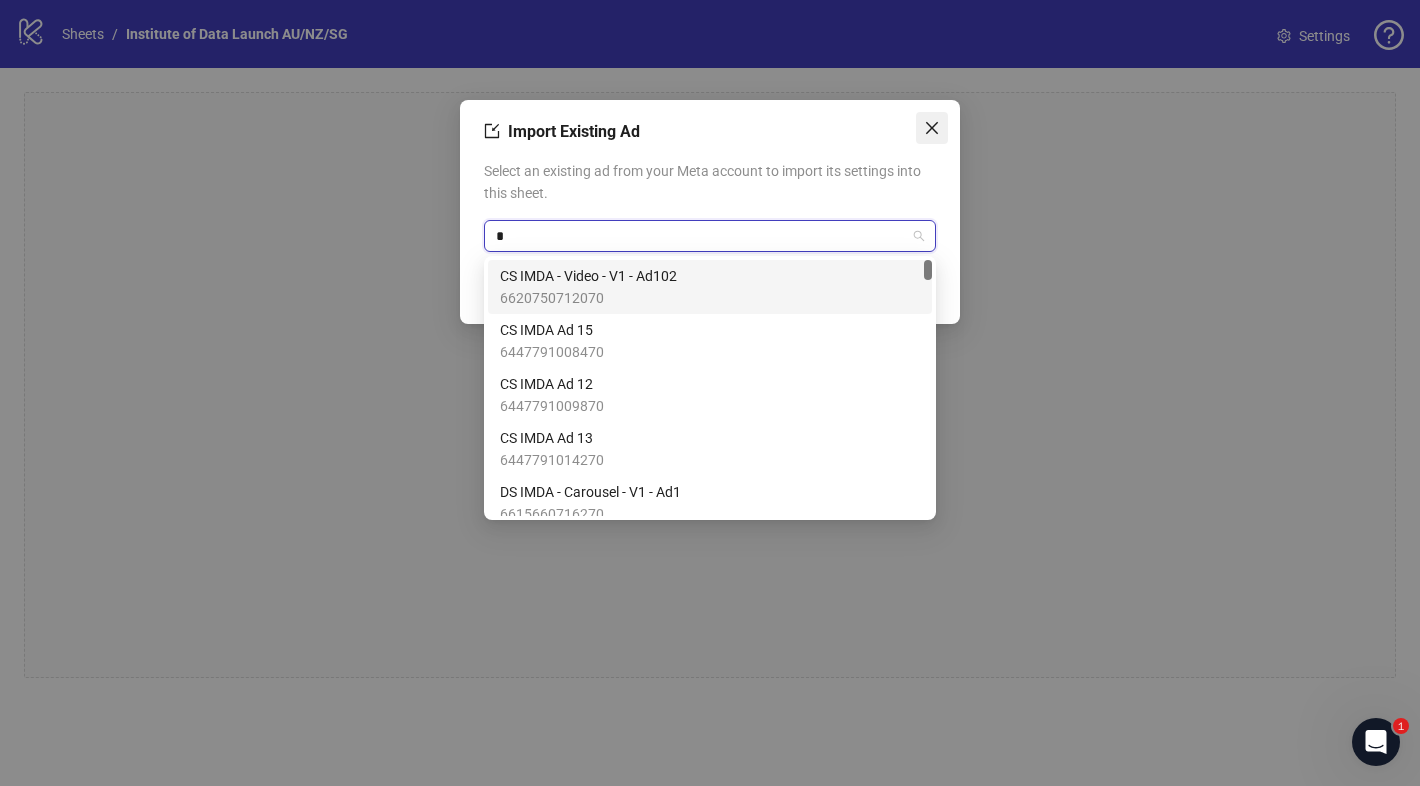 type on "*" 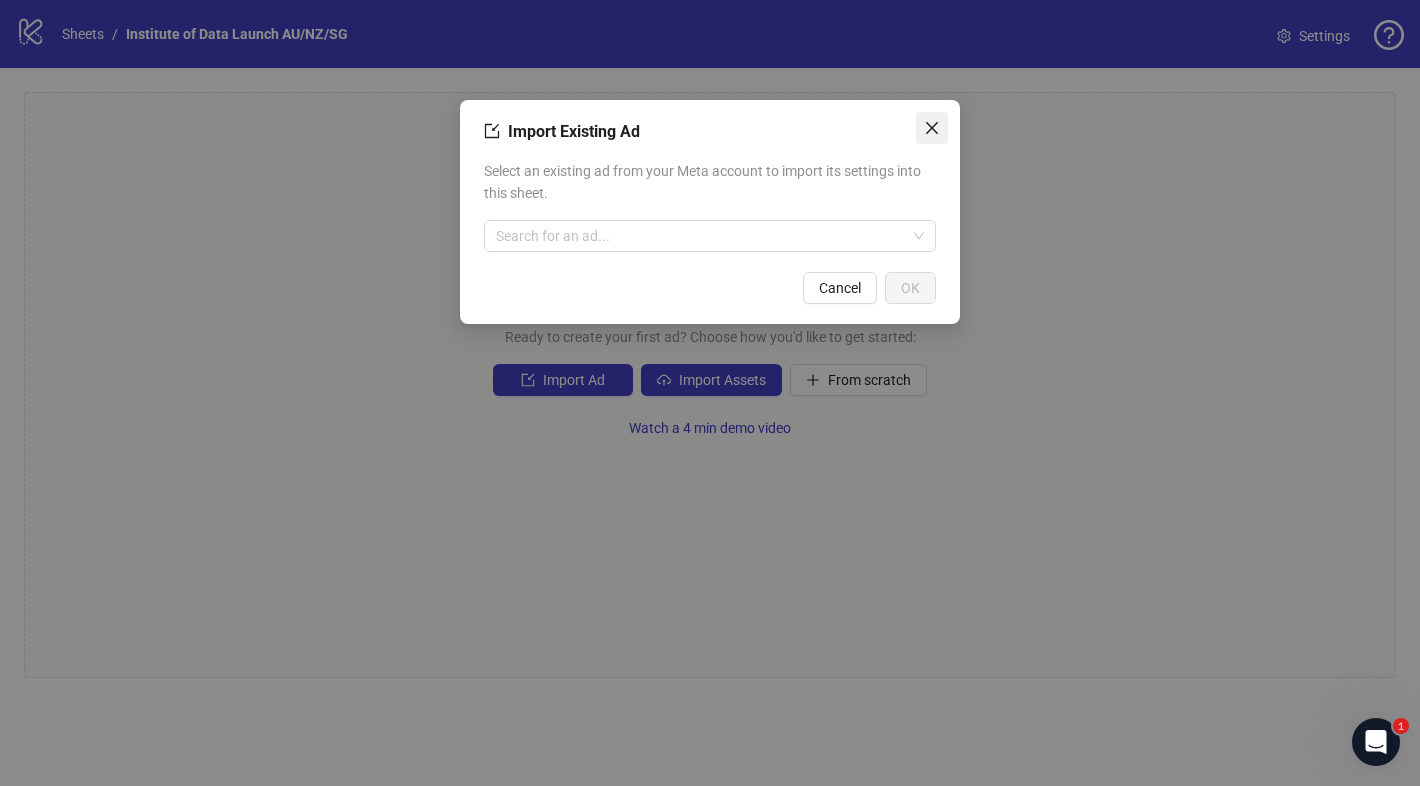 click 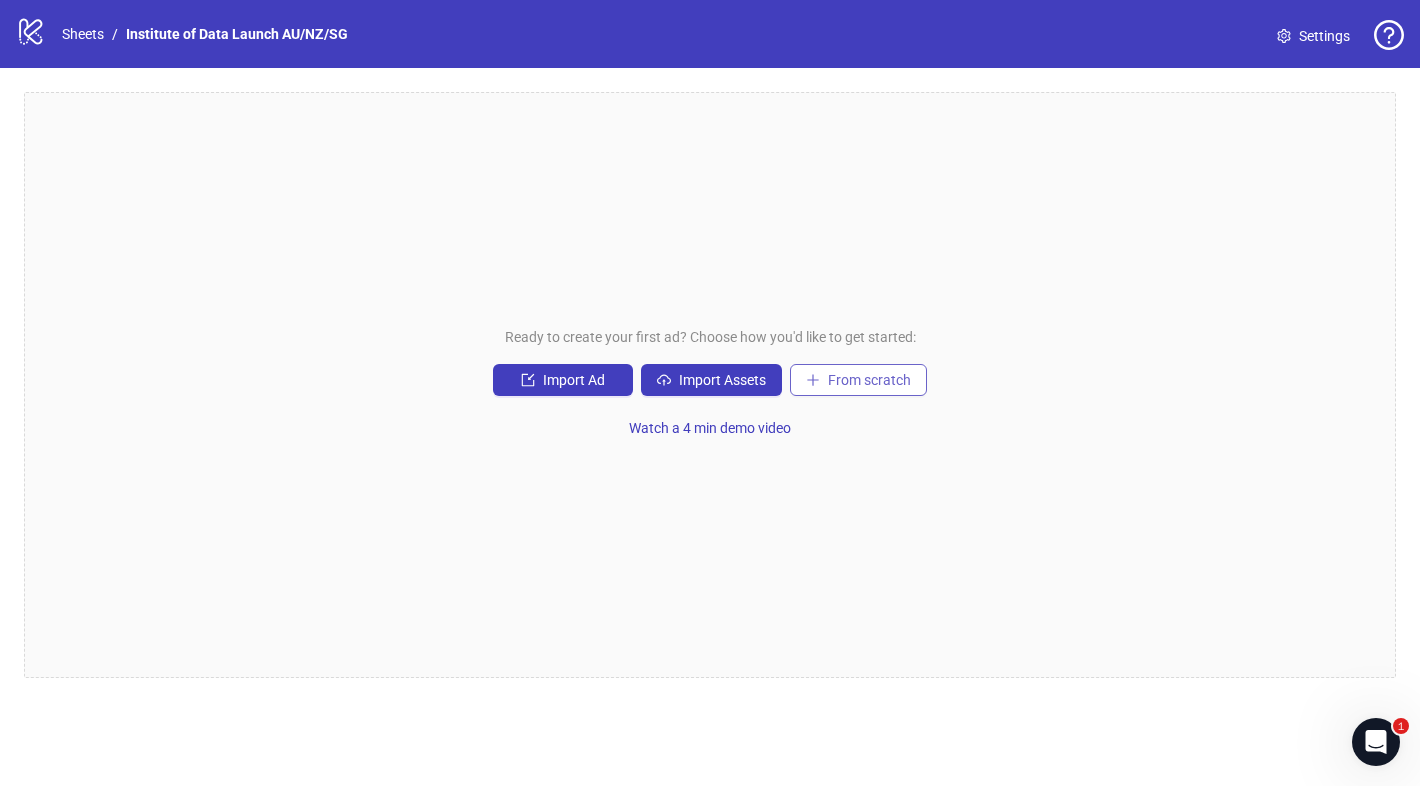 click on "From scratch" at bounding box center (869, 380) 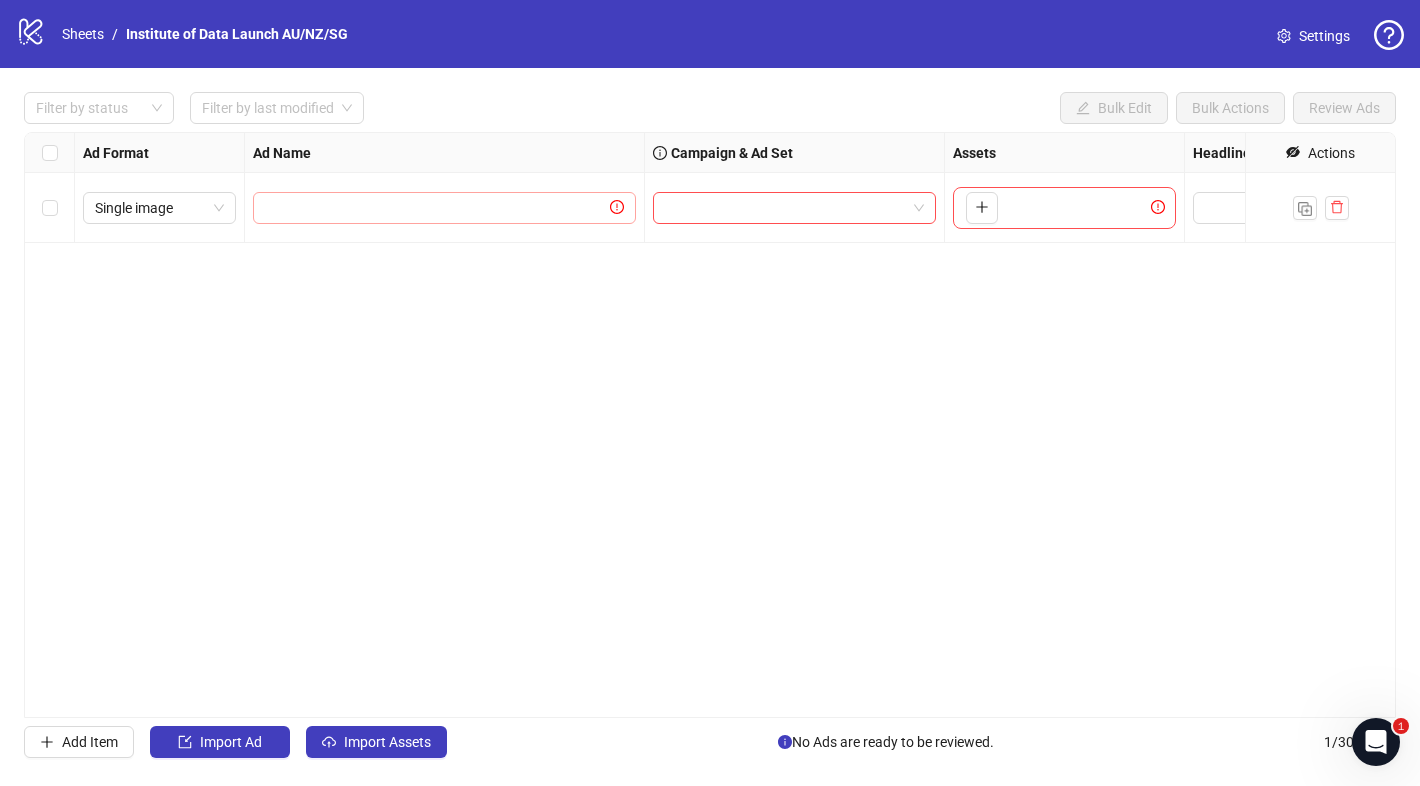 click at bounding box center [444, 208] 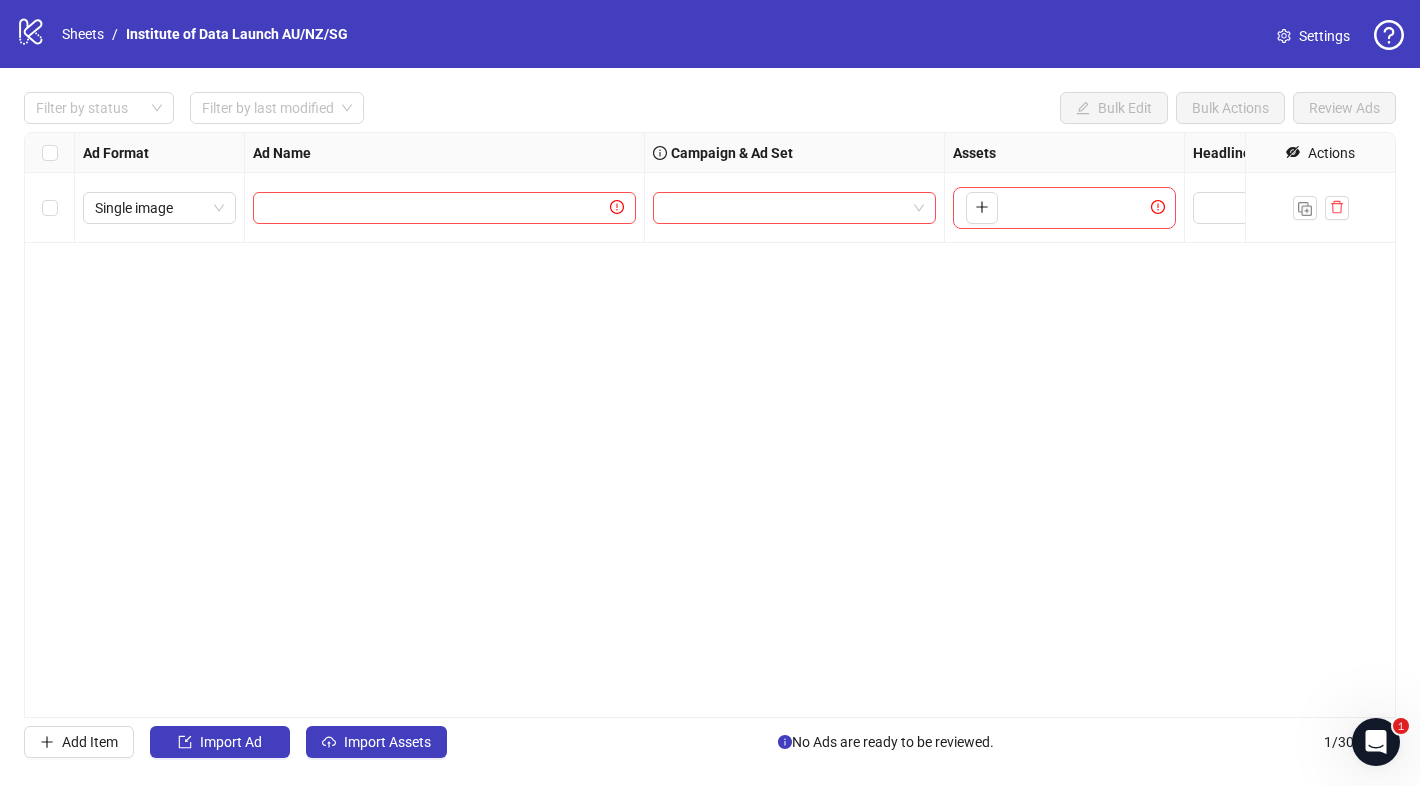click at bounding box center (795, 208) 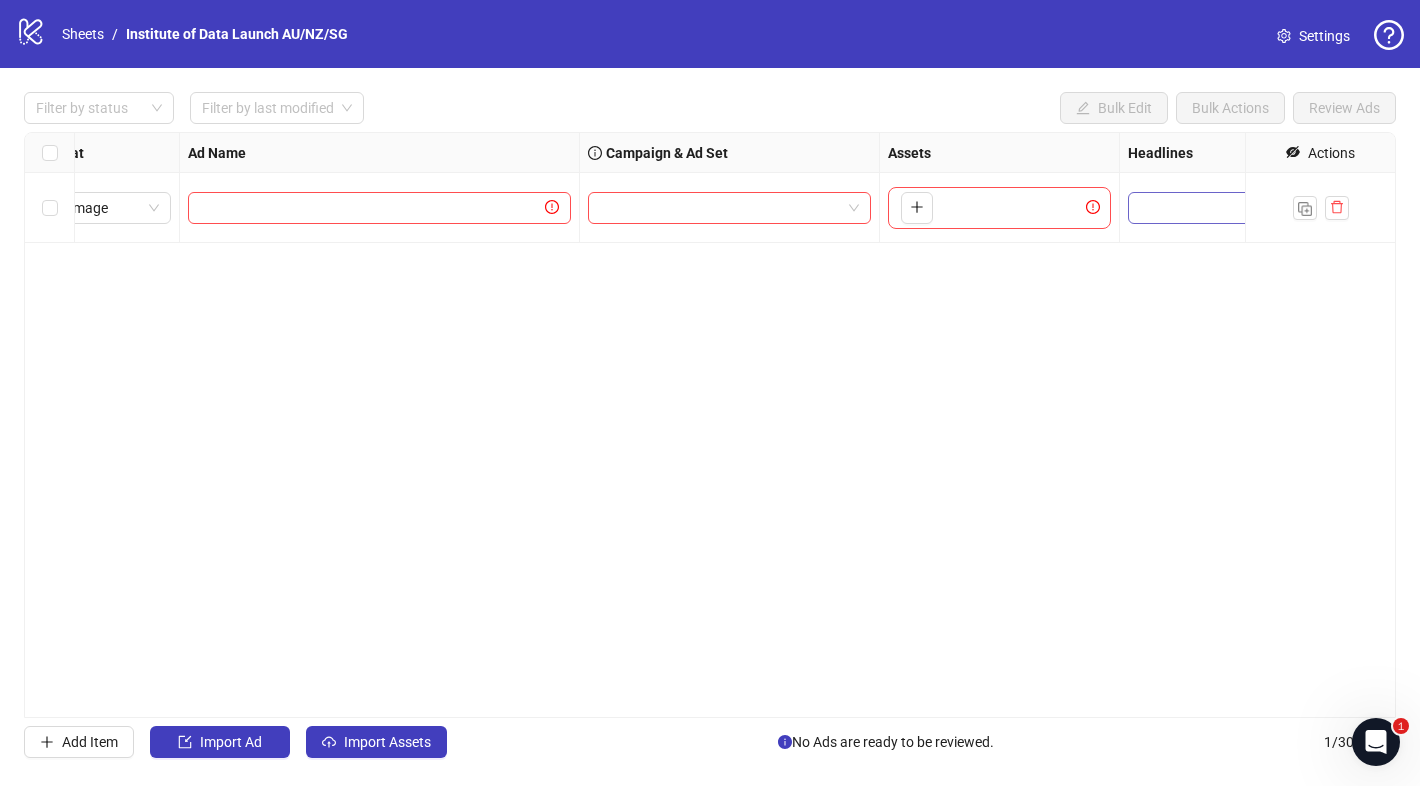scroll, scrollTop: 0, scrollLeft: 0, axis: both 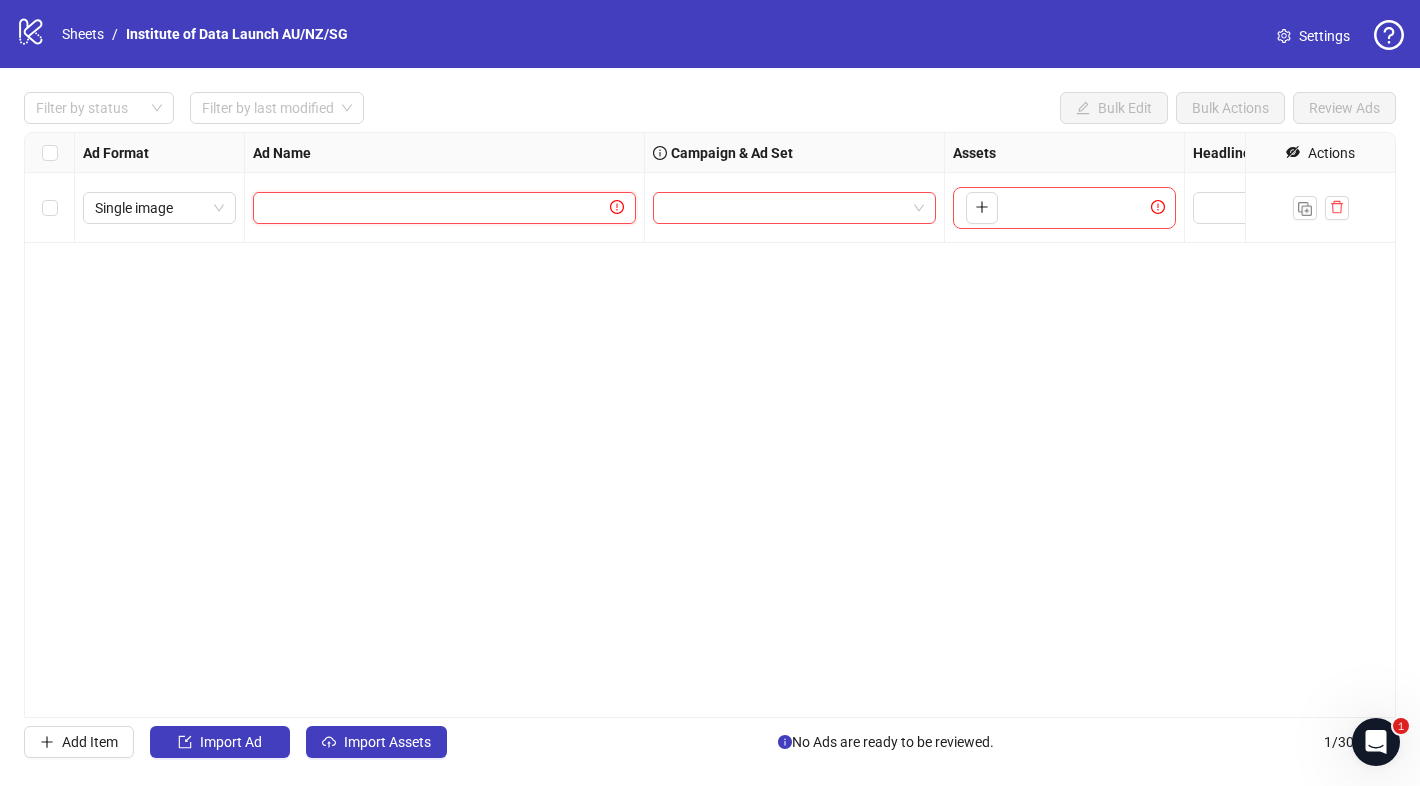 click at bounding box center [435, 208] 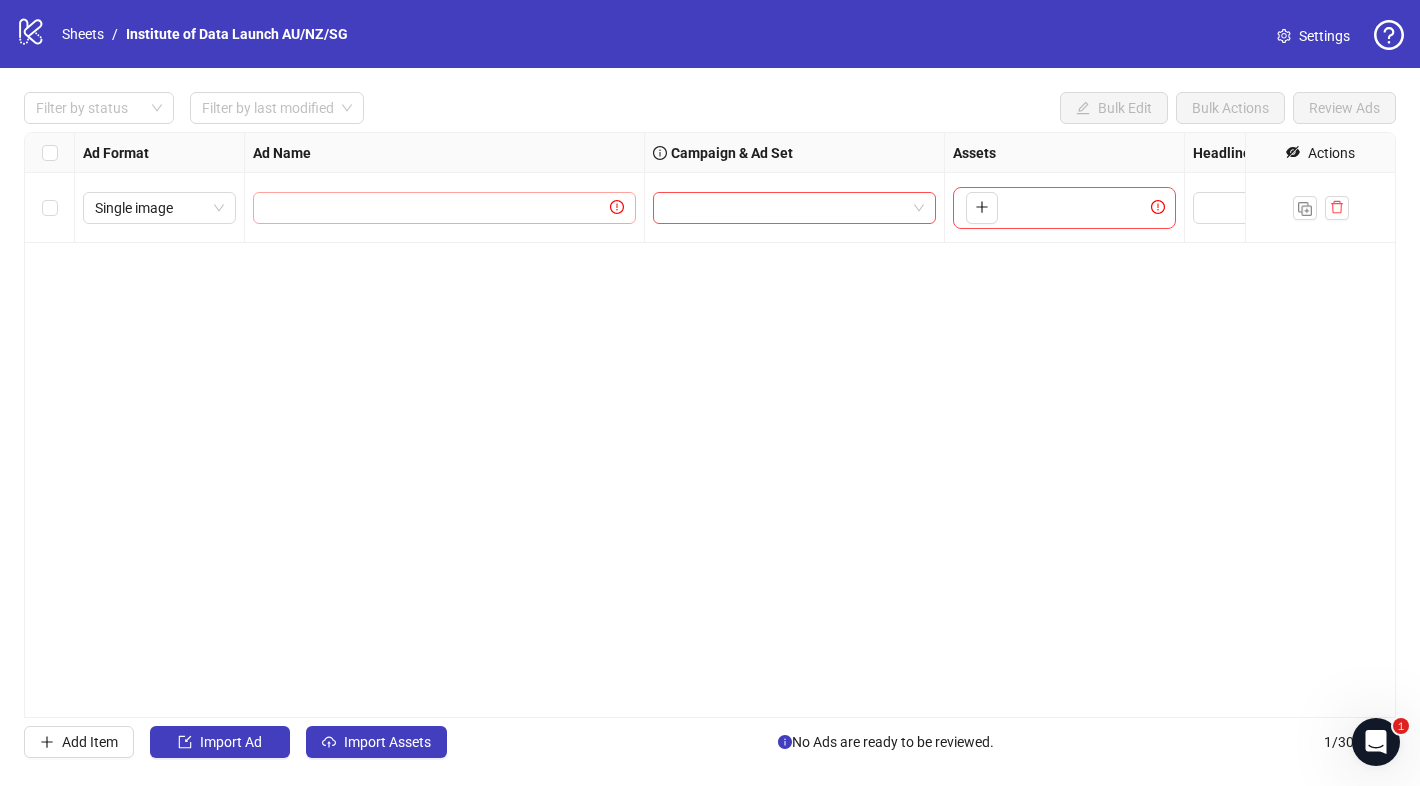 click at bounding box center [444, 208] 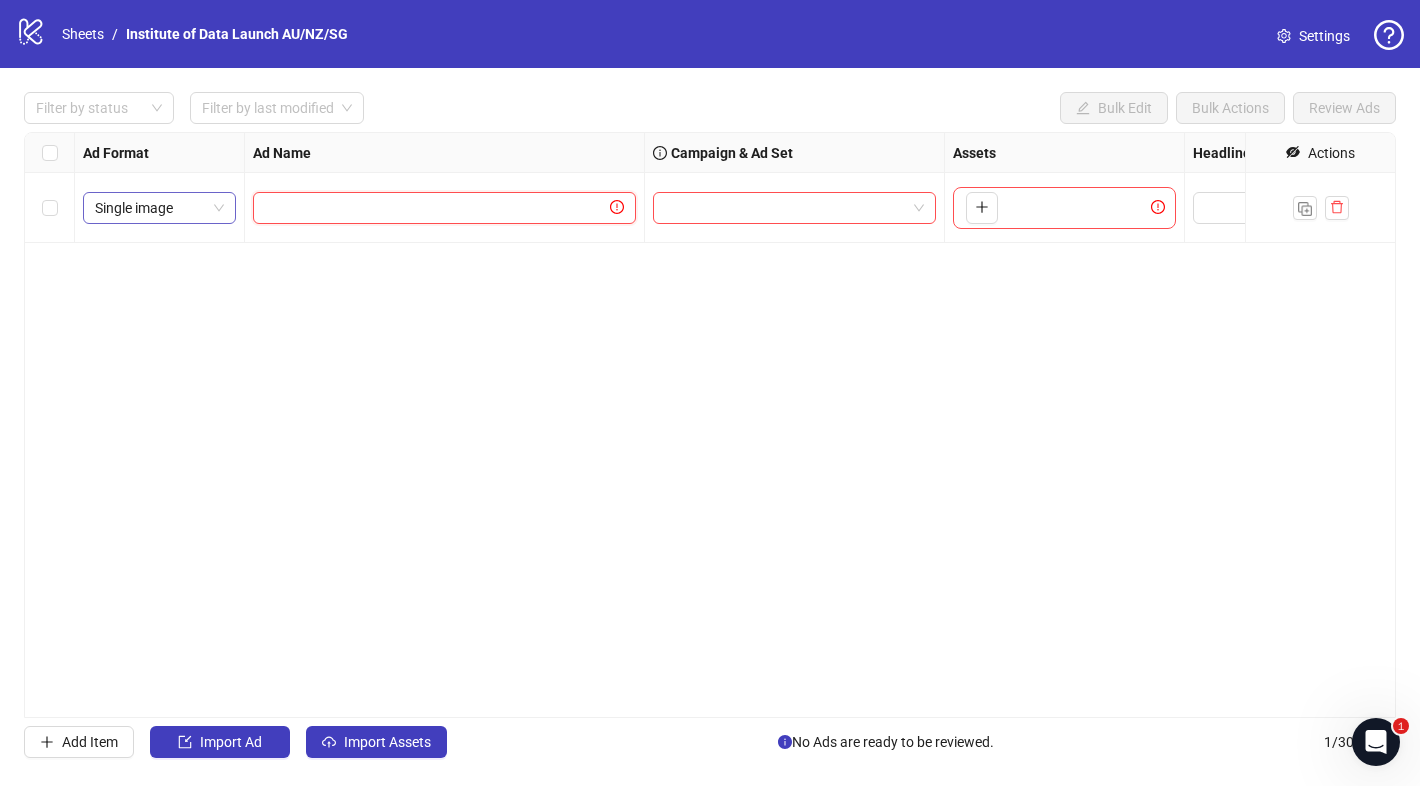 click on "Single image" at bounding box center (159, 208) 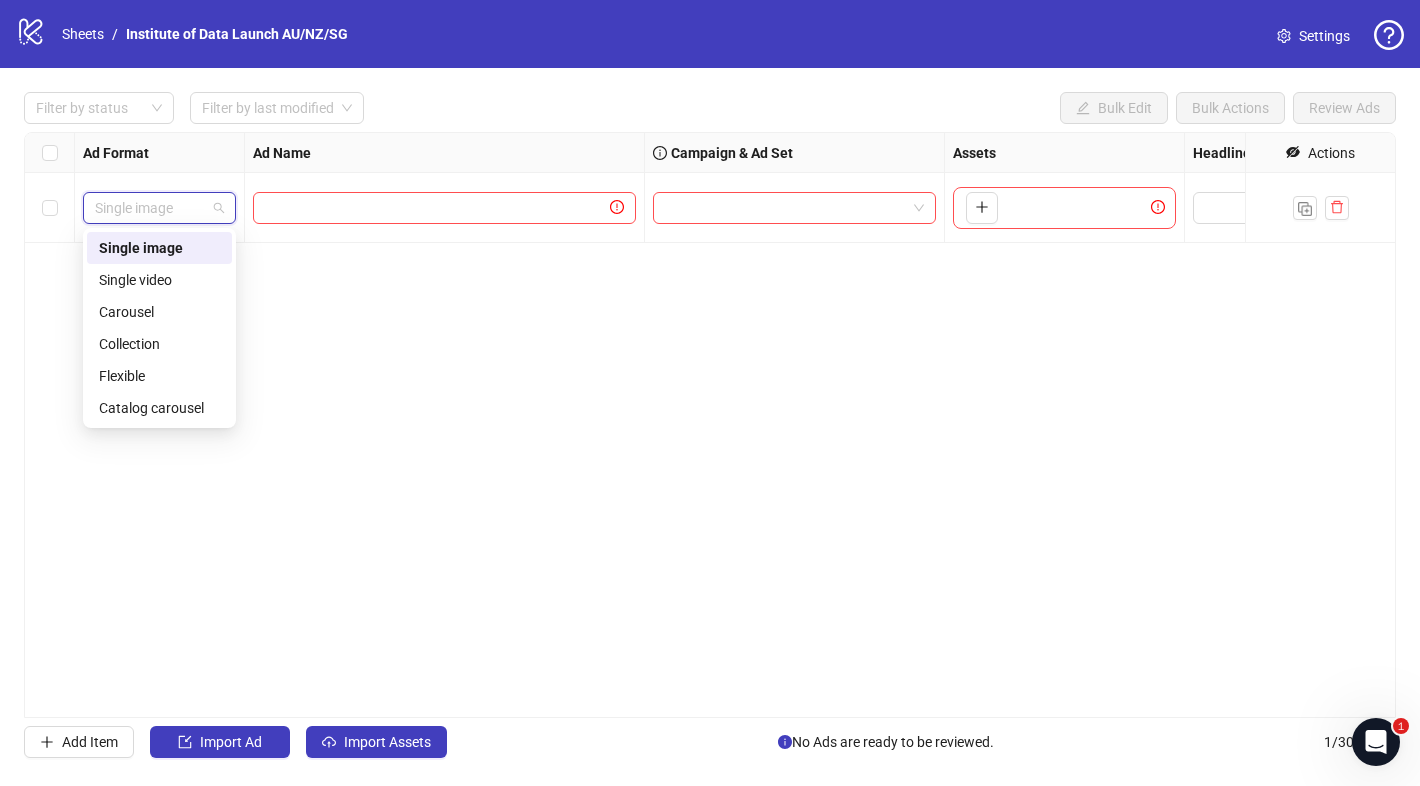 click on "Single image" at bounding box center [159, 248] 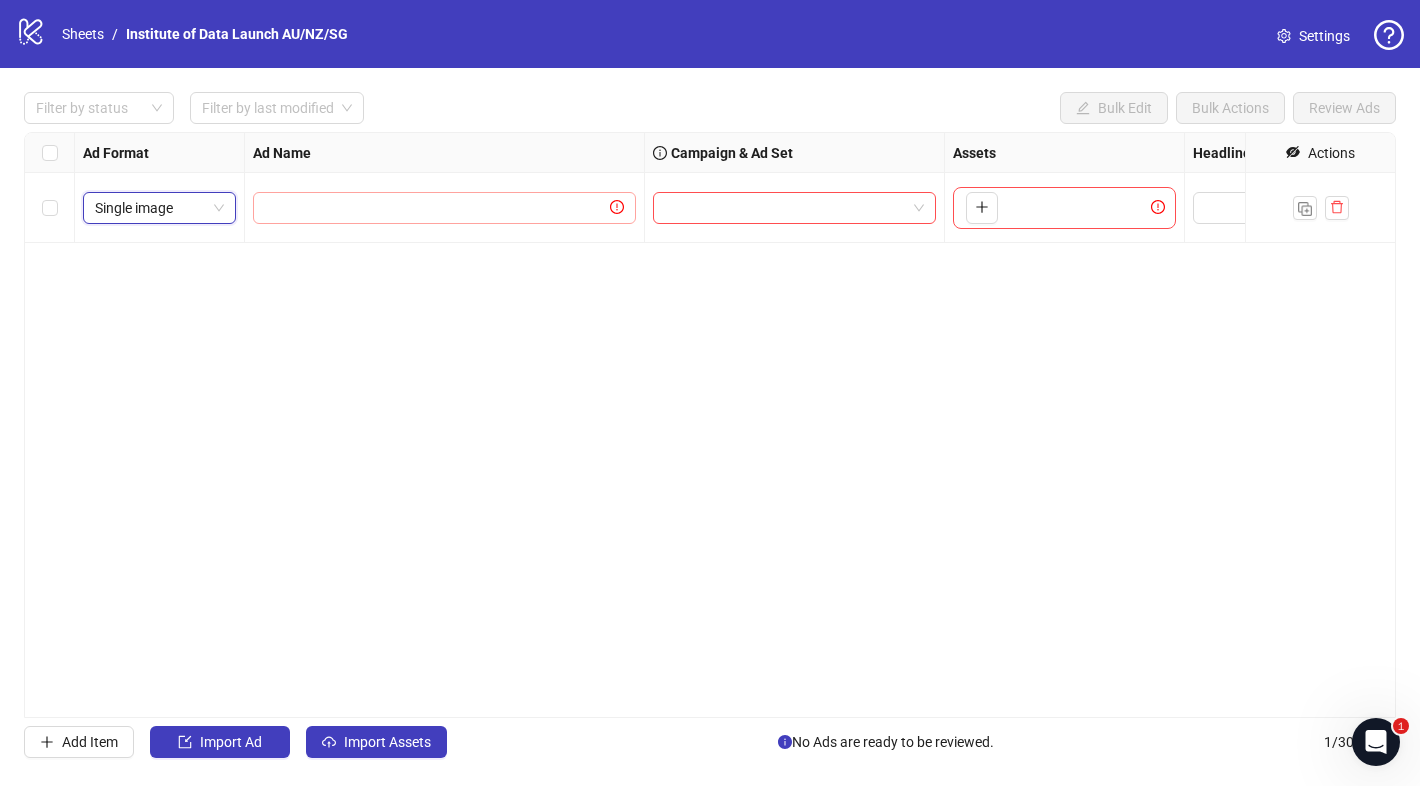 click at bounding box center (444, 208) 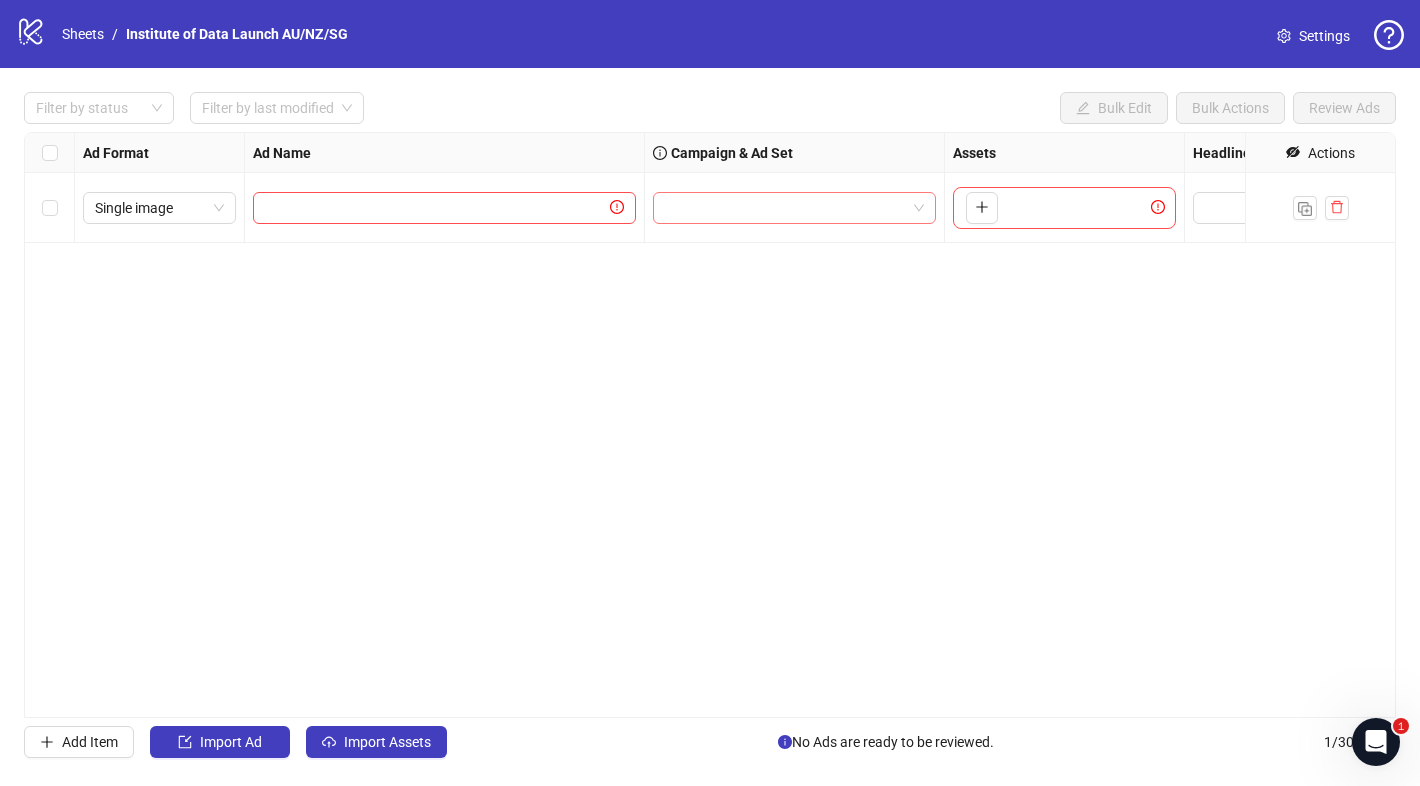 click at bounding box center (785, 208) 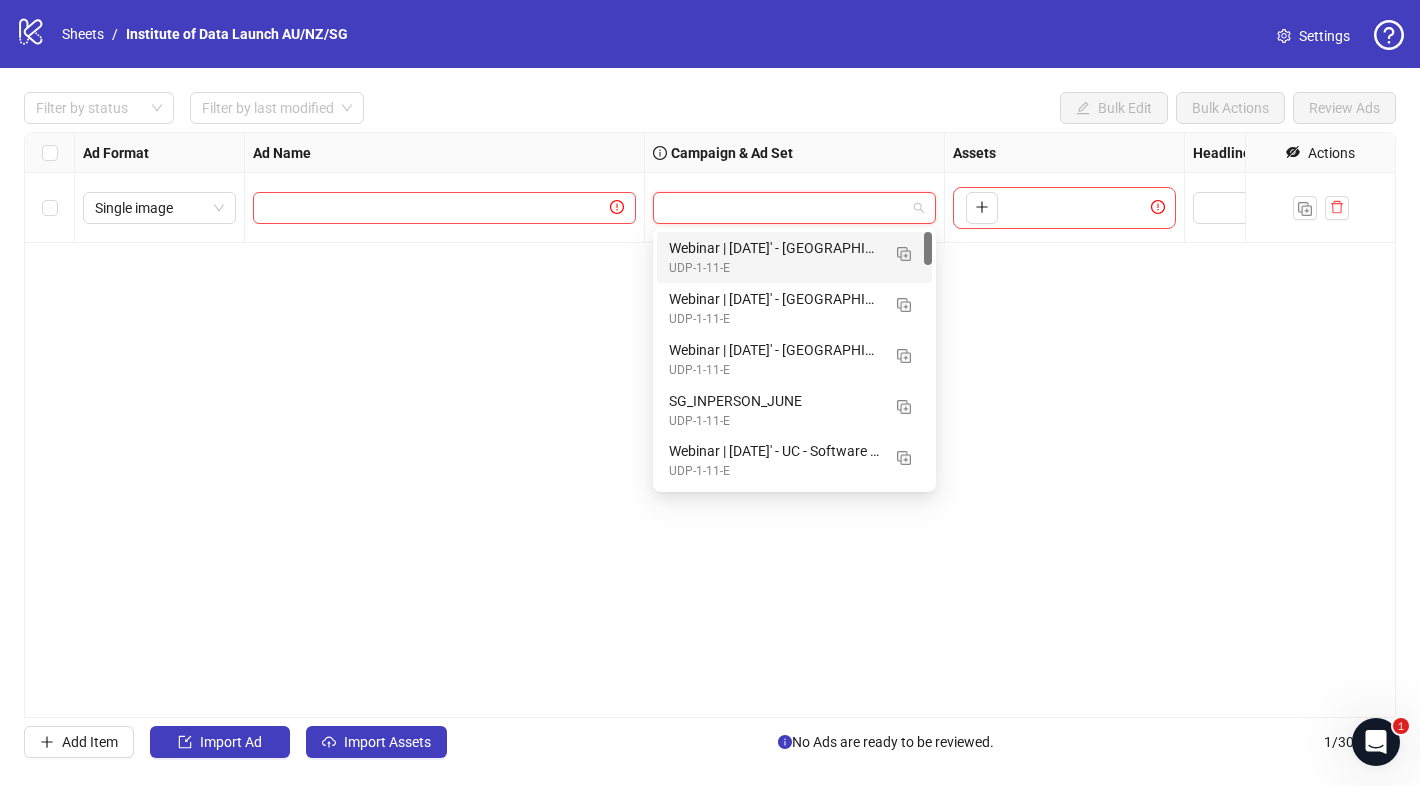 click at bounding box center (785, 208) 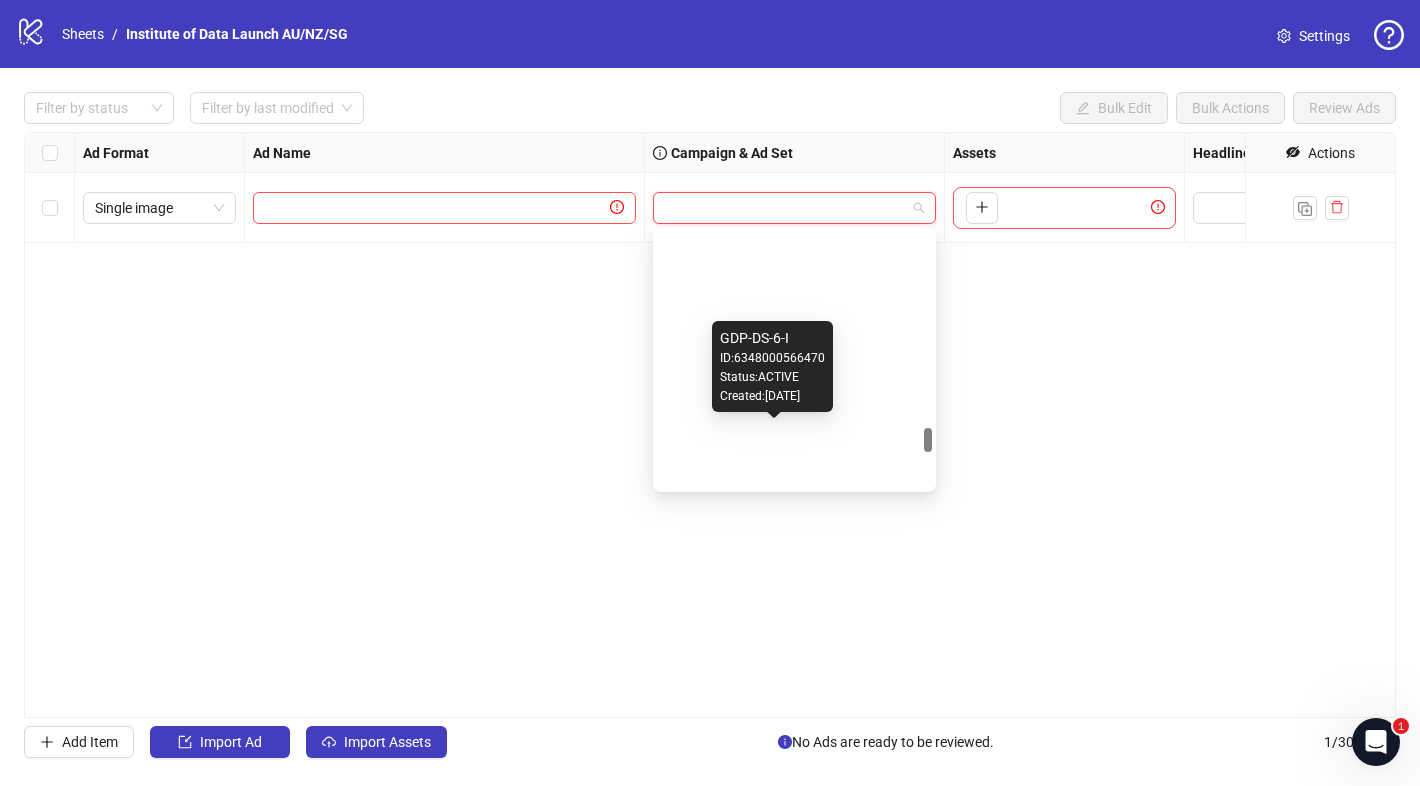 scroll, scrollTop: 2549, scrollLeft: 0, axis: vertical 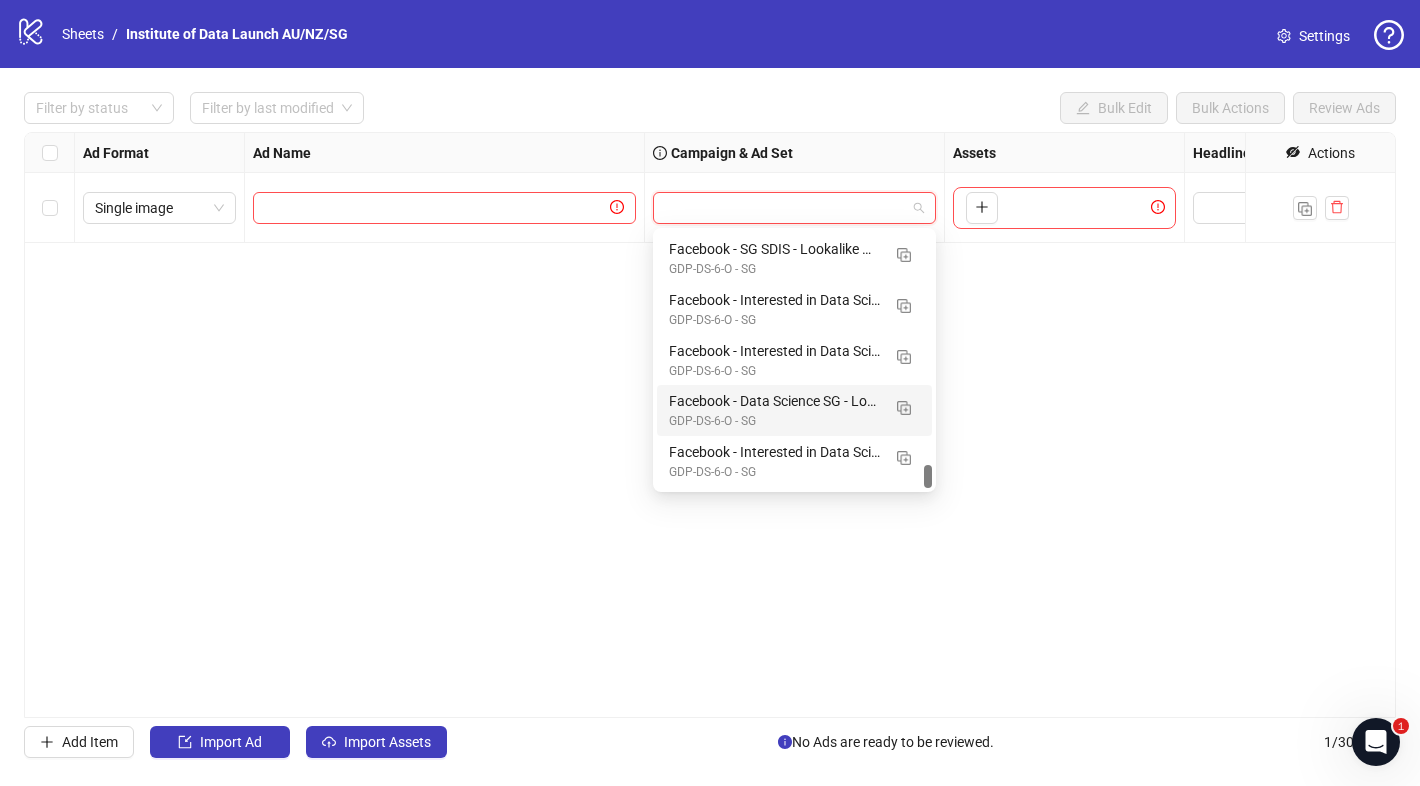 click on "Ad Format Ad Name Campaign & Ad Set Assets Headlines Primary Texts Descriptions Destination URL App Product Page ID Display URL Leadgen Form Product Set ID URL Params Call to Action Actions Single image
To pick up a draggable item, press the space bar.
While dragging, use the arrow keys to move the item.
Press space again to drop the item in its new position, or press escape to cancel." at bounding box center [710, 425] 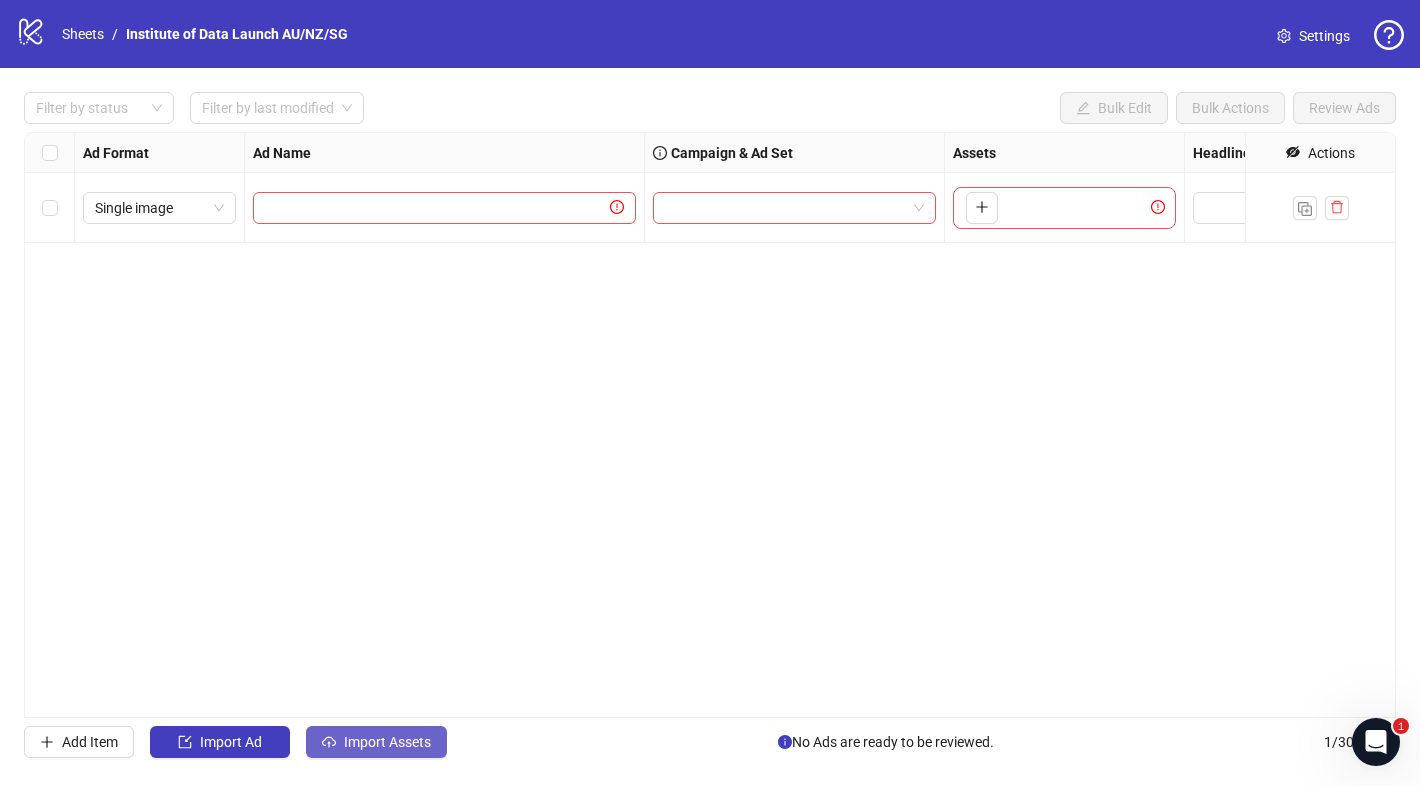 click on "Import Assets" at bounding box center [387, 742] 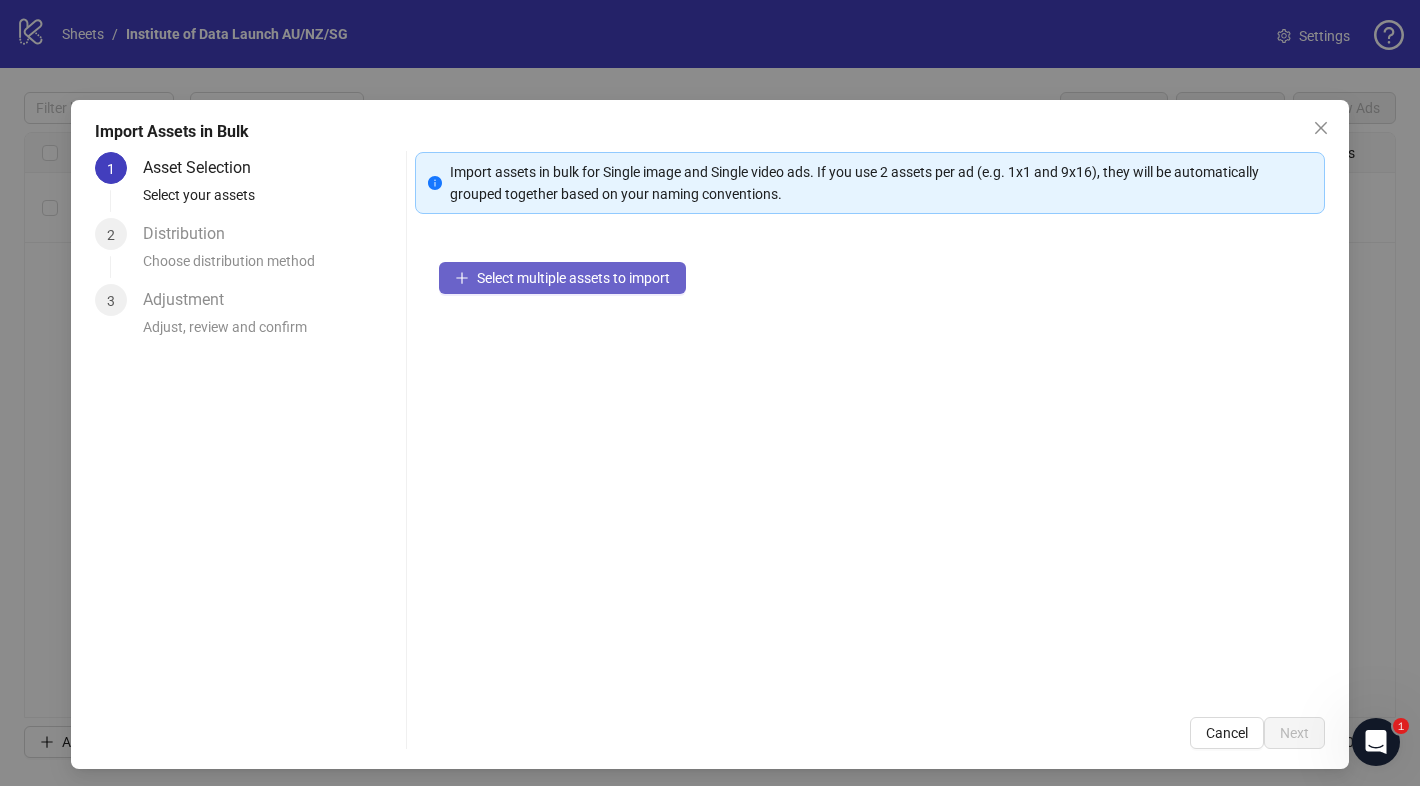 click on "Select multiple assets to import" at bounding box center (573, 278) 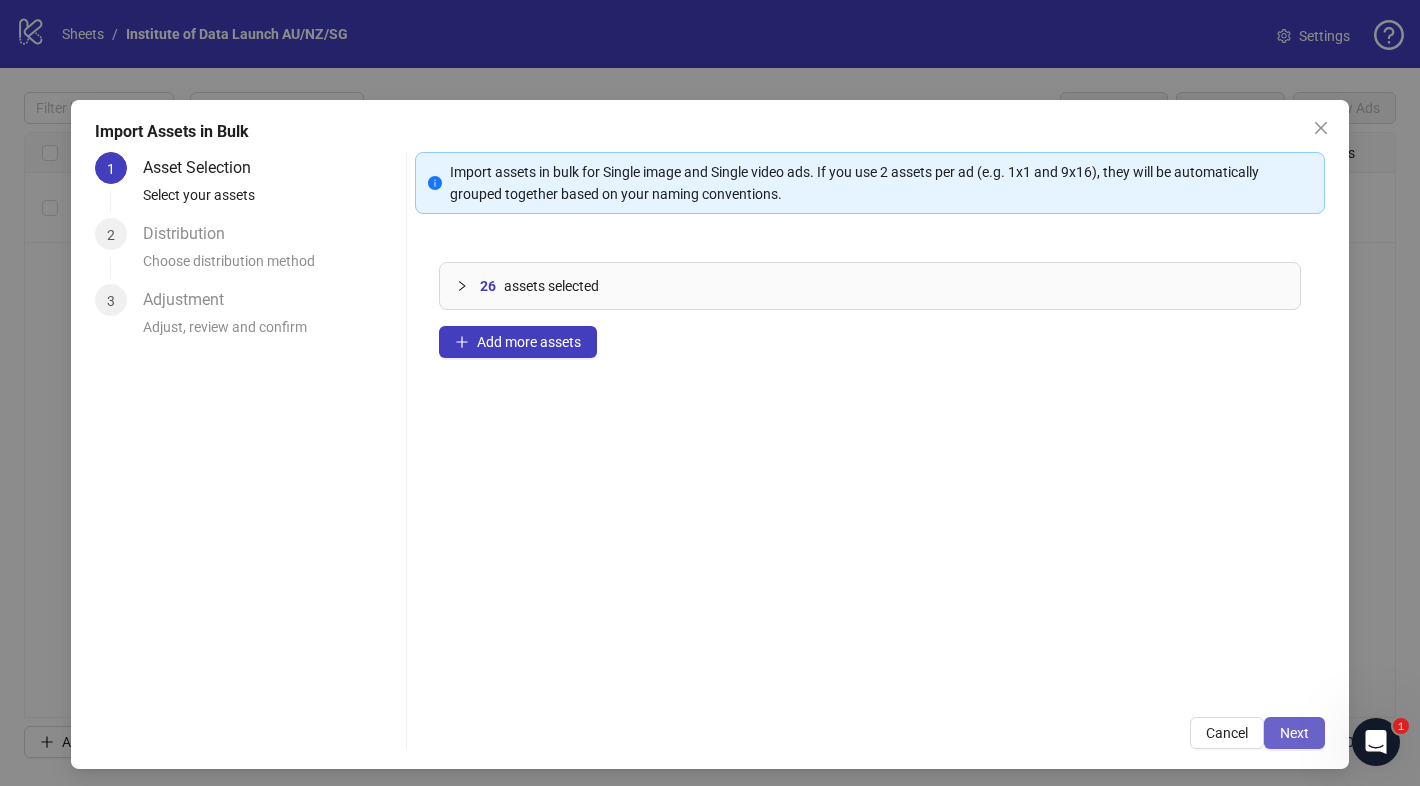 click on "Next" at bounding box center [1294, 733] 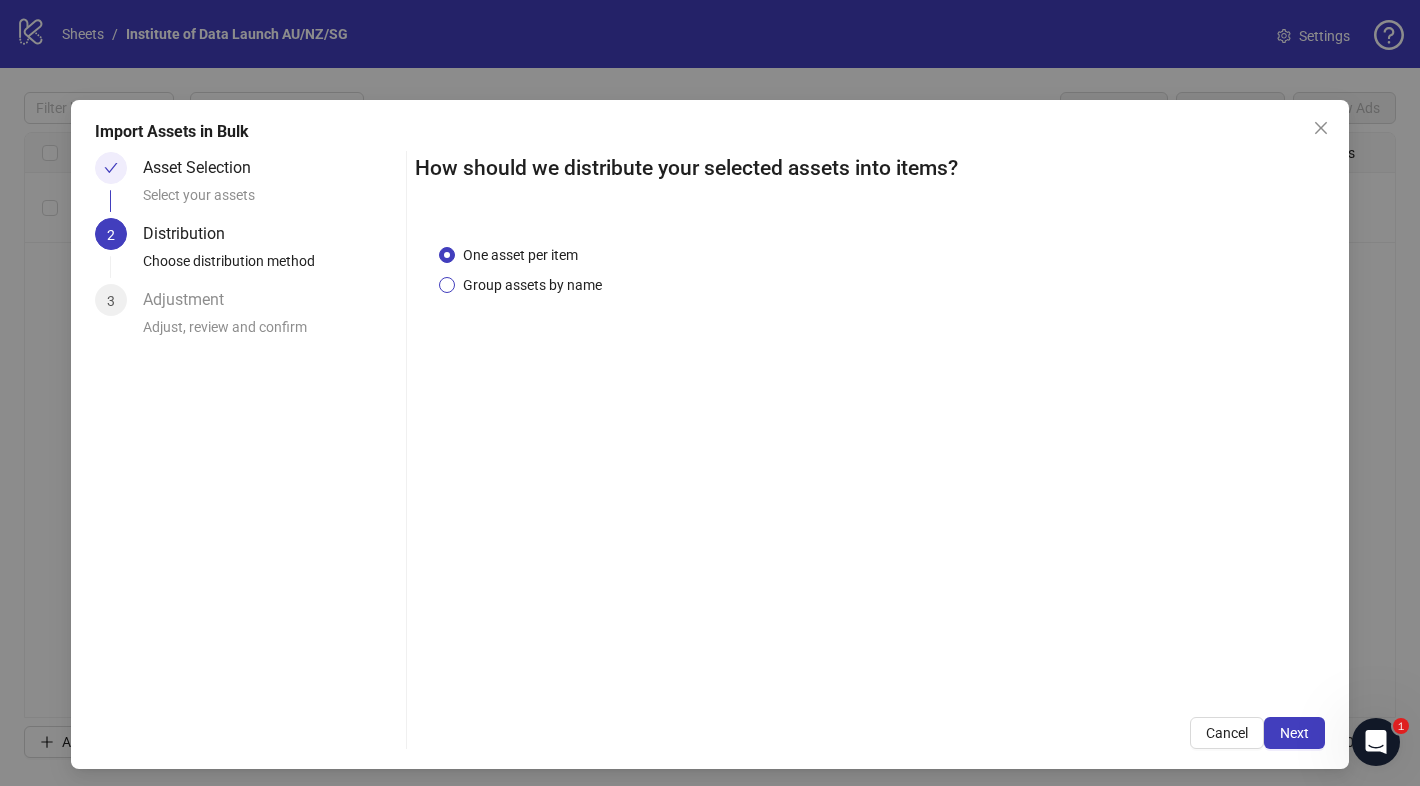 click on "Group assets by name" at bounding box center [532, 285] 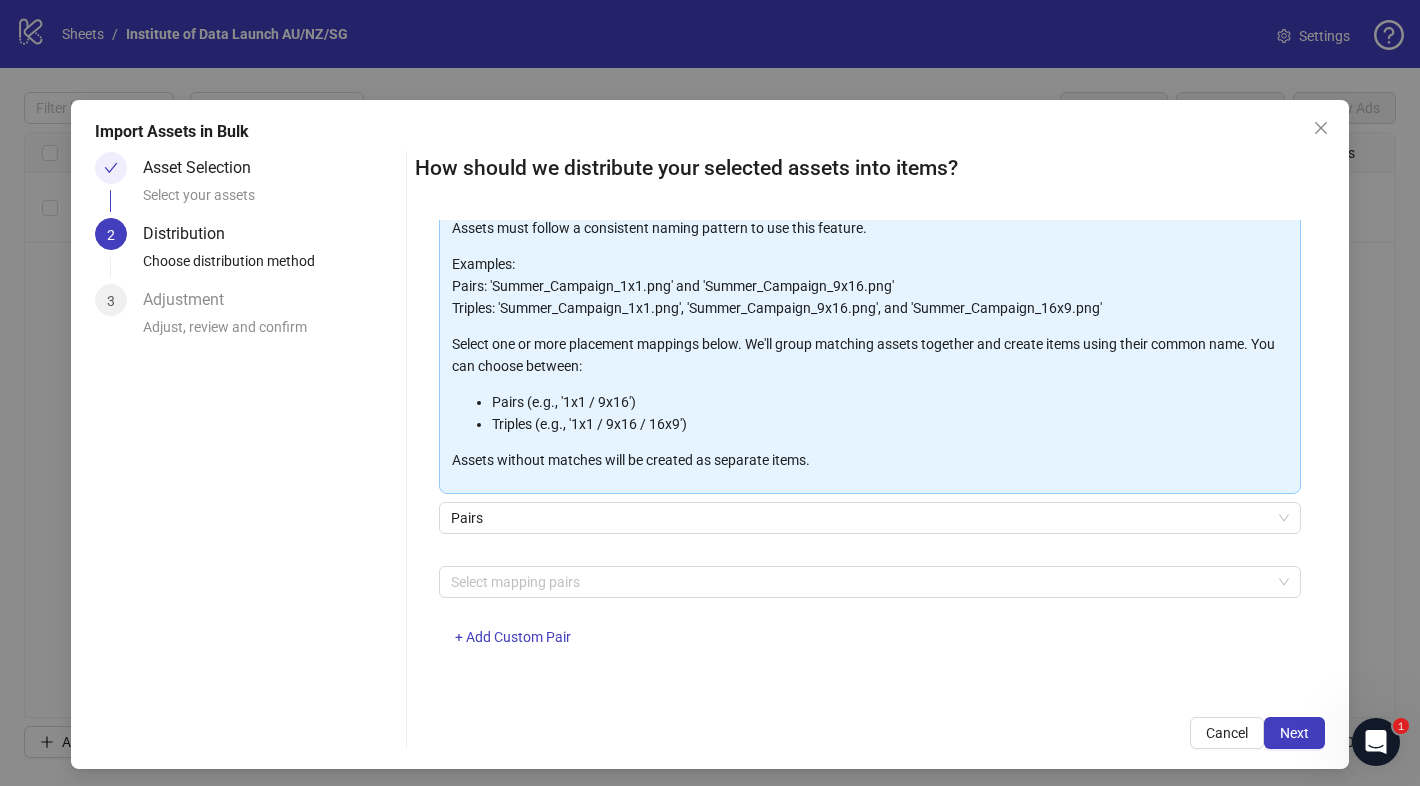 scroll, scrollTop: 0, scrollLeft: 0, axis: both 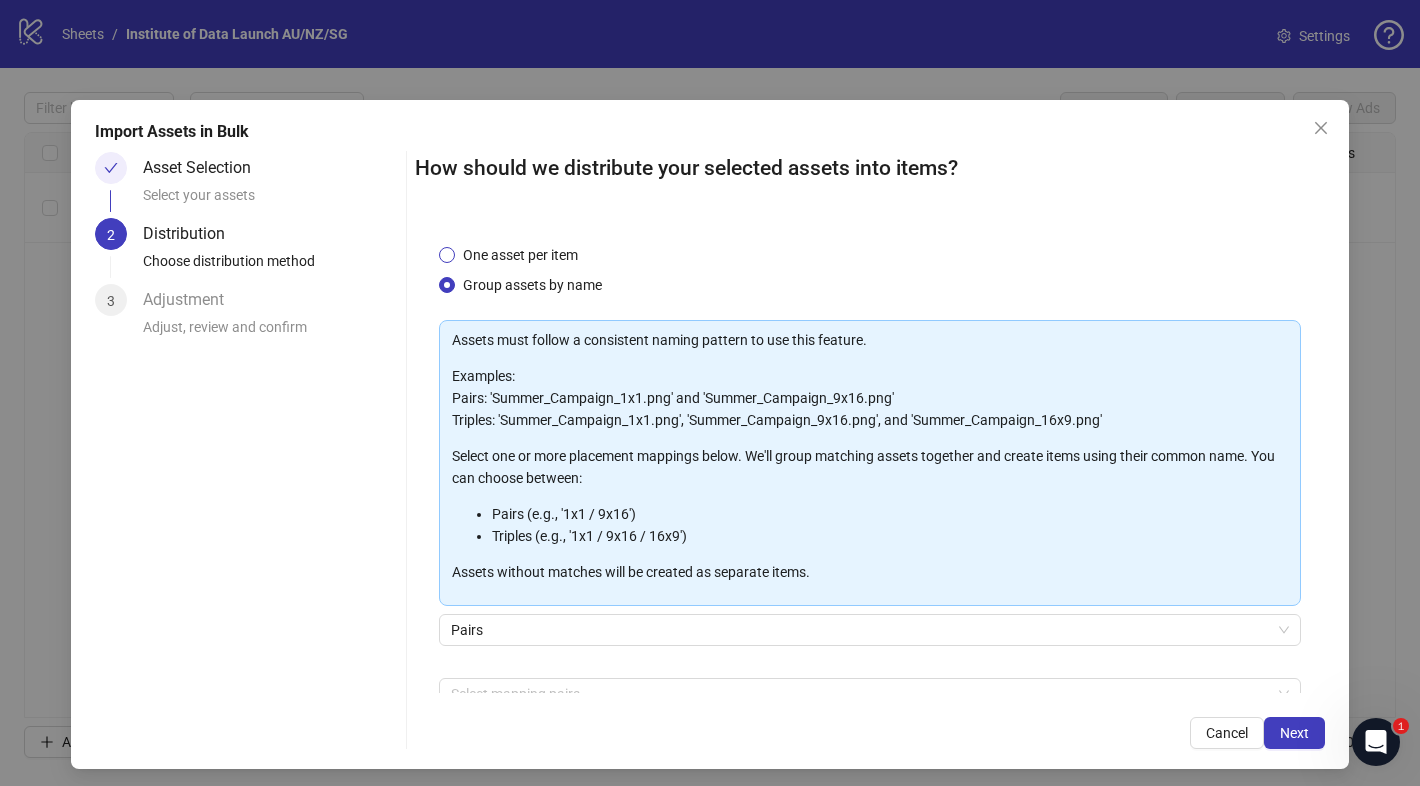 click on "One asset per item" at bounding box center (520, 255) 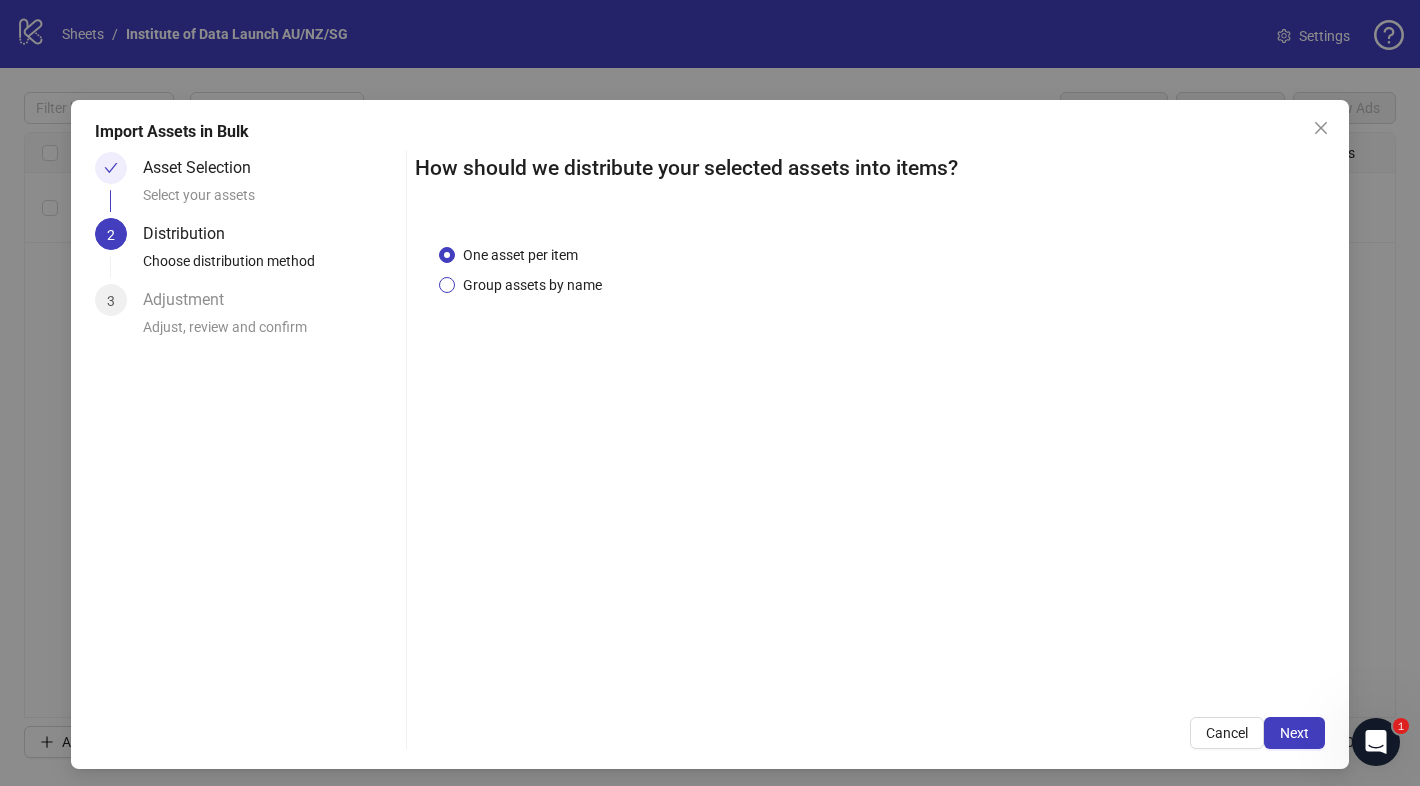click on "Group assets by name" at bounding box center (532, 285) 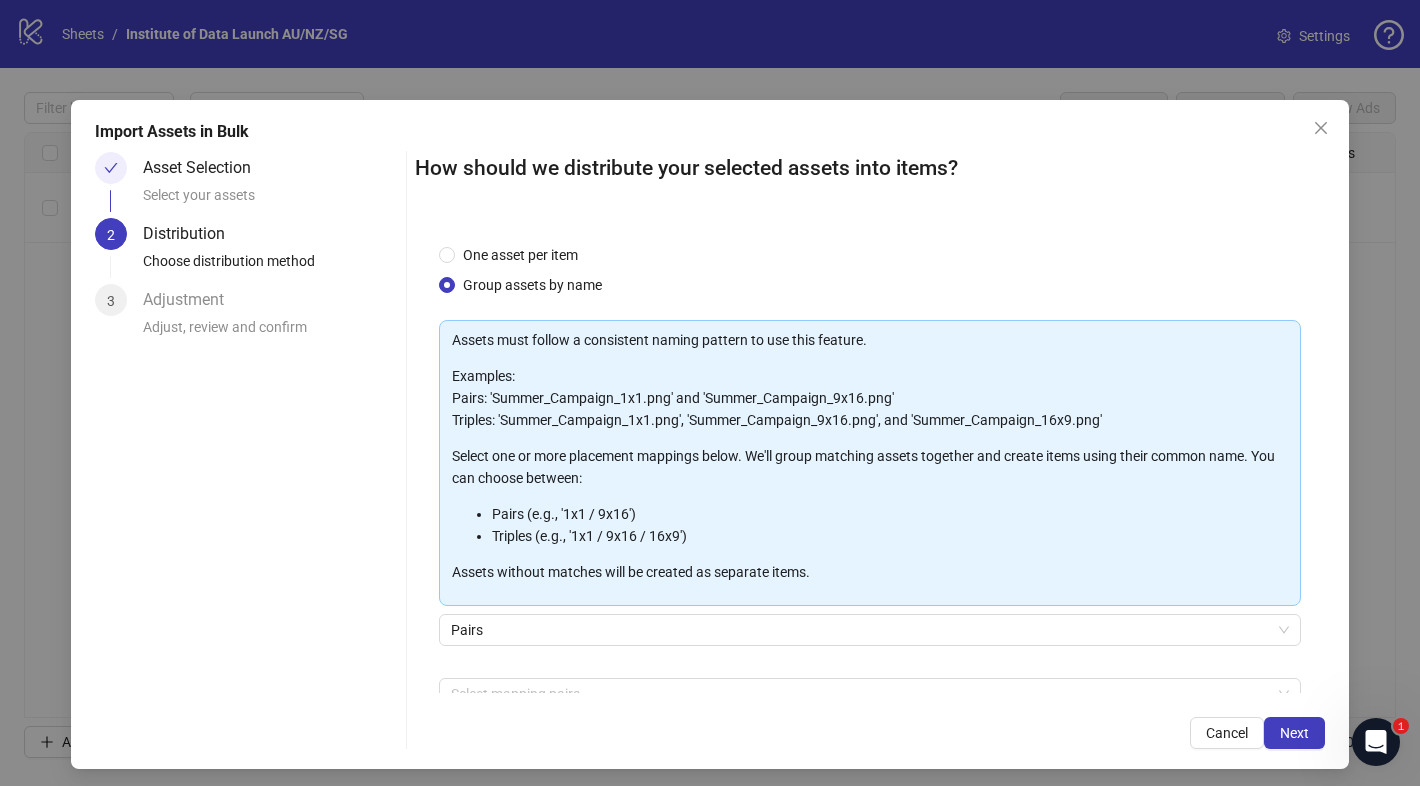 scroll, scrollTop: 112, scrollLeft: 0, axis: vertical 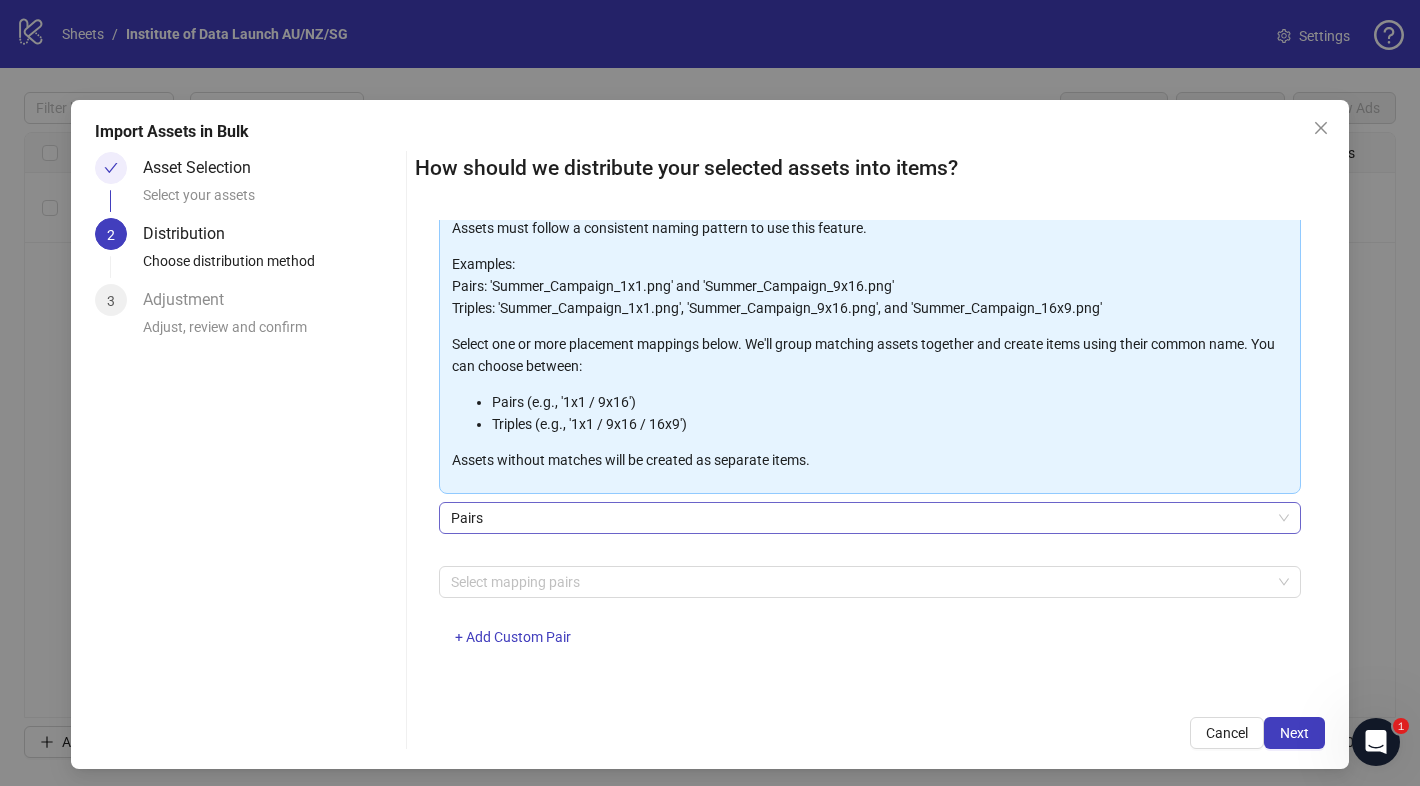 click on "Pairs" at bounding box center [870, 518] 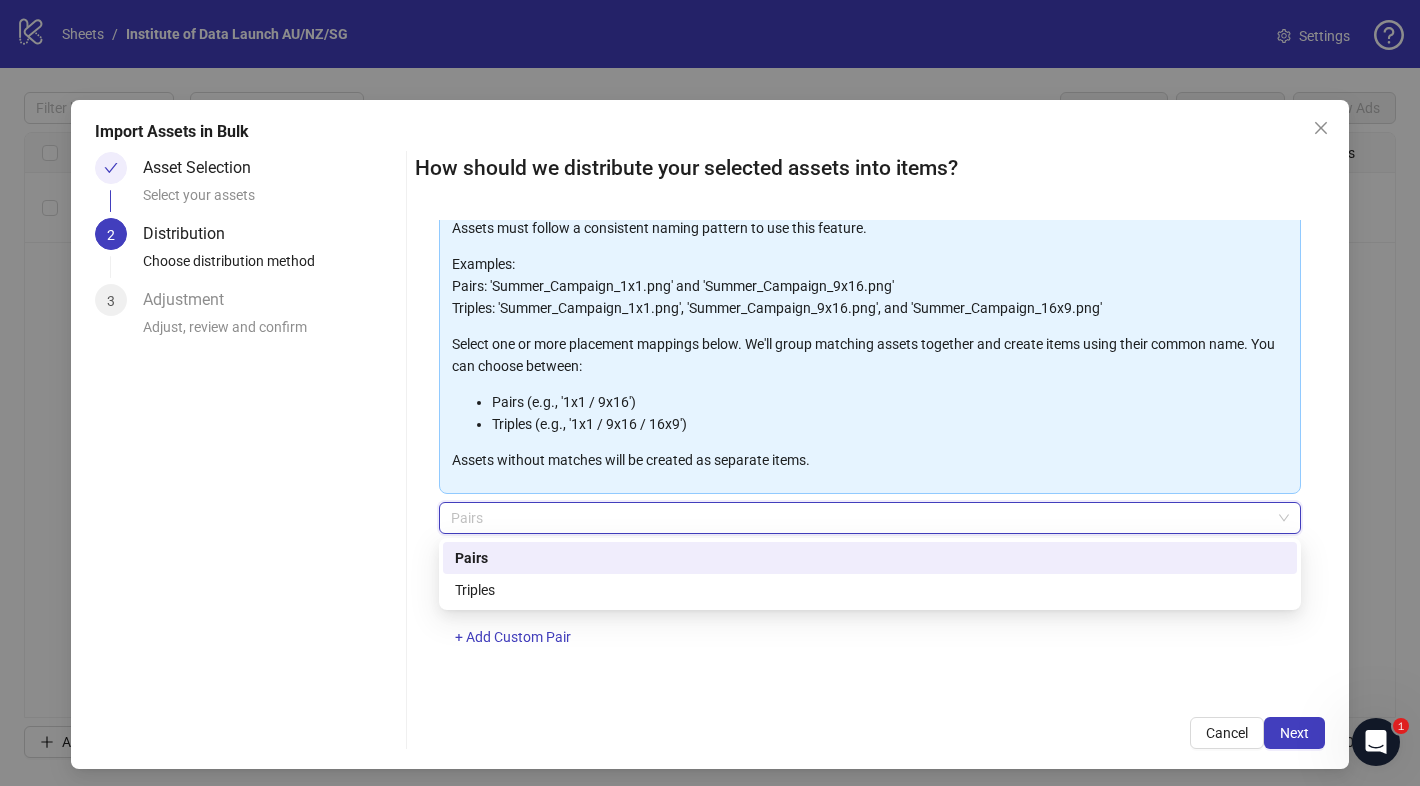 click on "Assets without matches will be created as separate items." at bounding box center (870, 460) 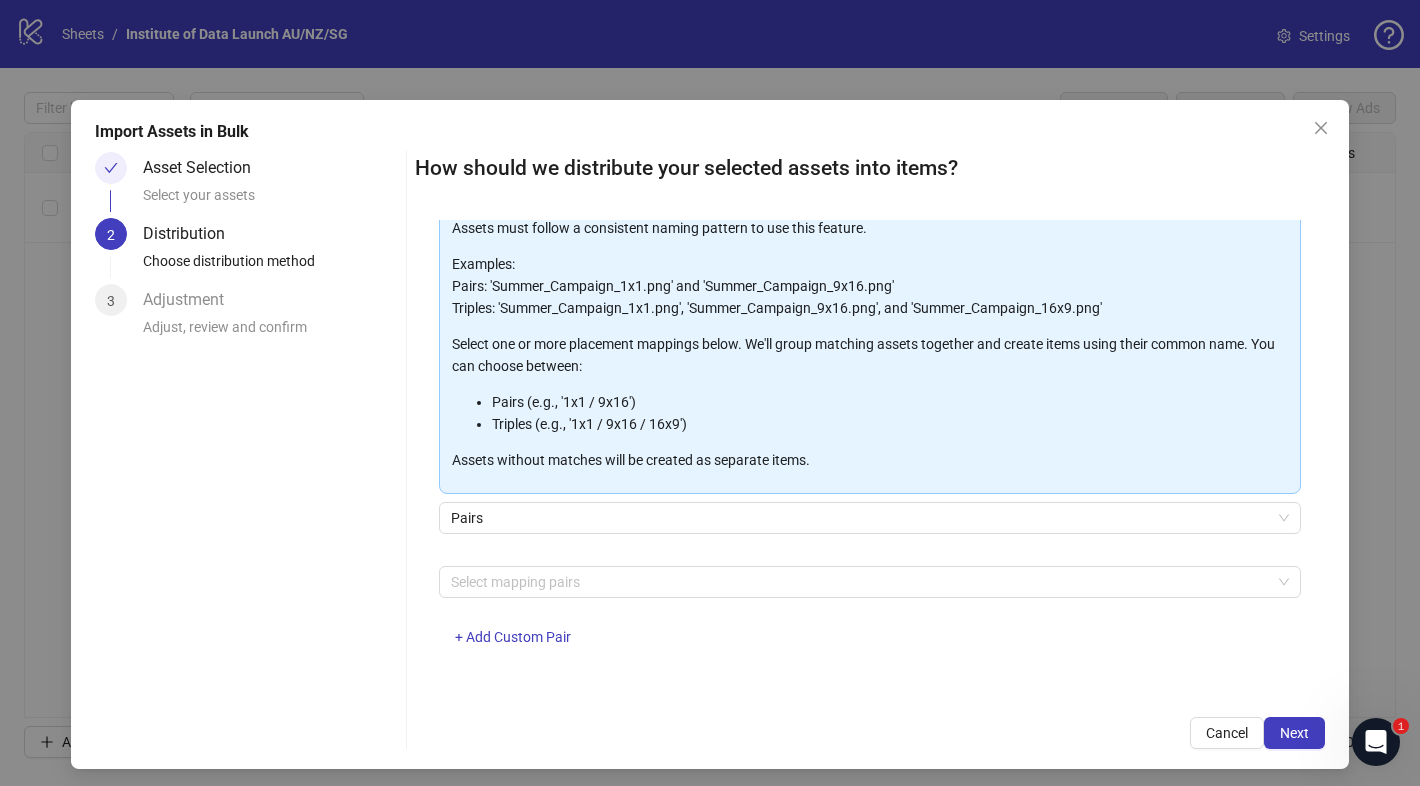 click on "Asset Selection" at bounding box center [205, 168] 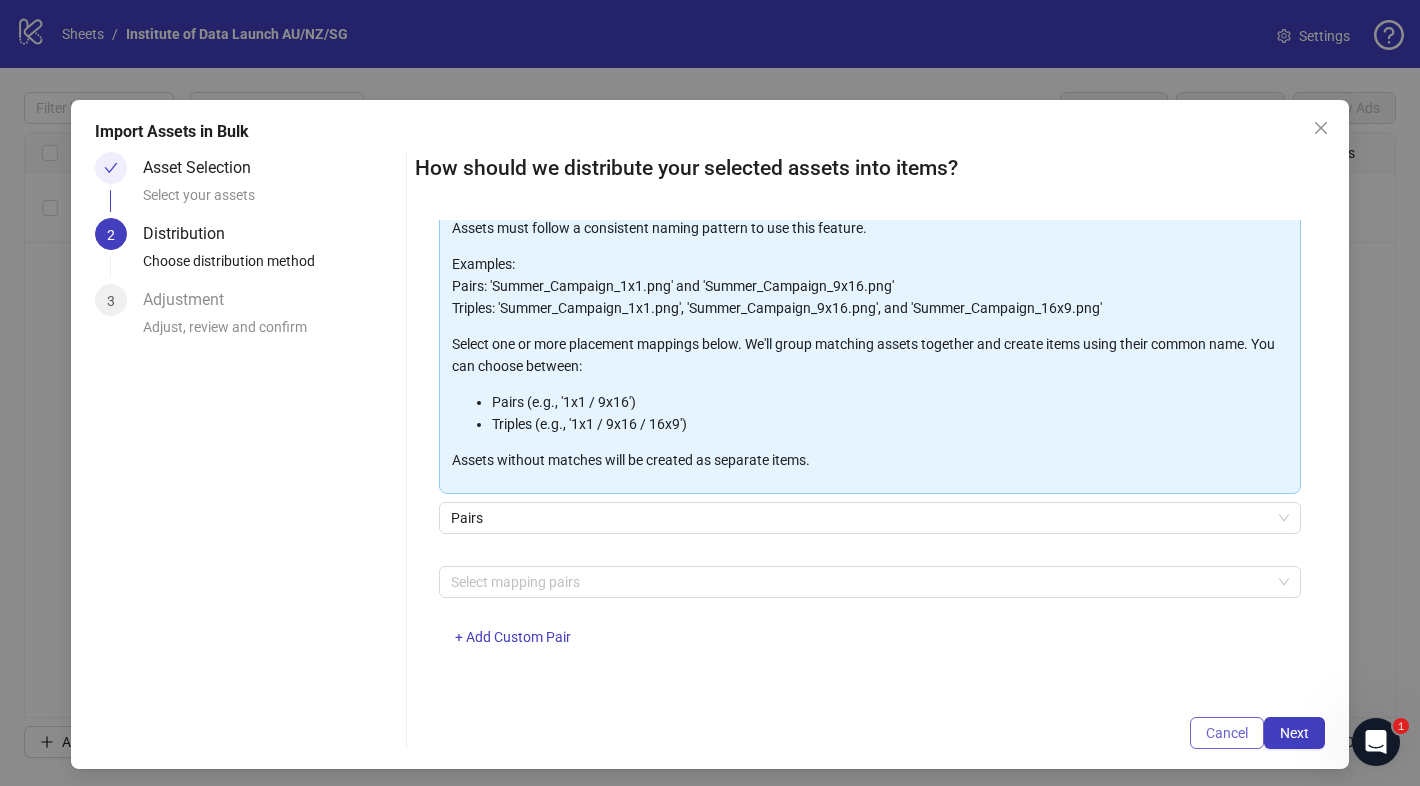 click on "Cancel" at bounding box center [1227, 733] 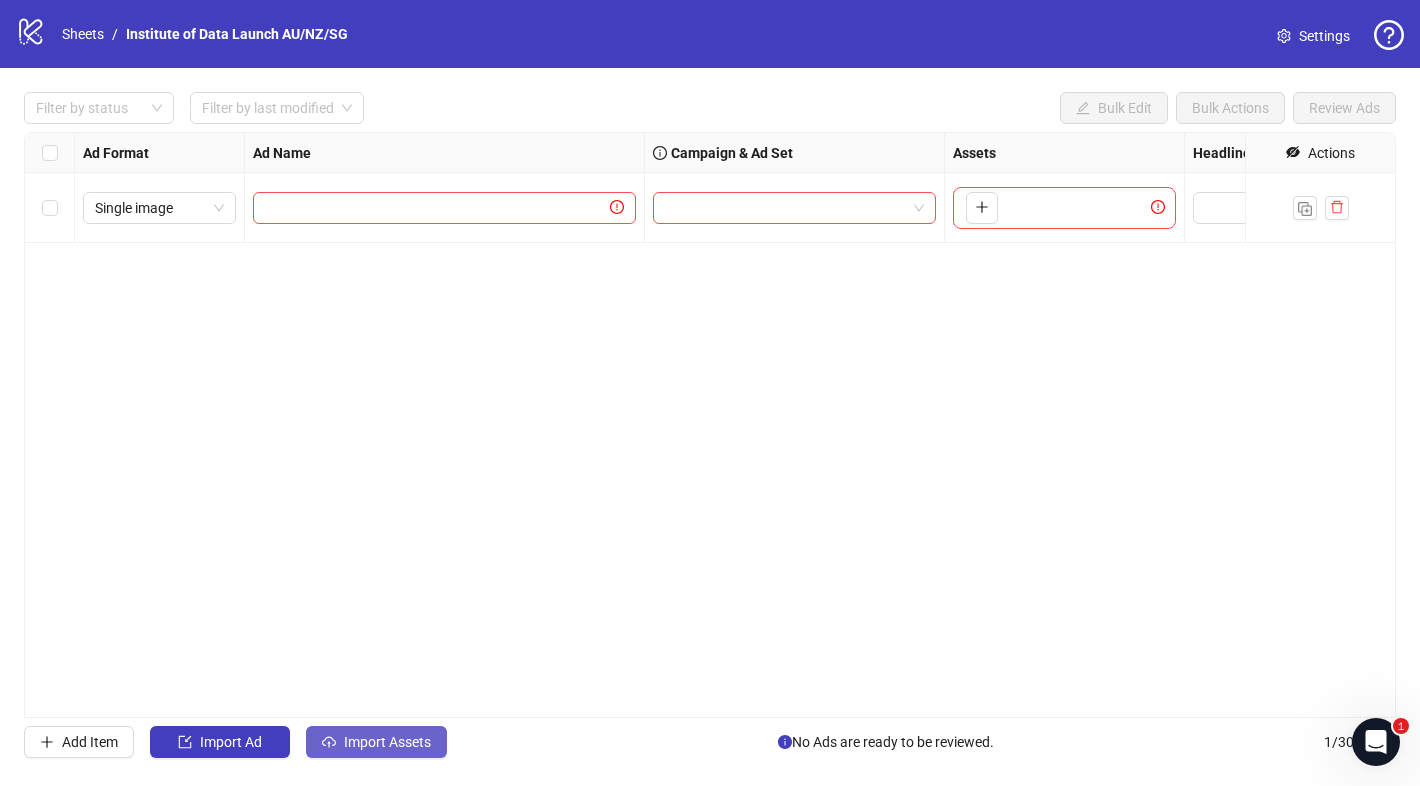click on "Import Assets" at bounding box center [387, 742] 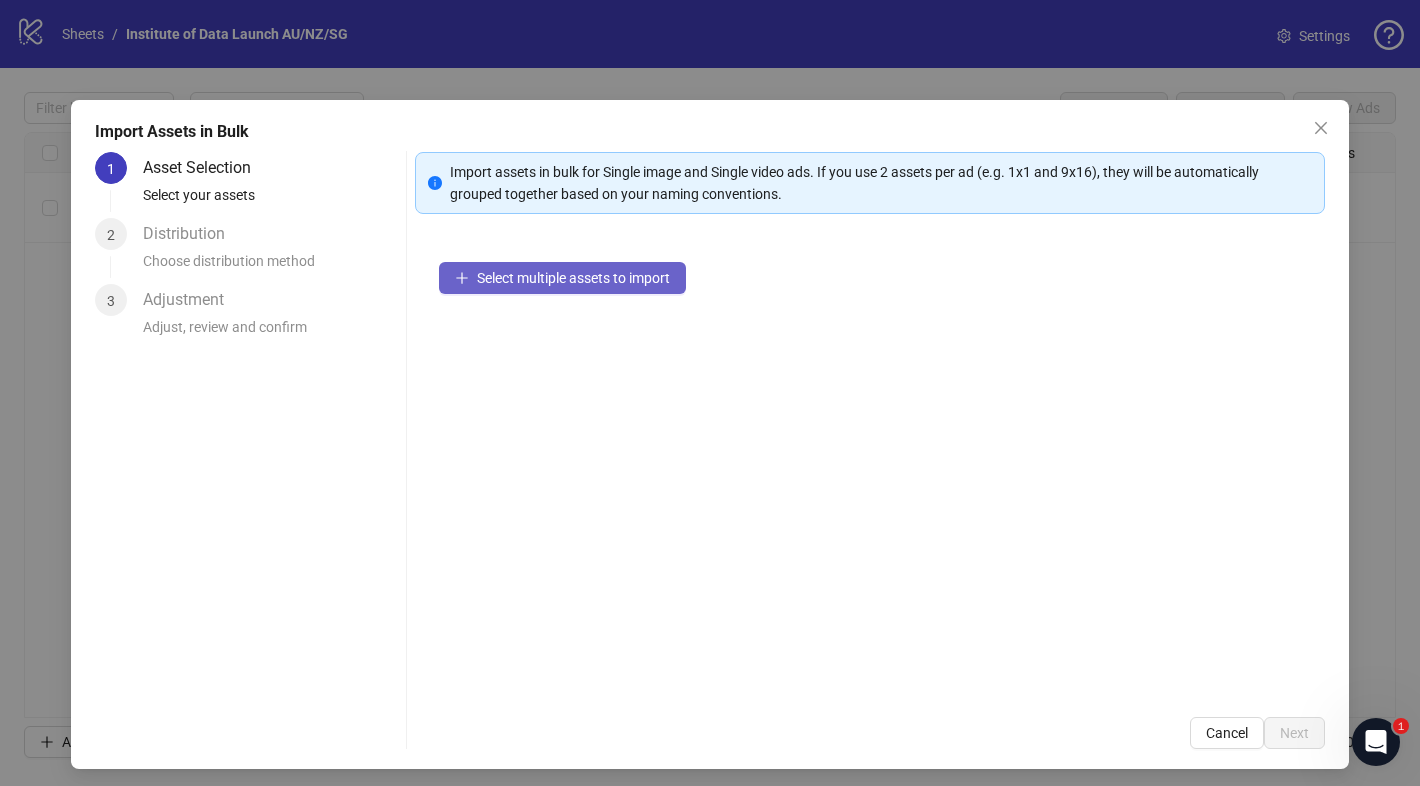 click on "Select multiple assets to import" at bounding box center (573, 278) 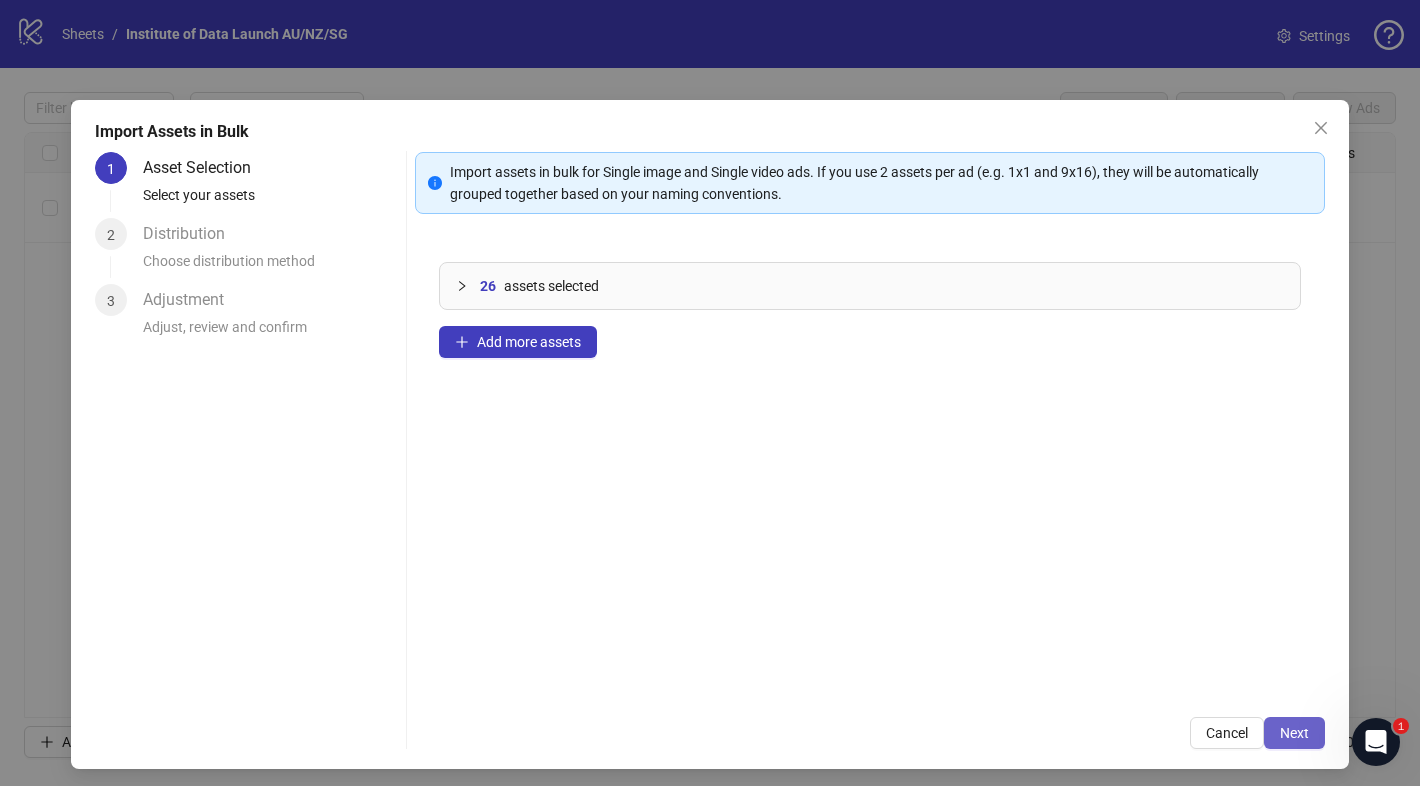 click on "Next" at bounding box center (1294, 733) 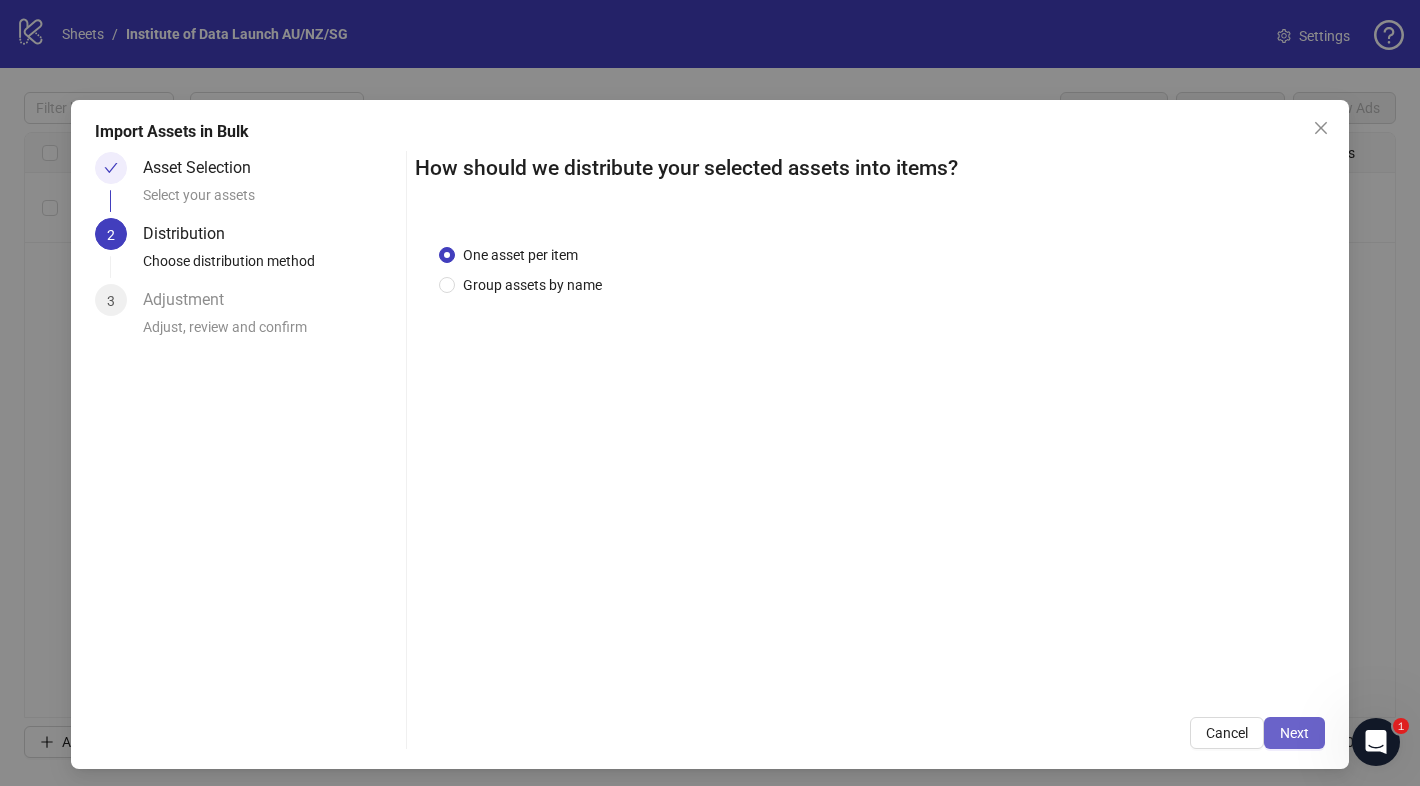 click on "Next" at bounding box center (1294, 733) 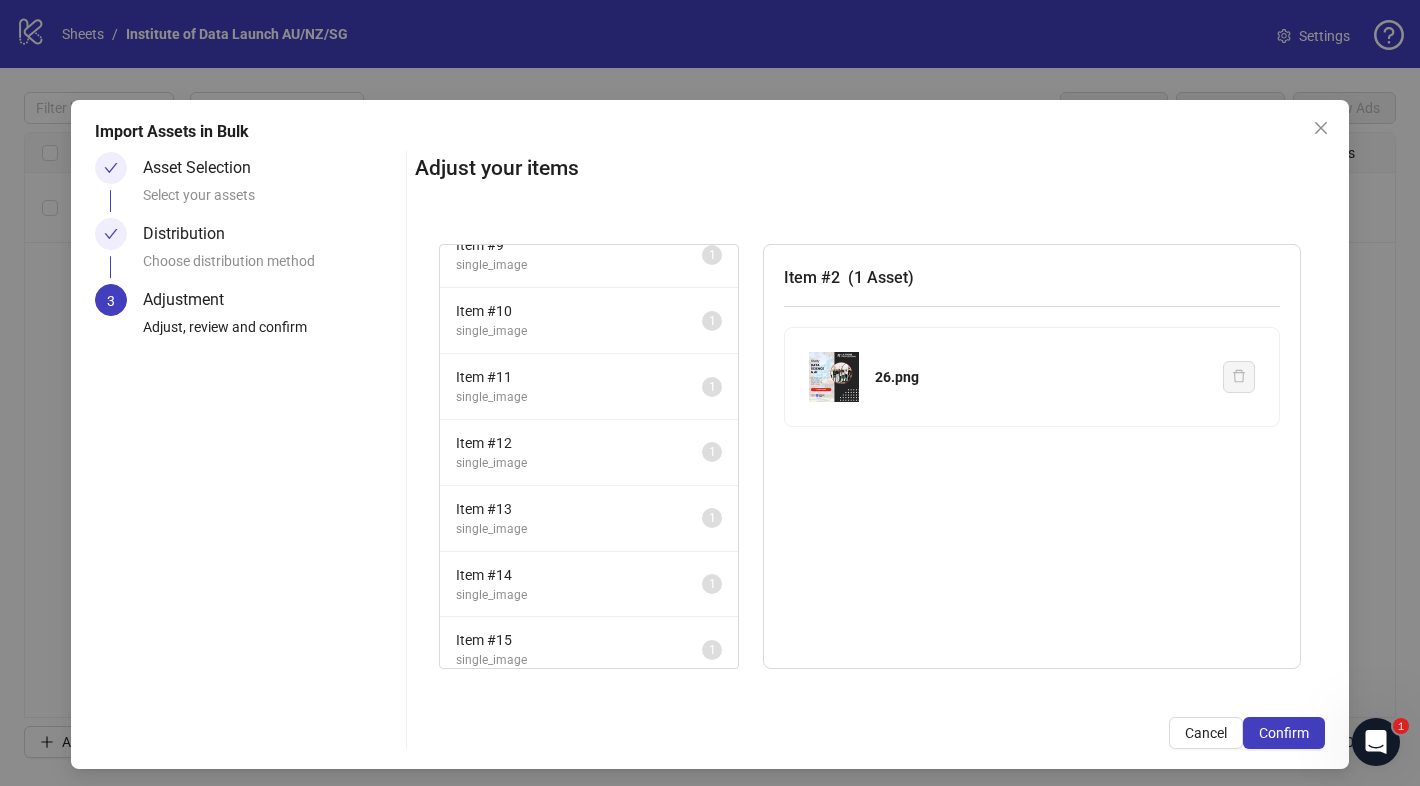 scroll, scrollTop: 1287, scrollLeft: 0, axis: vertical 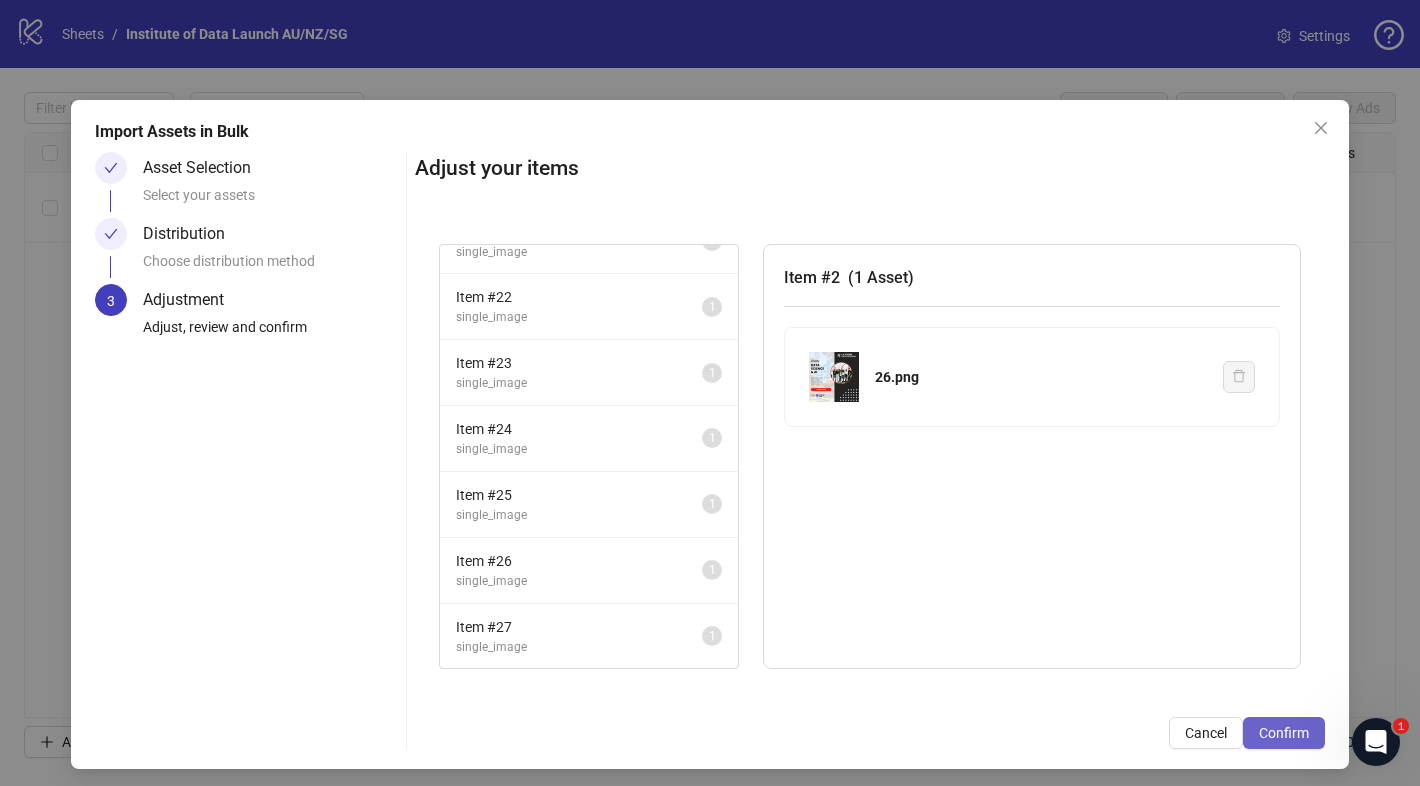 click on "Confirm" at bounding box center [1284, 733] 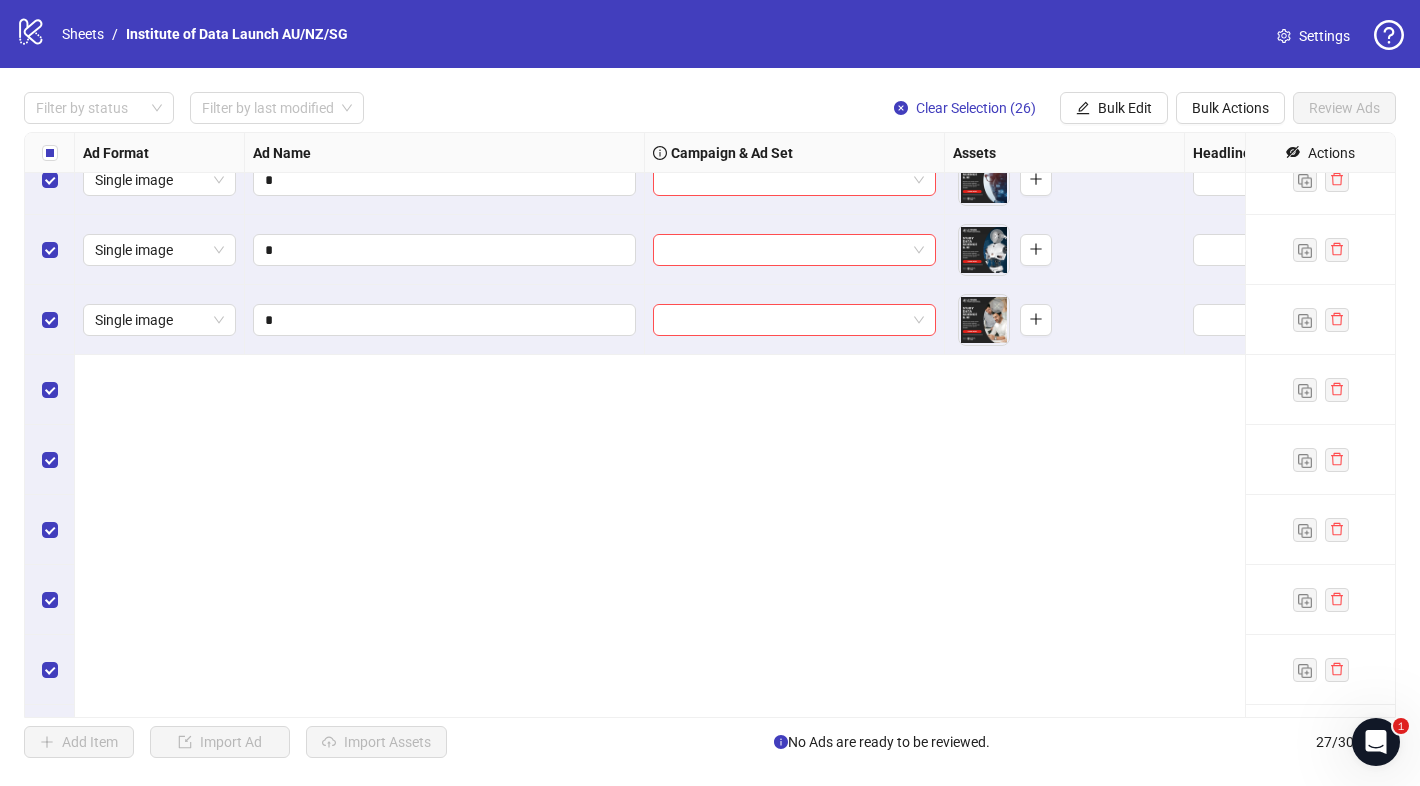 scroll, scrollTop: 0, scrollLeft: 0, axis: both 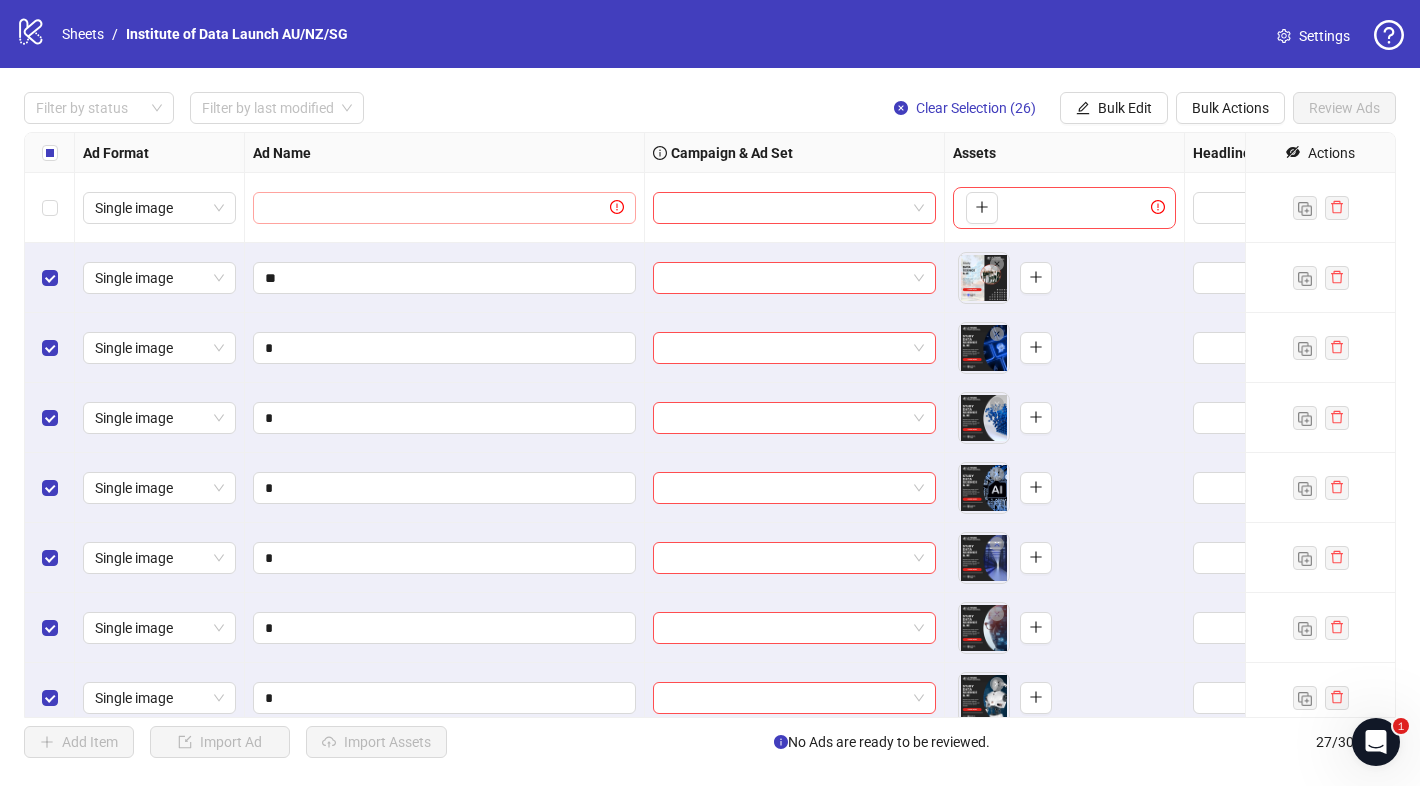 click 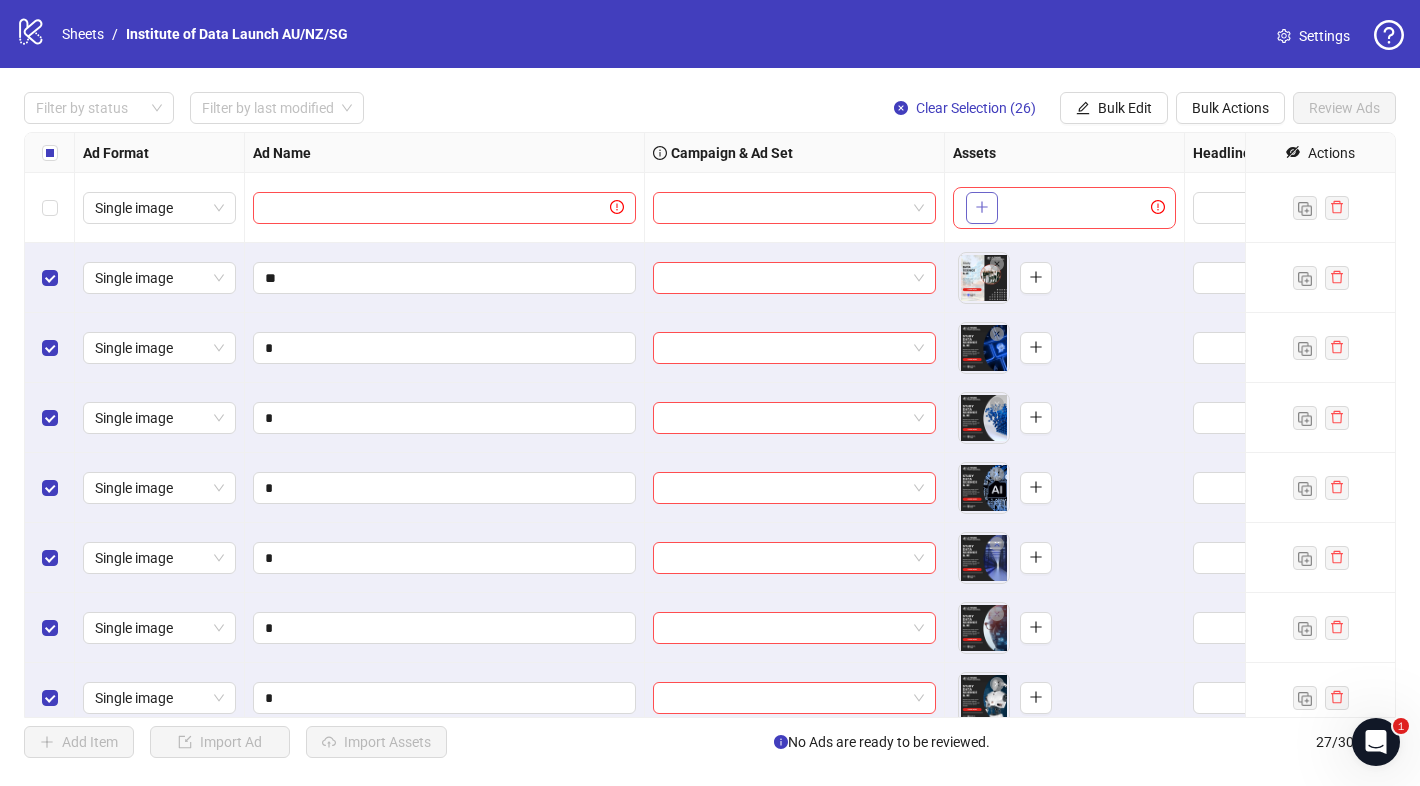 click at bounding box center (982, 208) 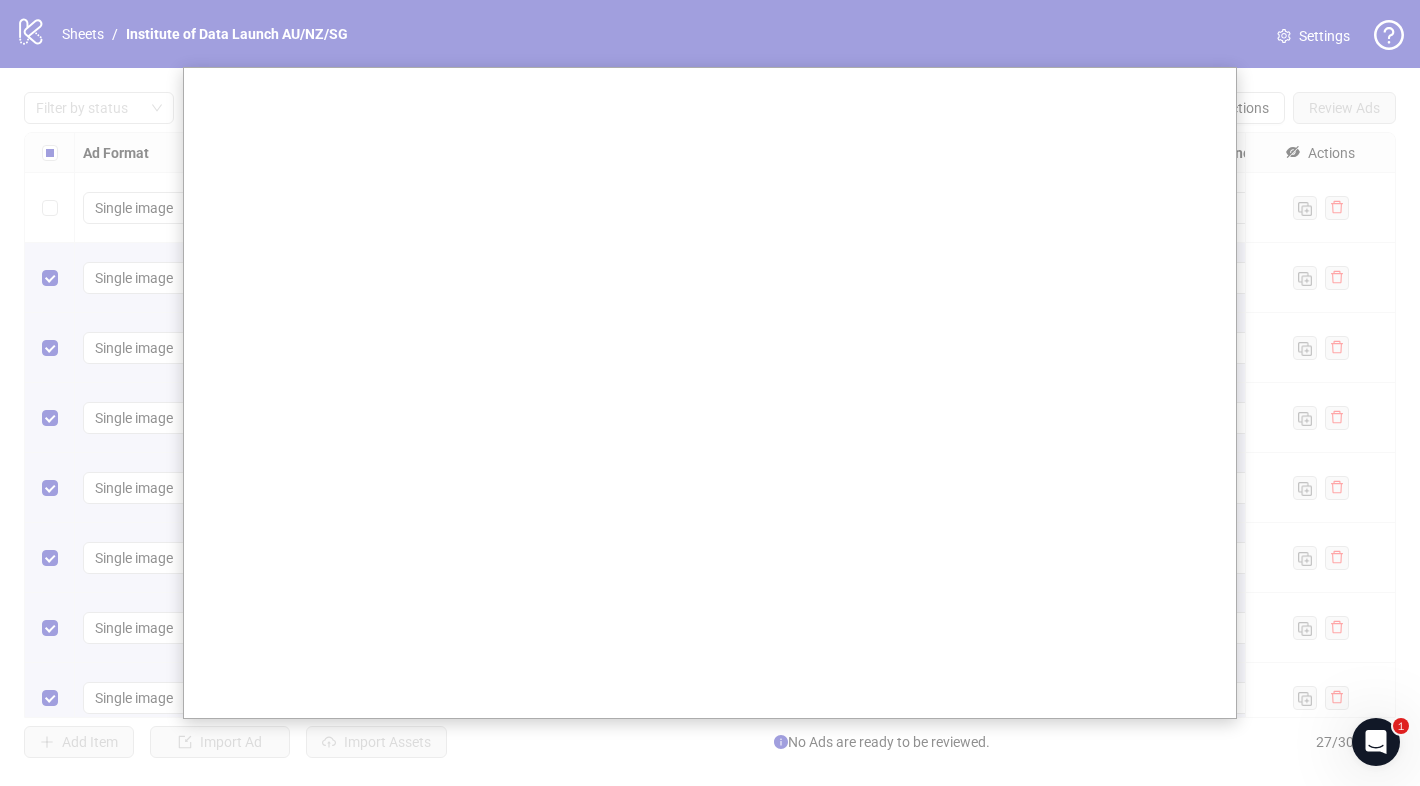 click at bounding box center (710, 393) 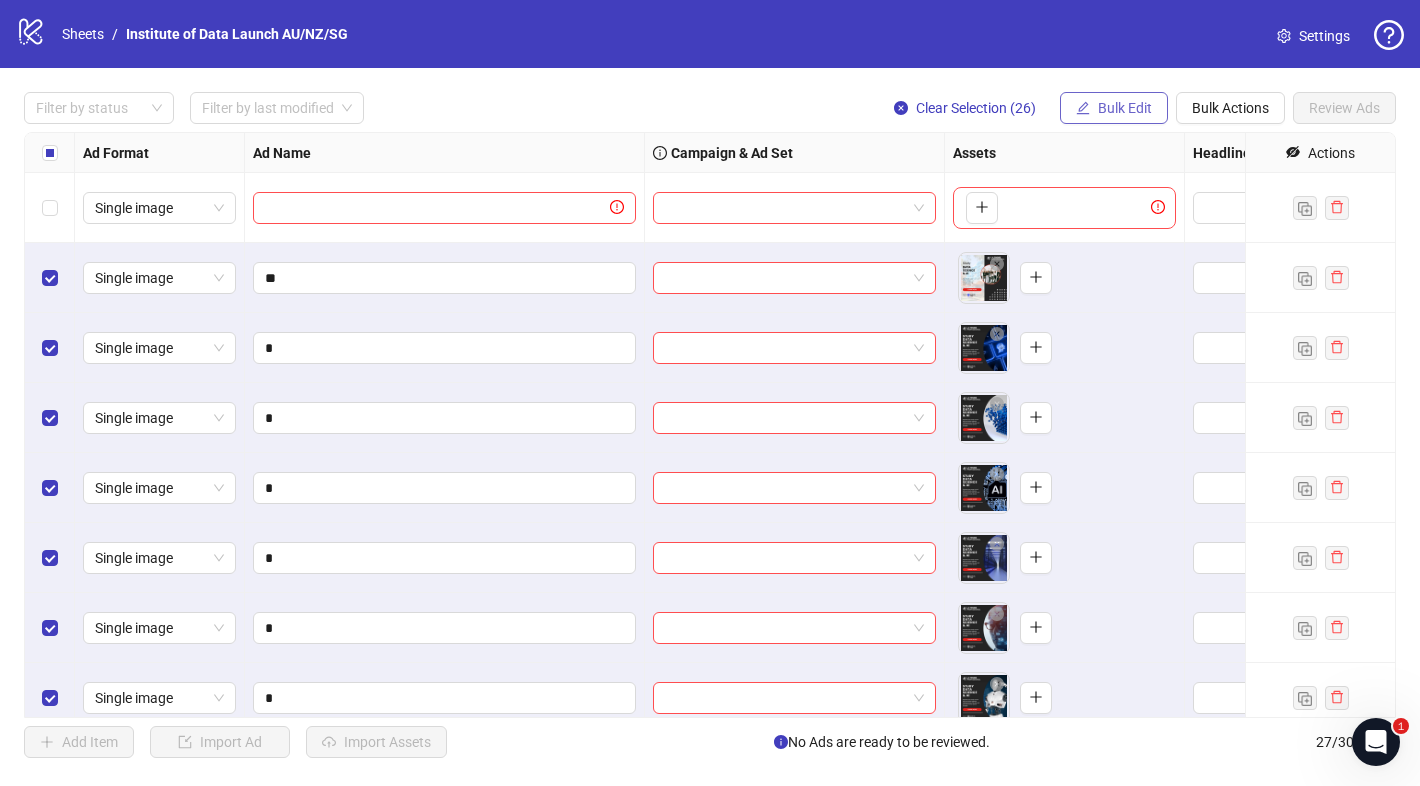 click on "Bulk Edit" at bounding box center [1114, 108] 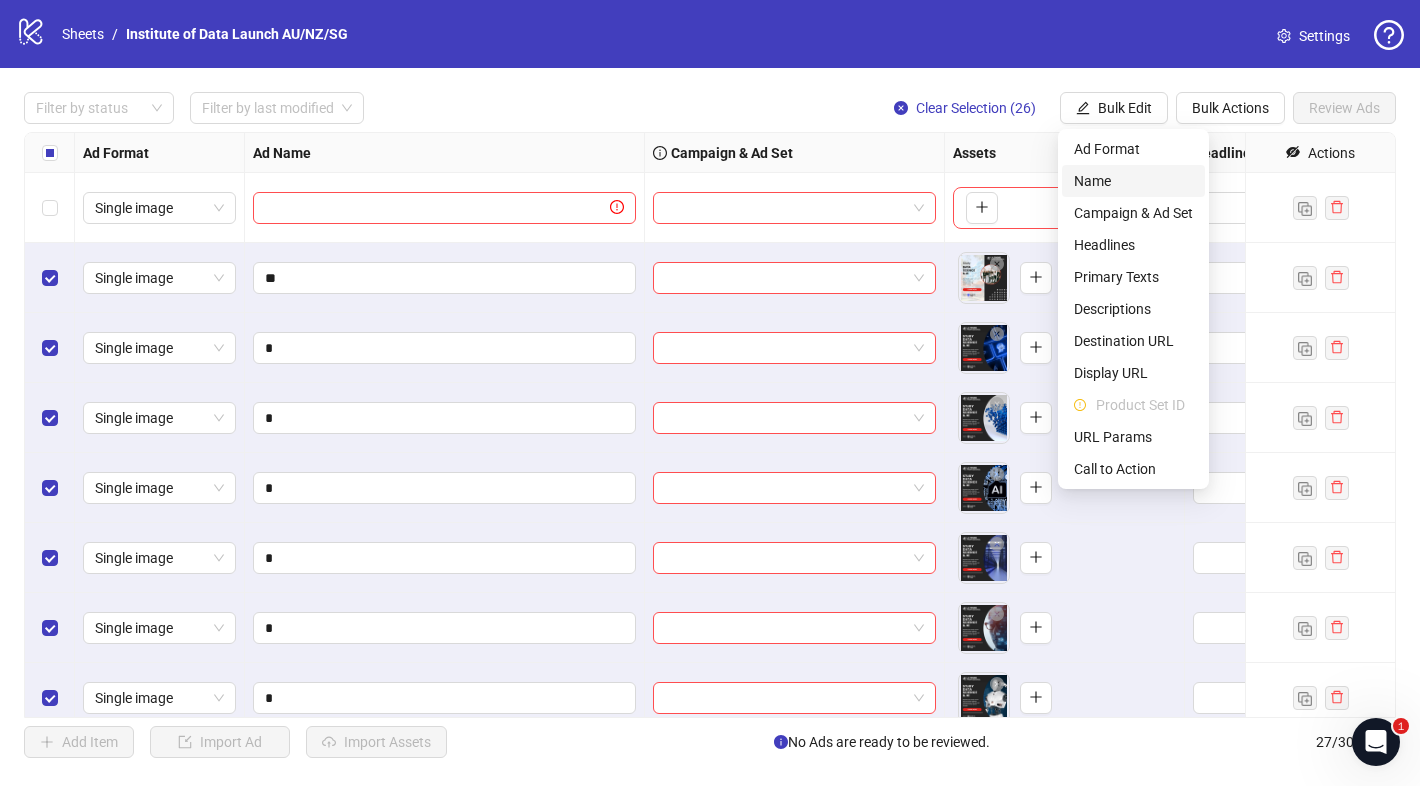 click on "Name" at bounding box center [1133, 181] 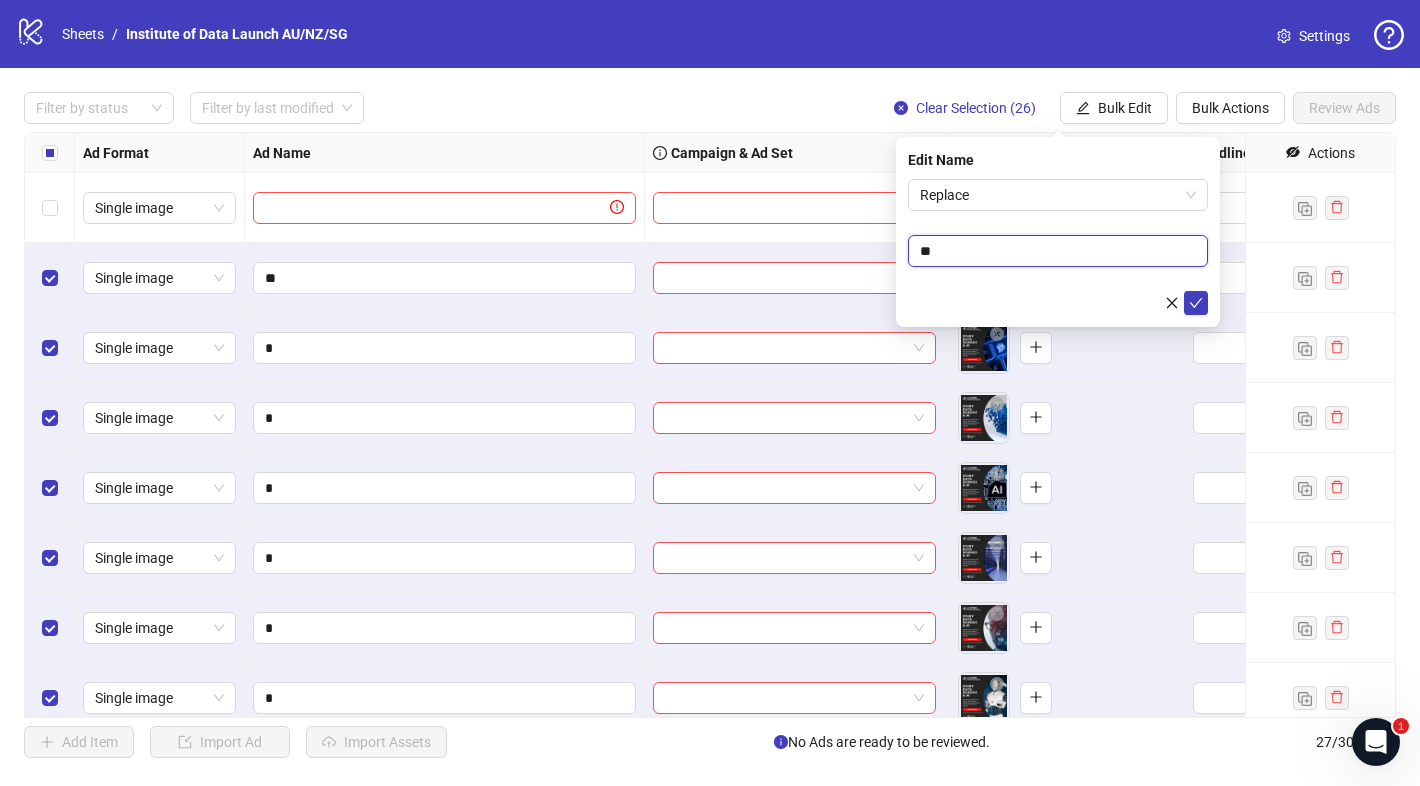 click on "**" at bounding box center (1058, 251) 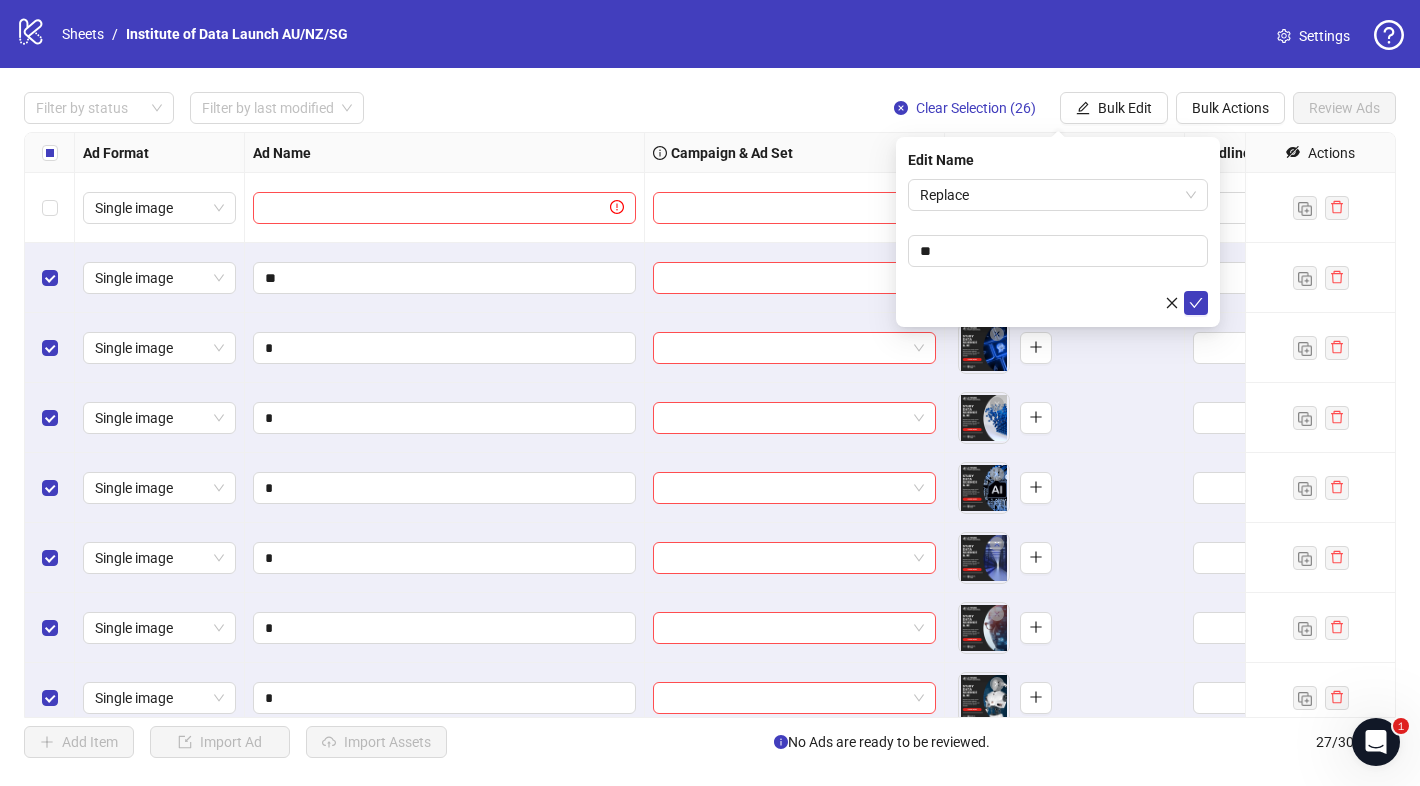 click on "Replace **" at bounding box center (1058, 247) 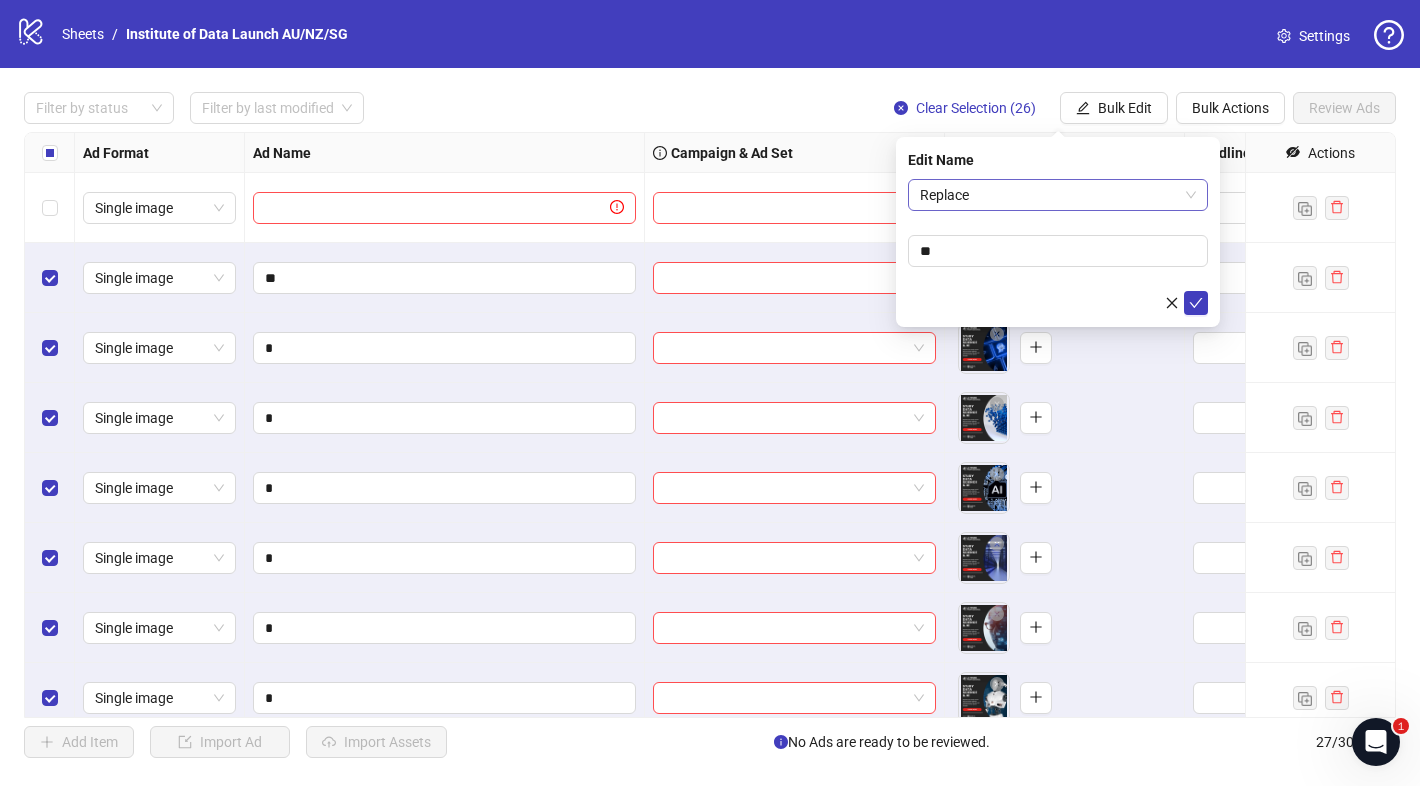 click on "Replace" at bounding box center [1058, 195] 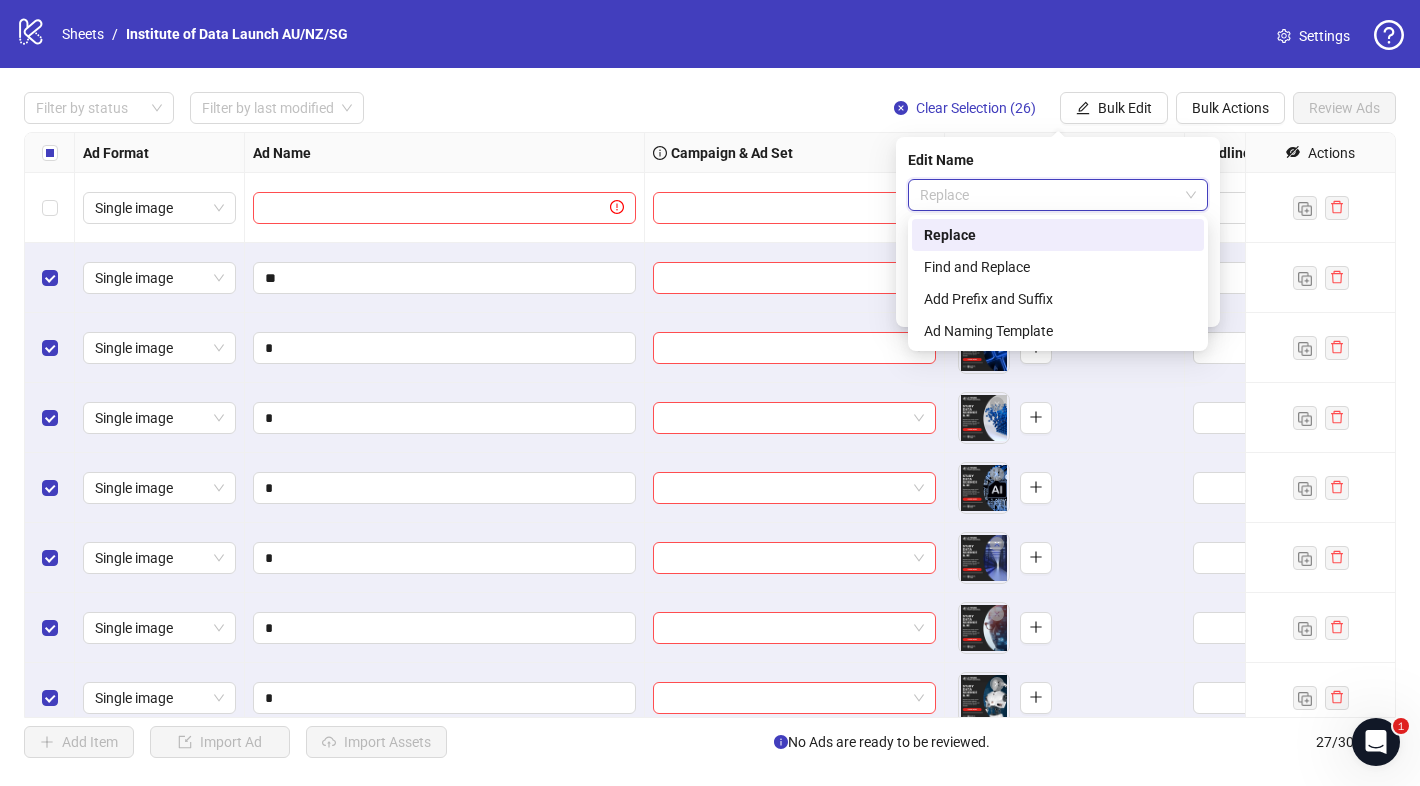 click on "Replace" at bounding box center [1058, 235] 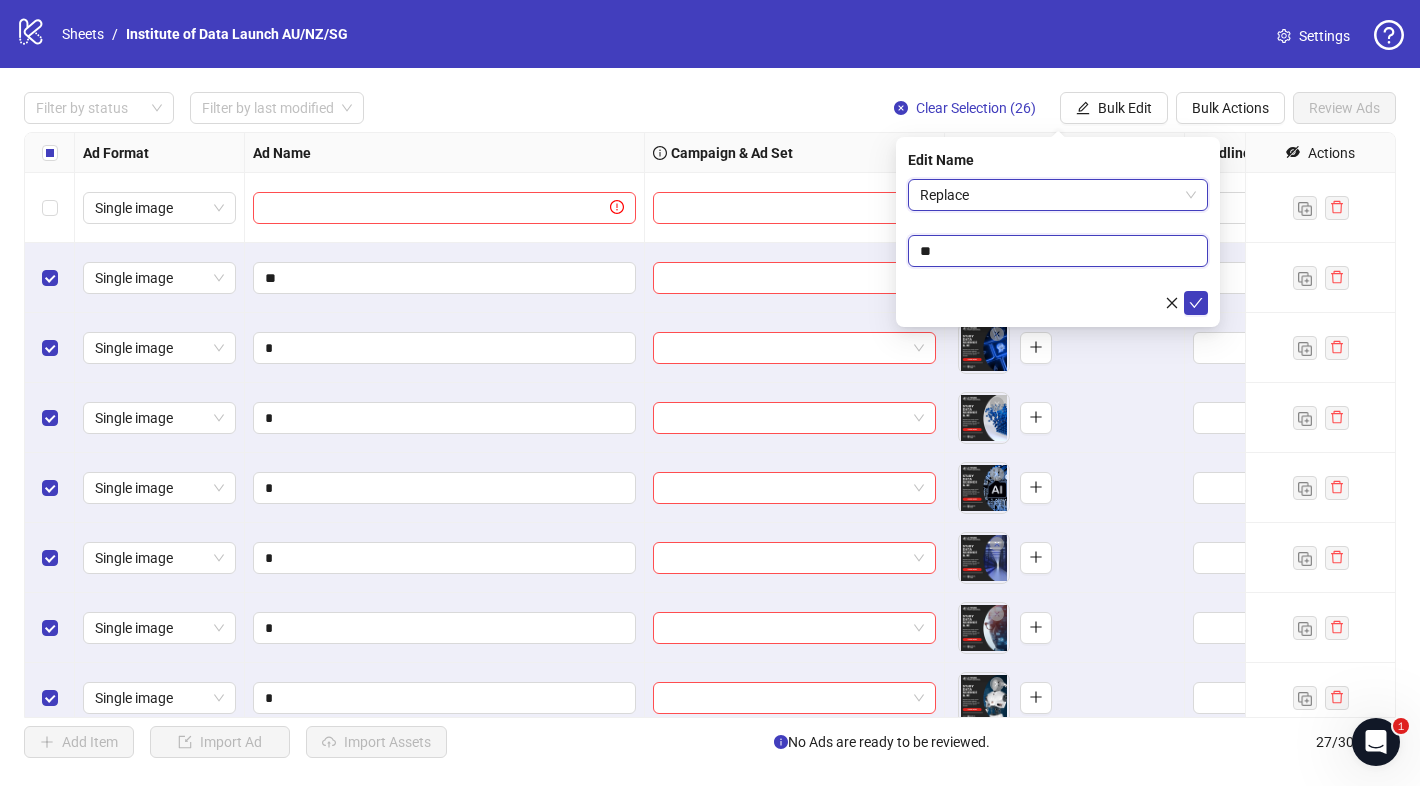 click on "**" at bounding box center [1058, 251] 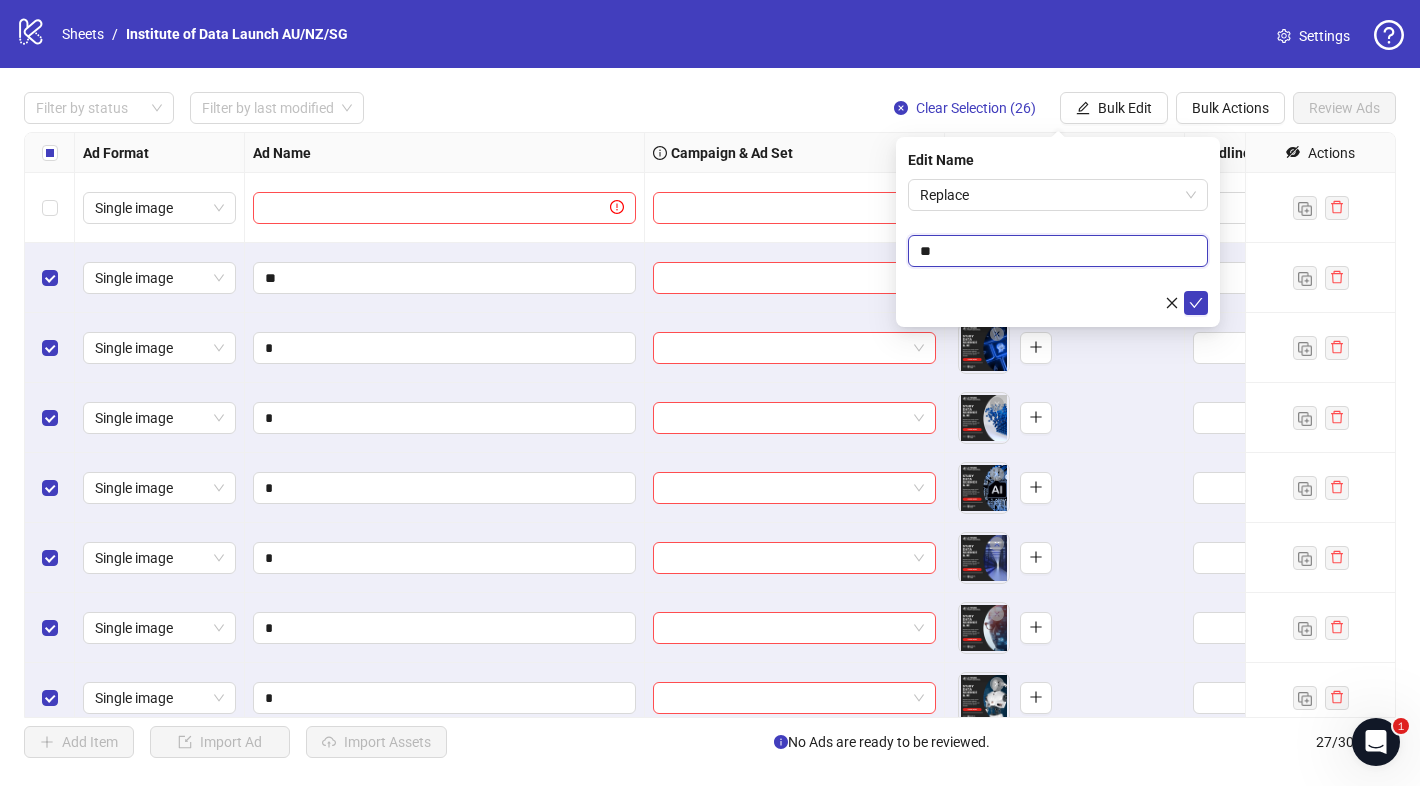 click on "**" at bounding box center (1058, 251) 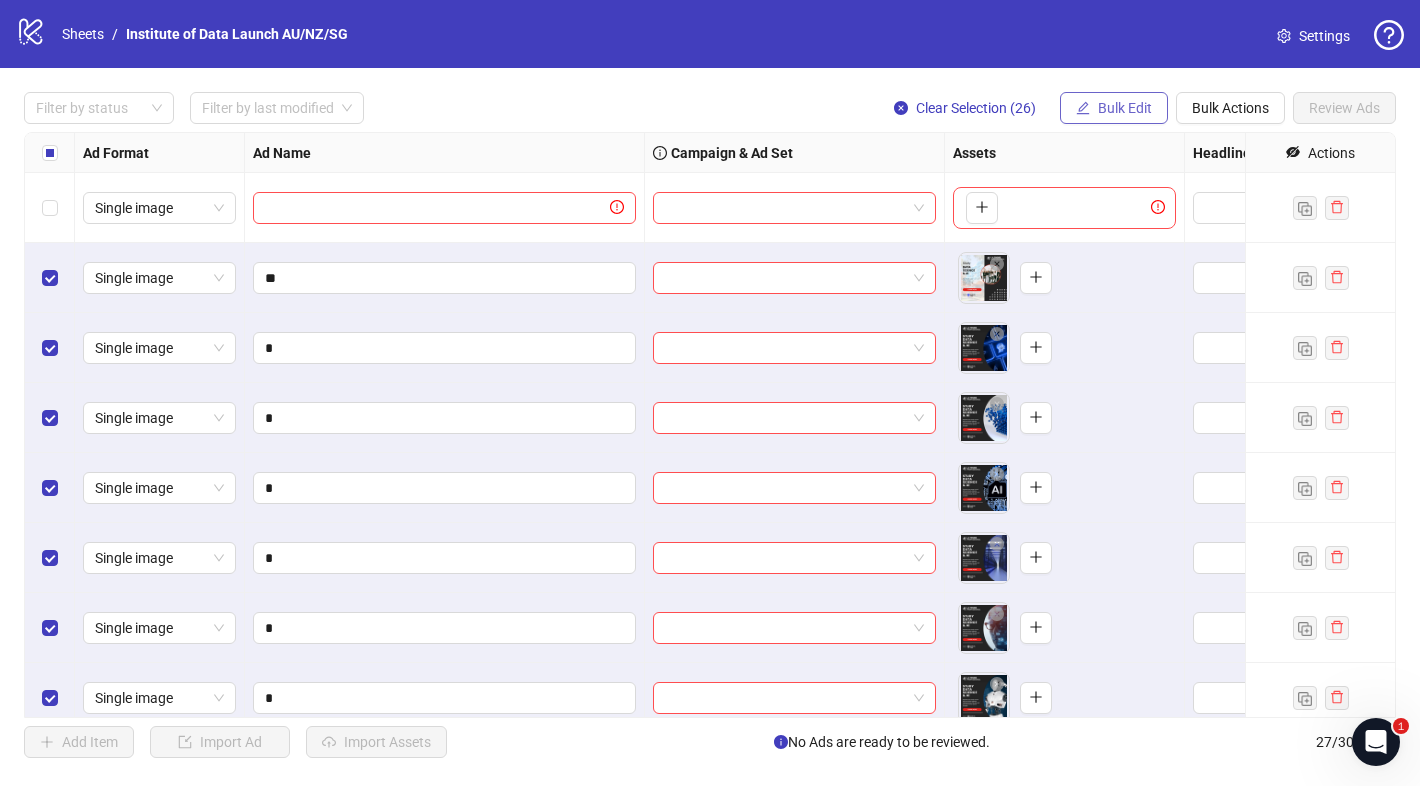 click on "Bulk Edit" at bounding box center (1125, 108) 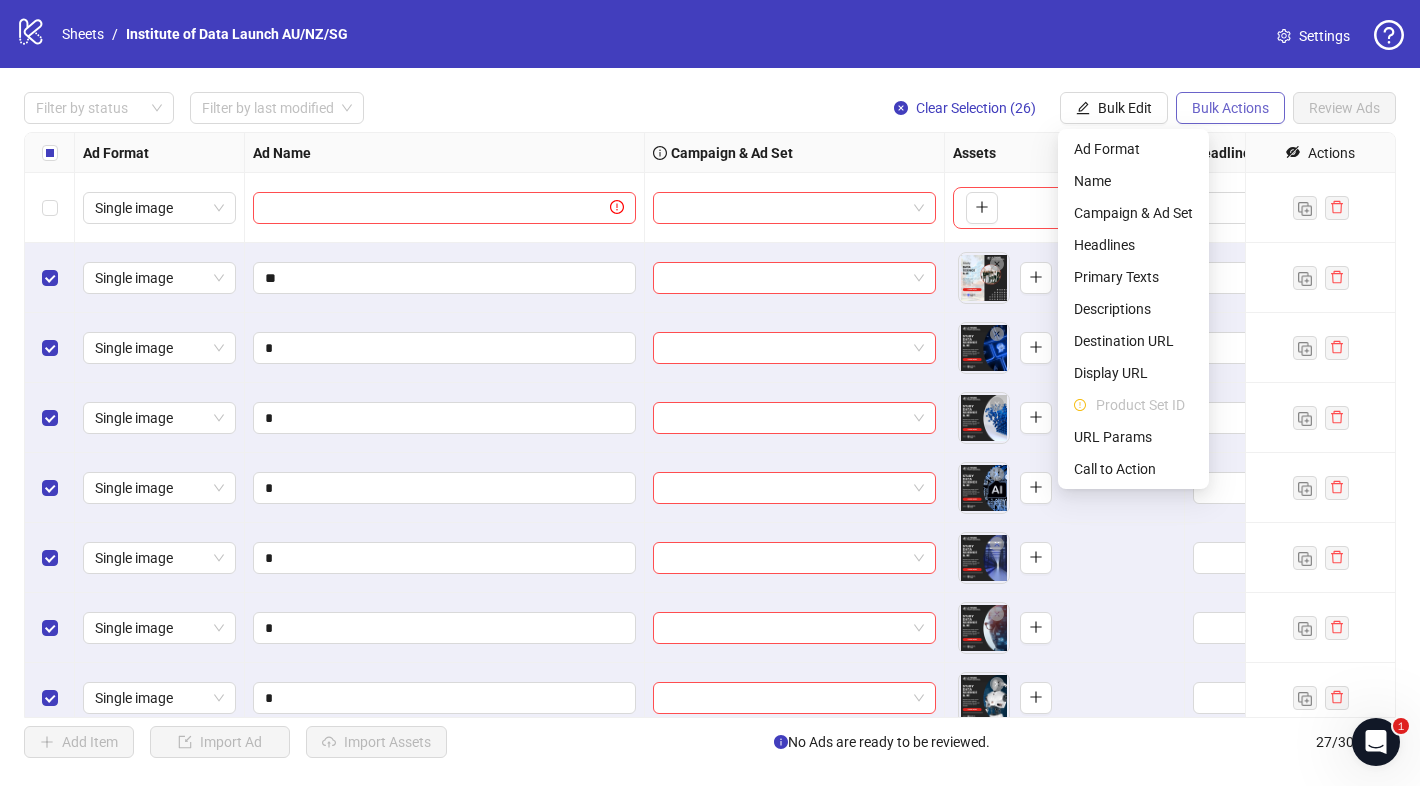 click on "Bulk Actions" at bounding box center [1230, 108] 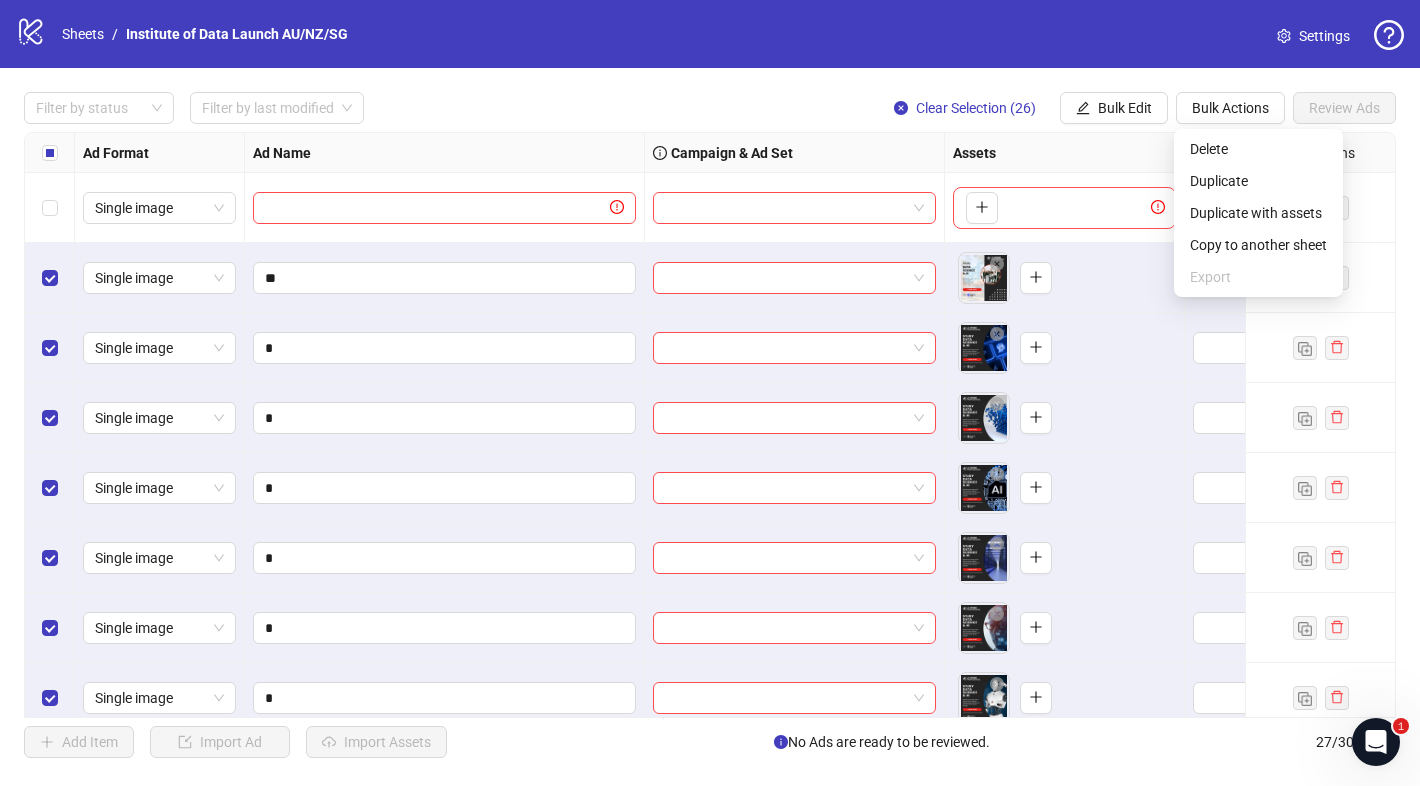click on "Filter by status Filter by last modified Clear Selection (26) Bulk Edit Bulk Actions Review Ads" at bounding box center [710, 108] 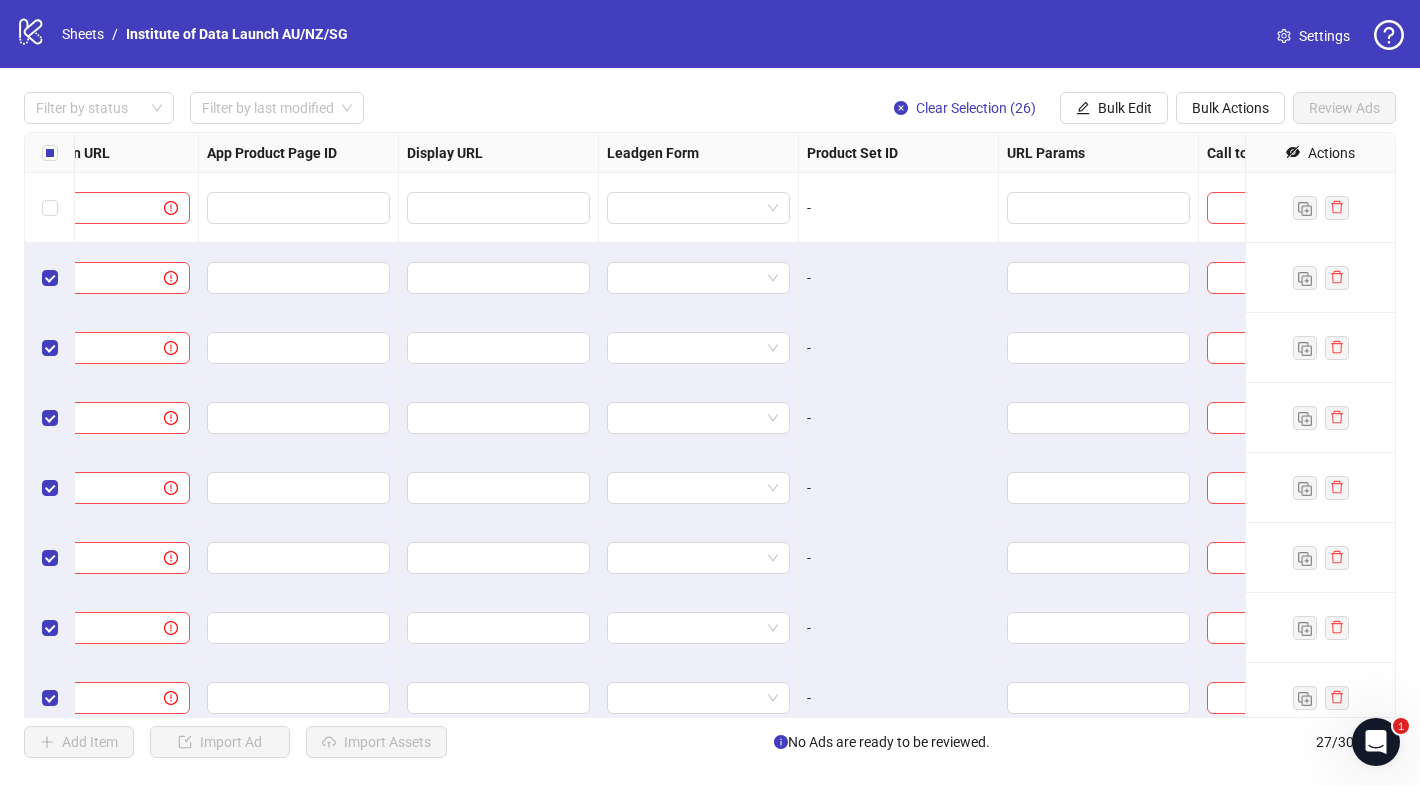 scroll, scrollTop: 0, scrollLeft: 2100, axis: horizontal 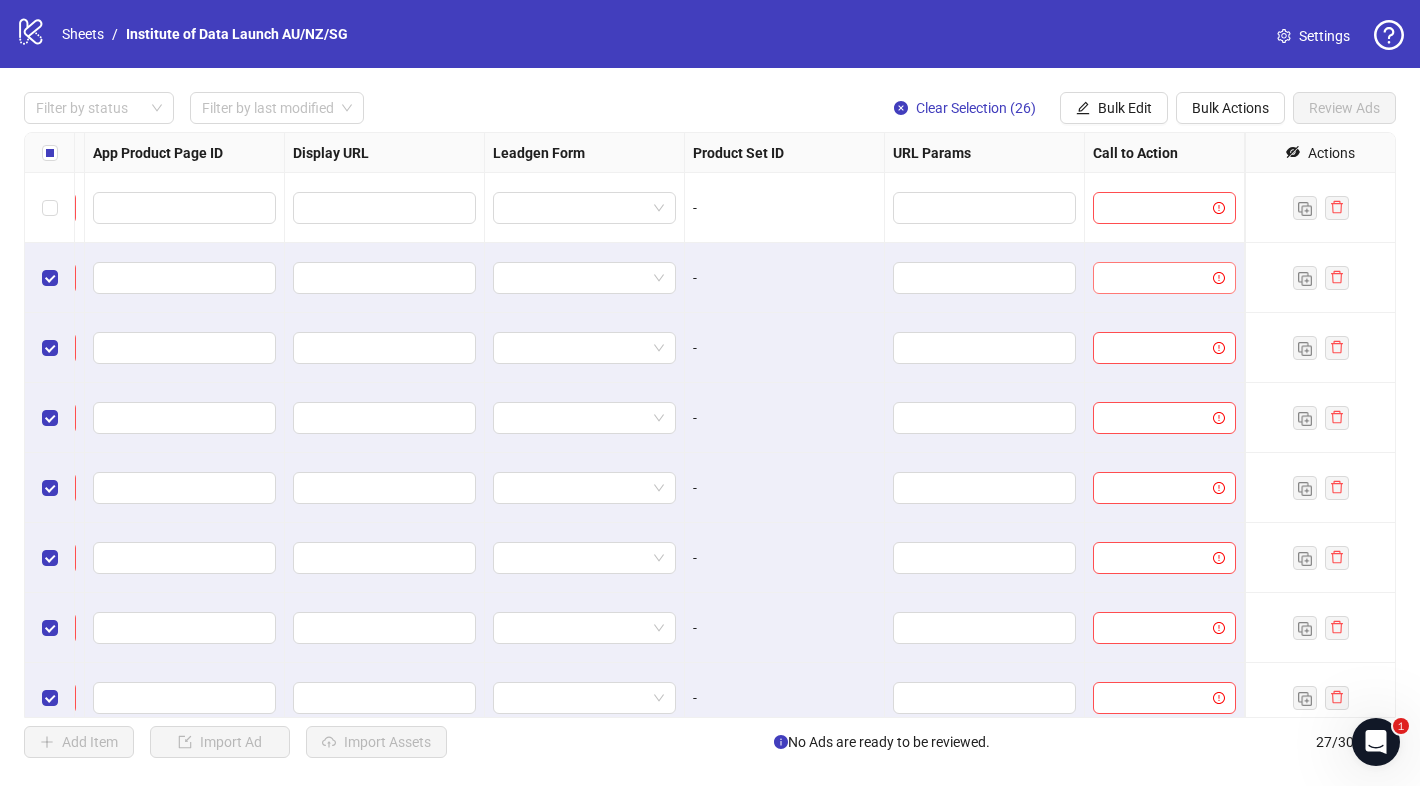 click at bounding box center (1155, 278) 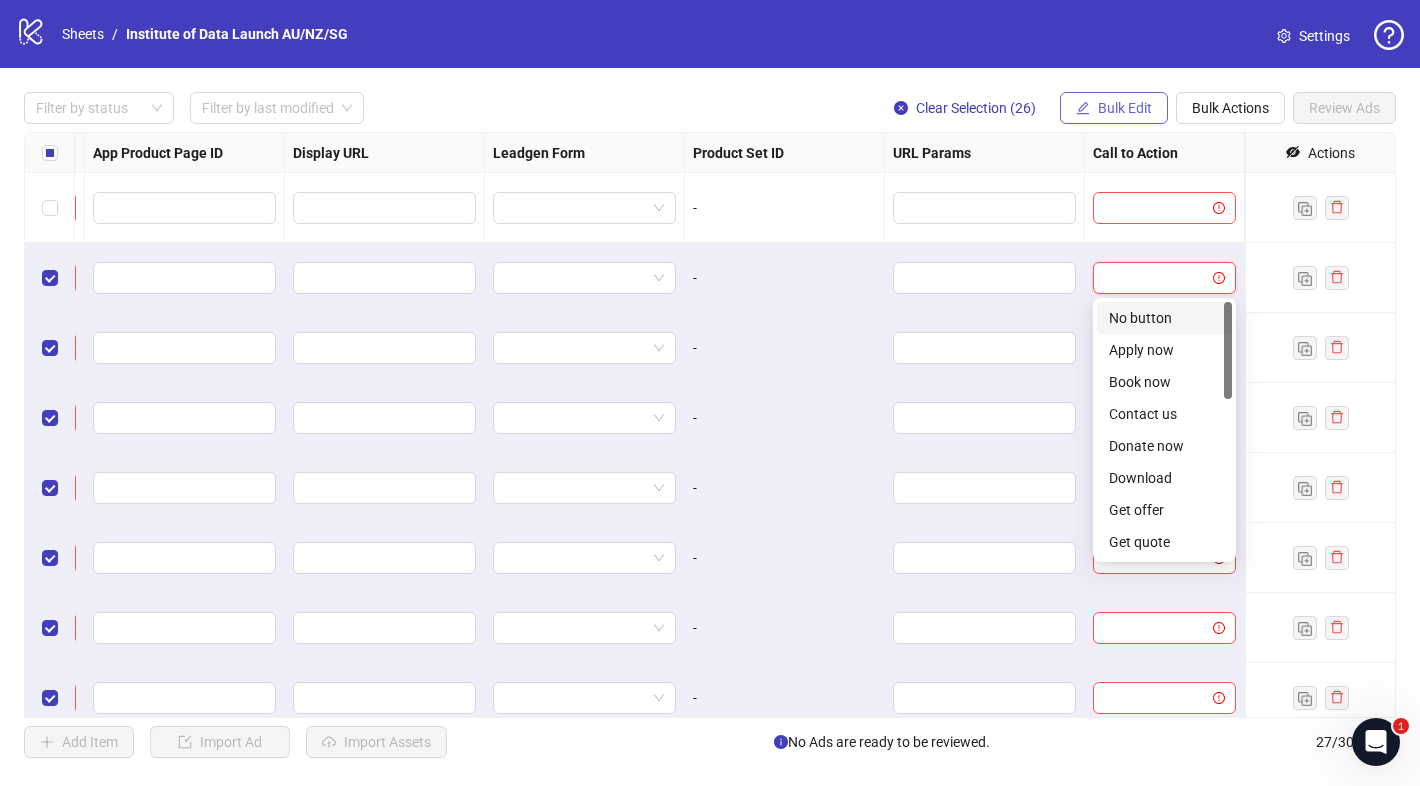 click on "Bulk Edit" at bounding box center (1114, 108) 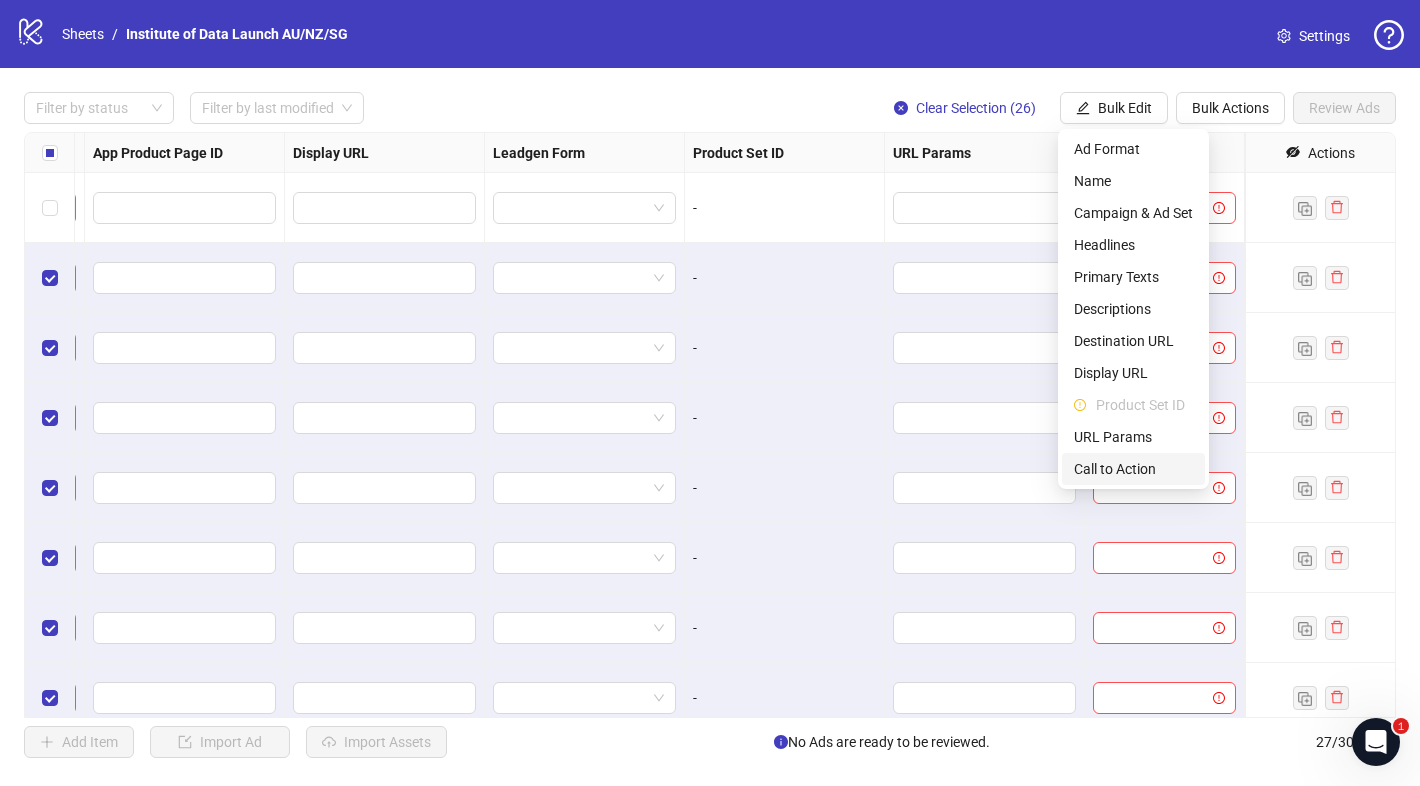 click on "Call to Action" at bounding box center [1133, 469] 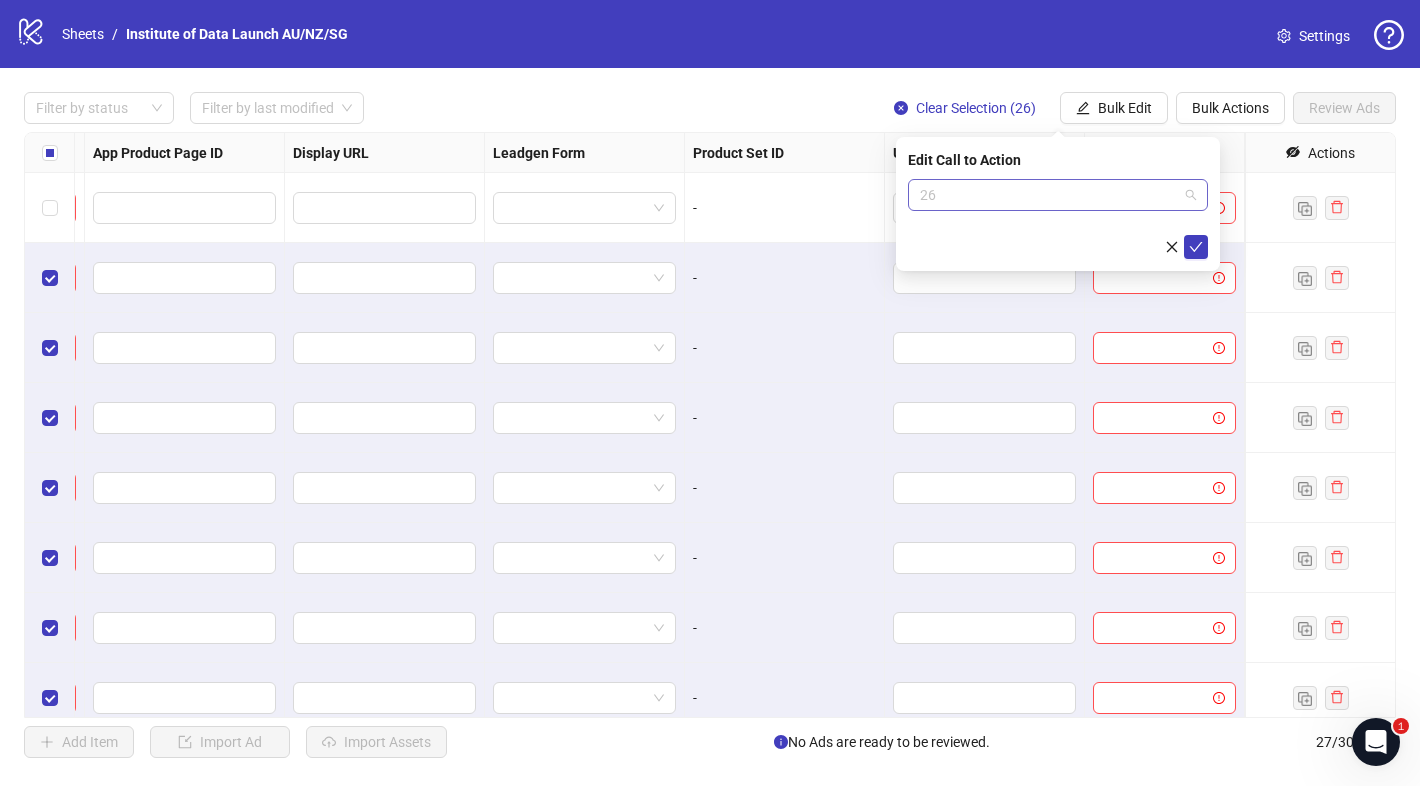 click on "26" at bounding box center [1058, 195] 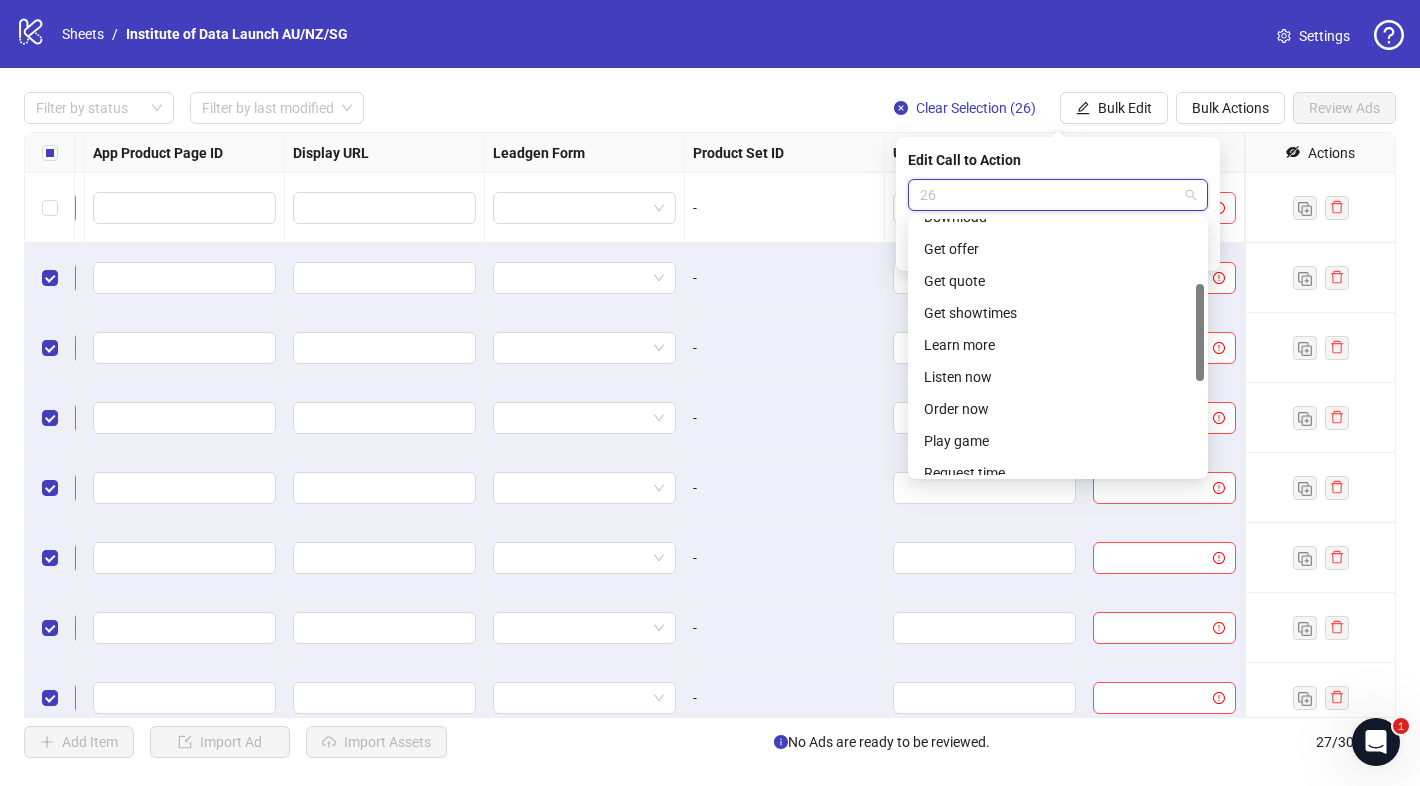 scroll, scrollTop: 184, scrollLeft: 0, axis: vertical 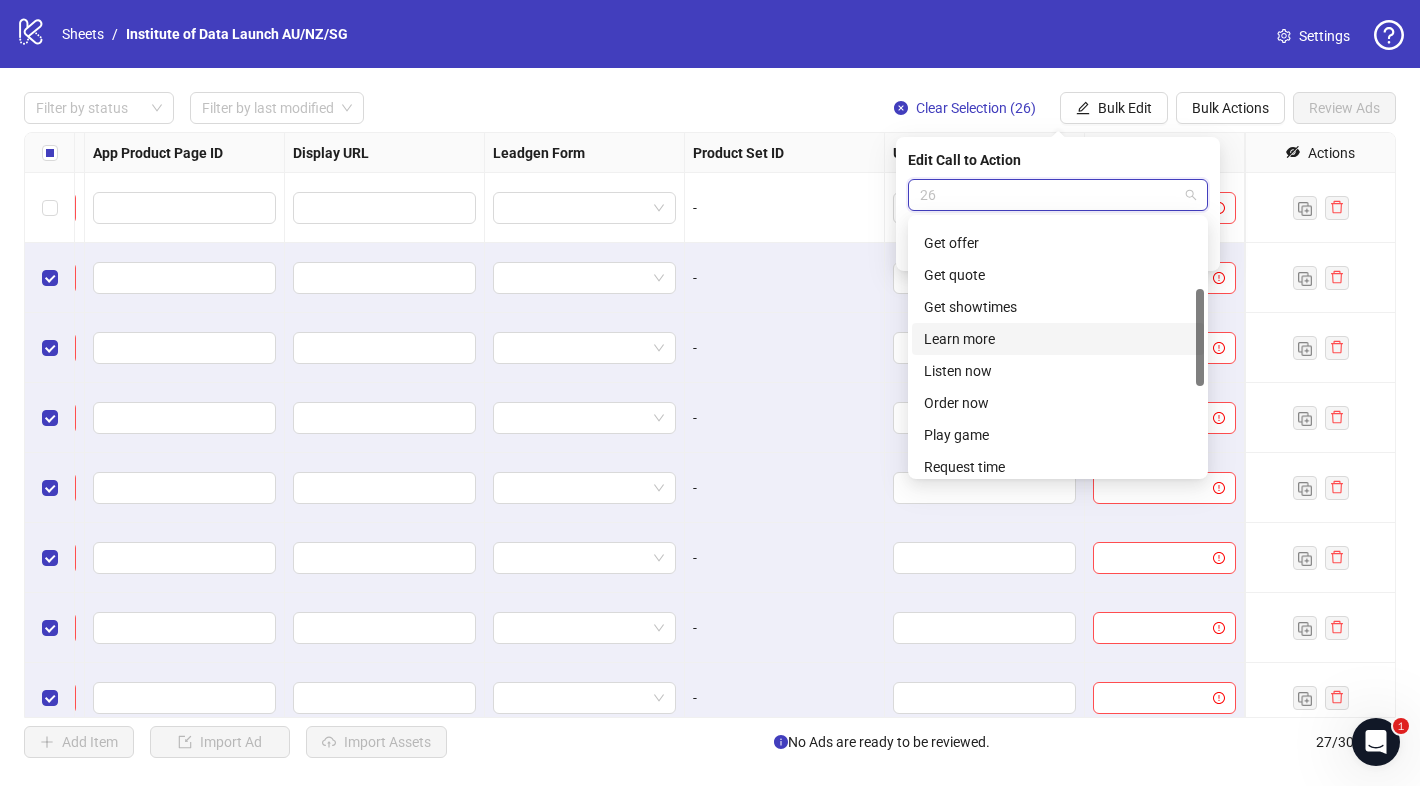 click on "Learn more" at bounding box center (1058, 339) 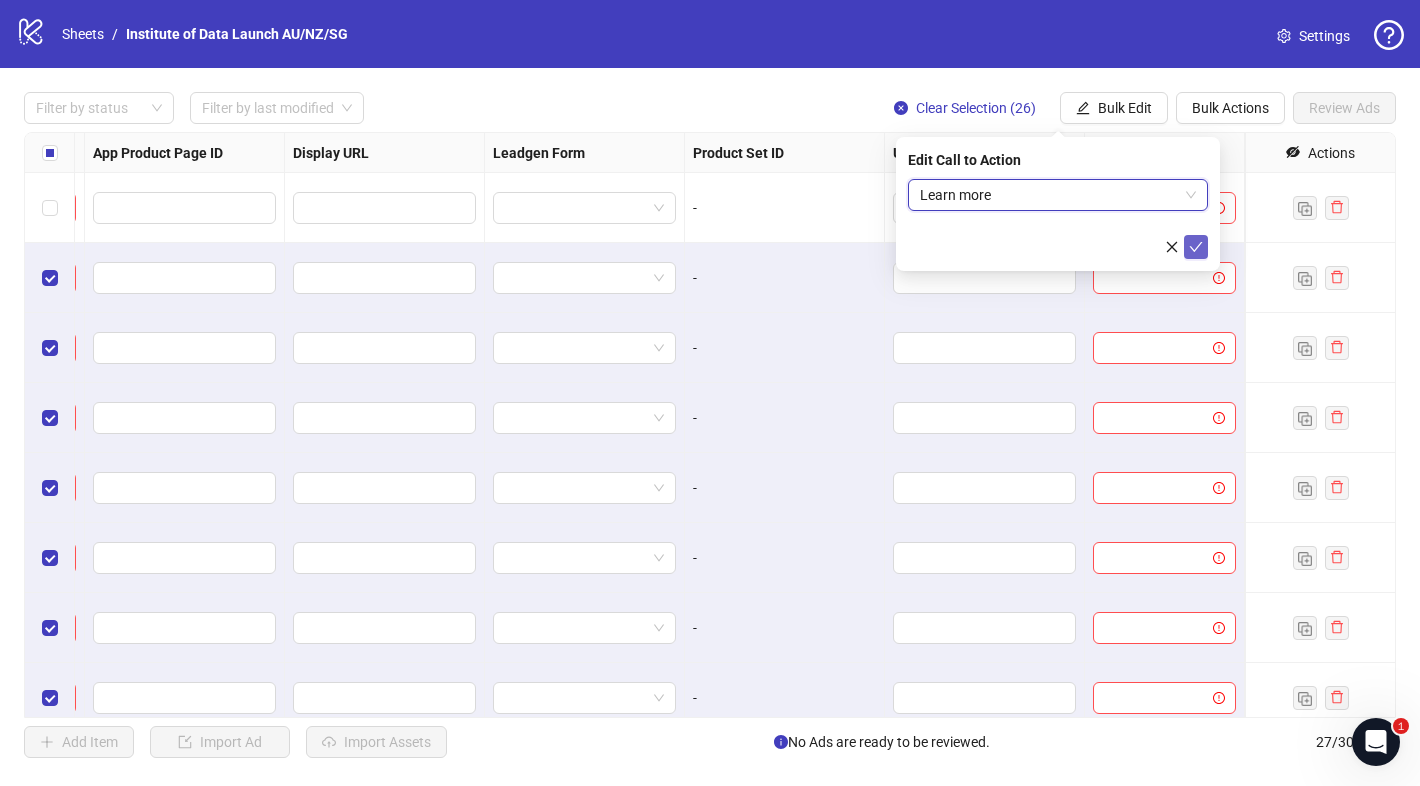 click 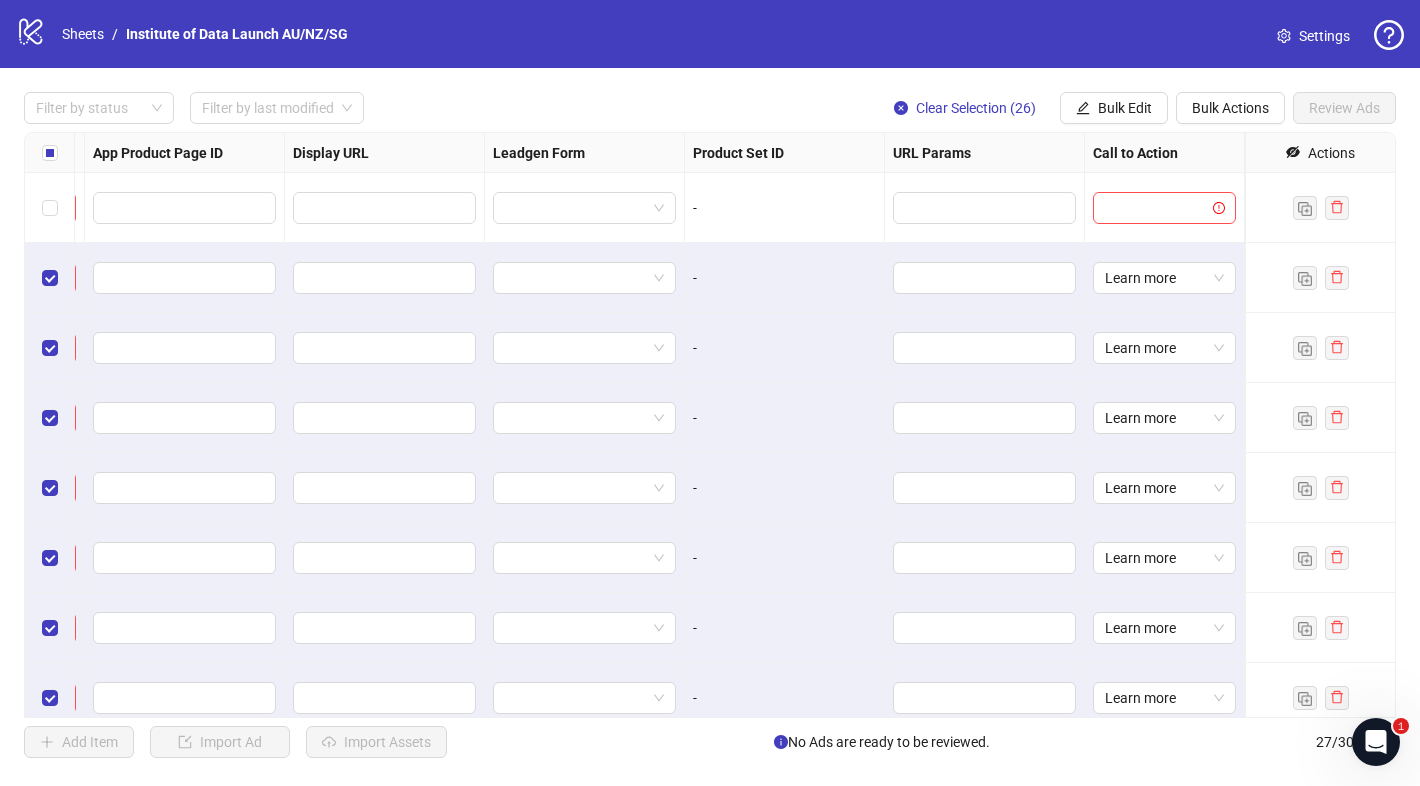 click at bounding box center [50, 153] 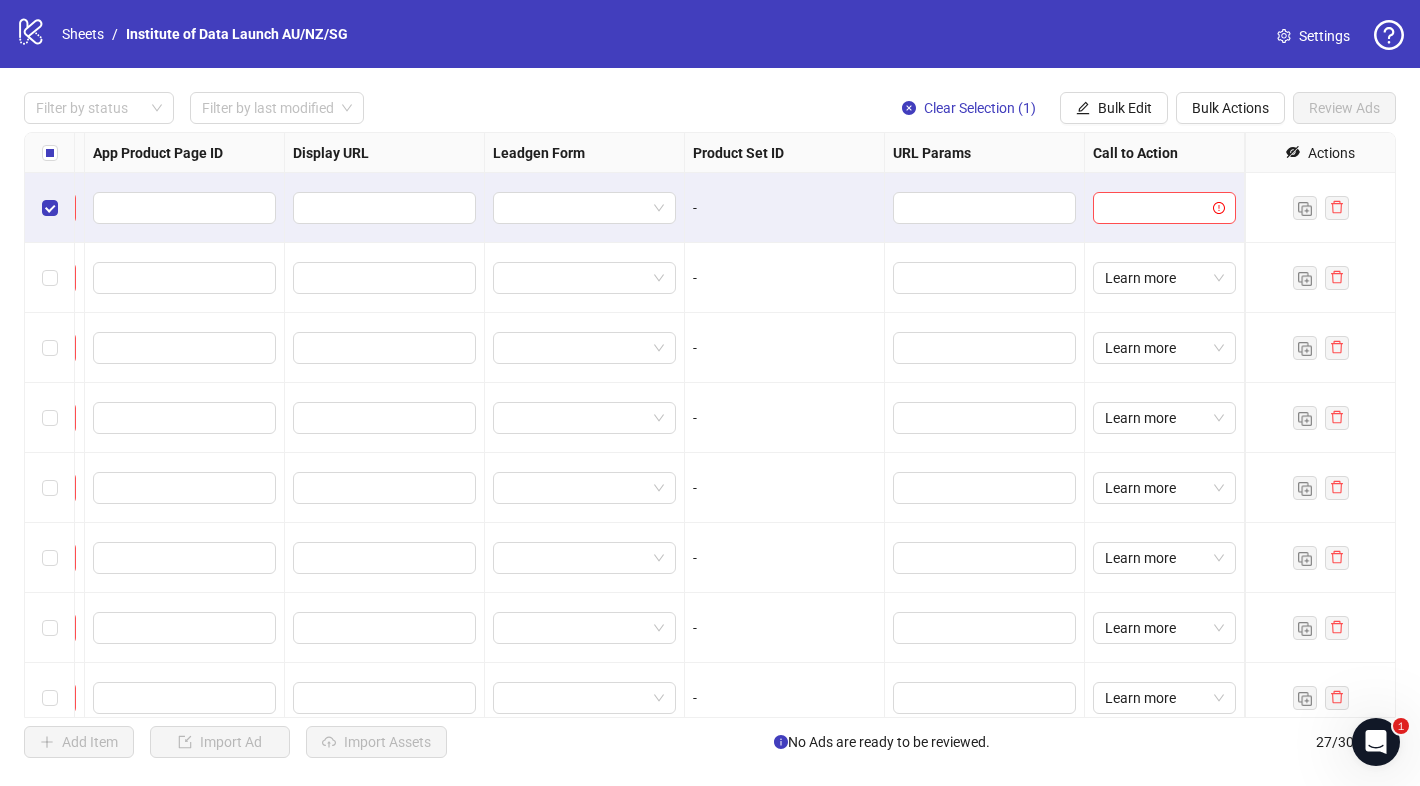 scroll, scrollTop: 0, scrollLeft: 2099, axis: horizontal 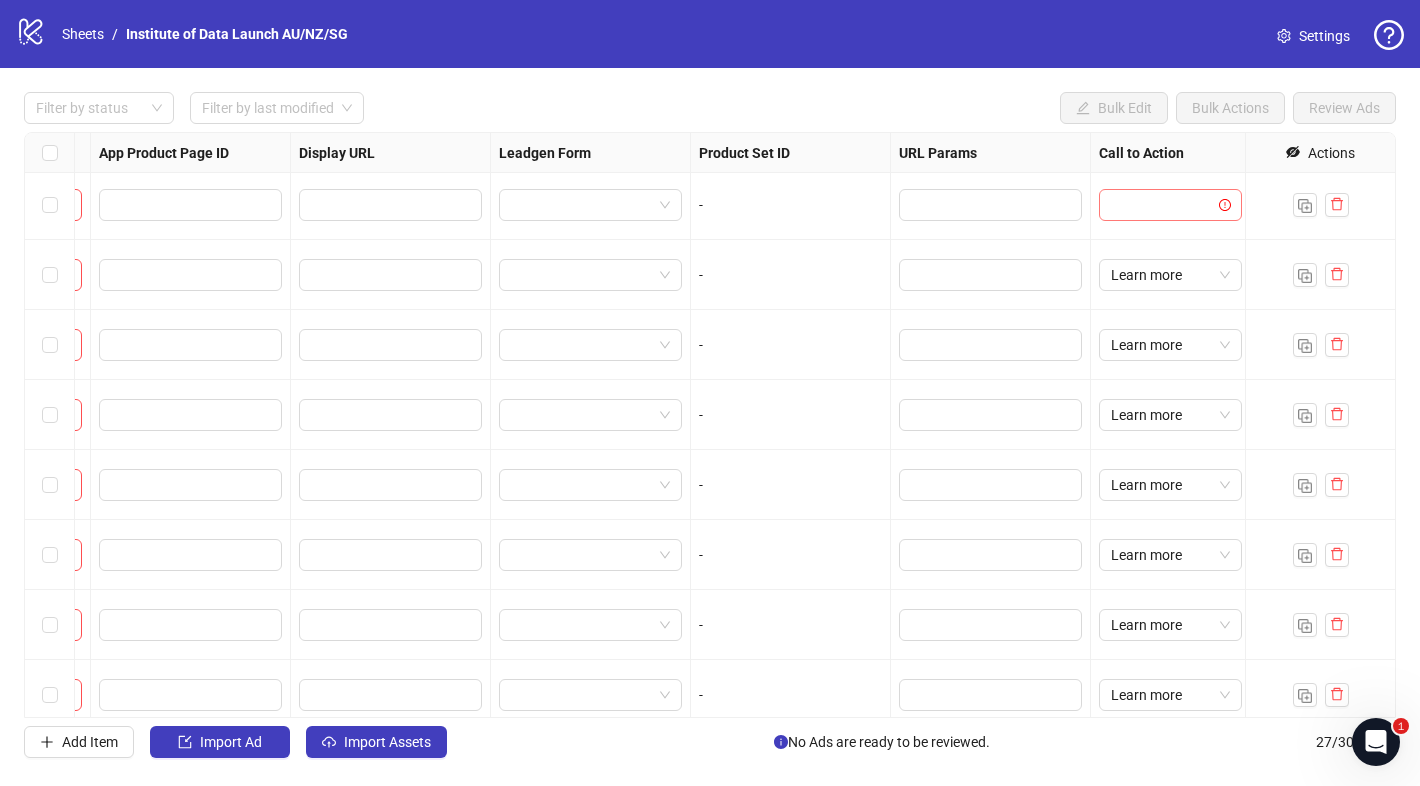 click at bounding box center [1161, 205] 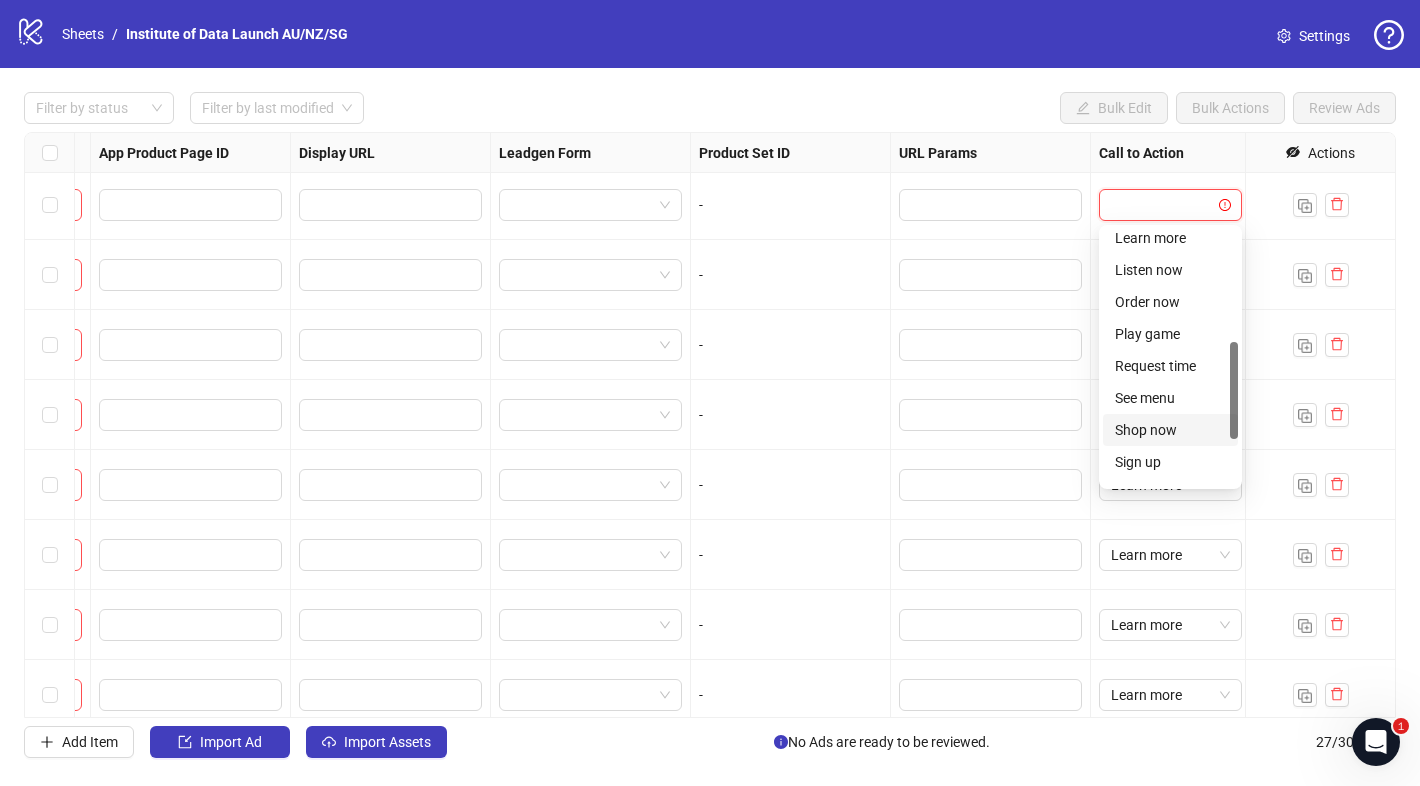 scroll, scrollTop: 291, scrollLeft: 0, axis: vertical 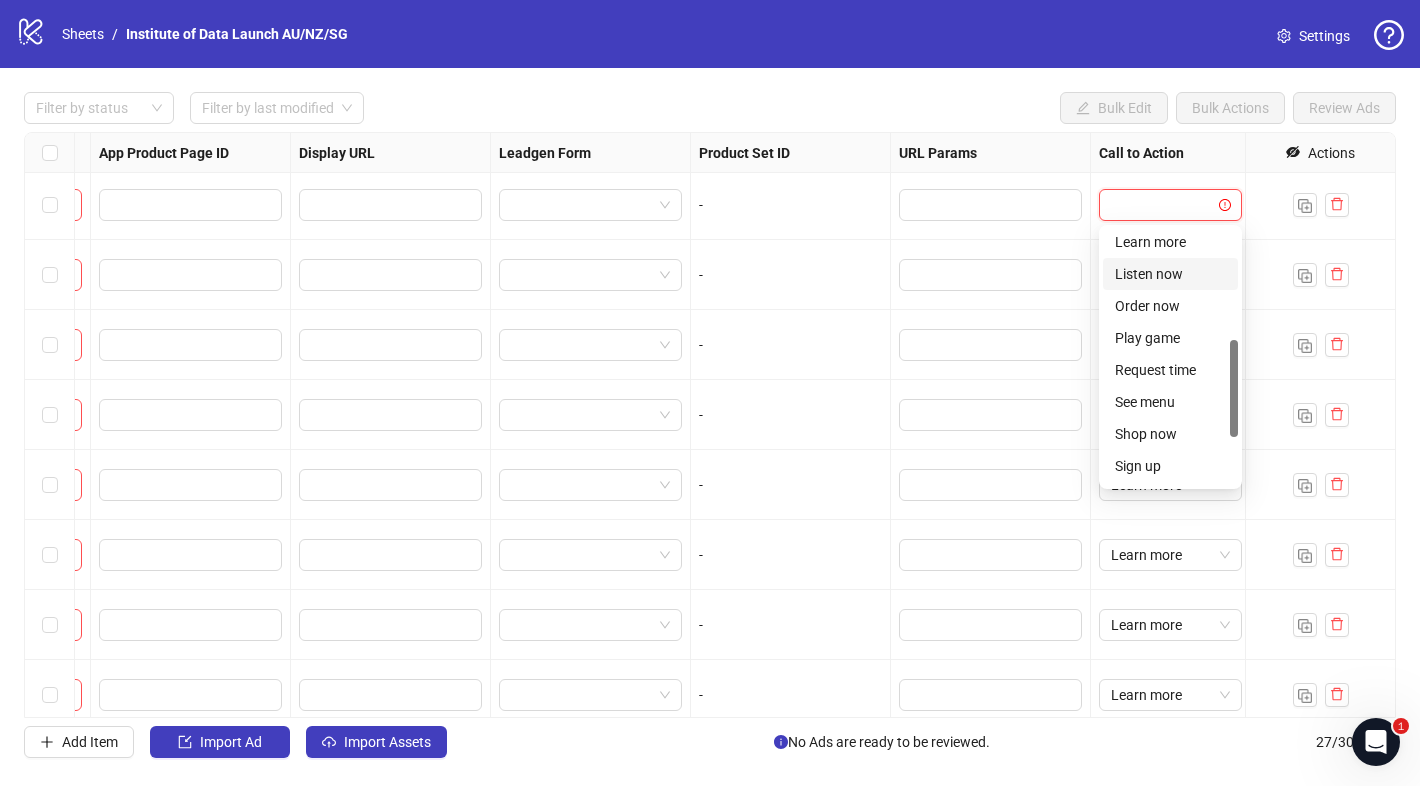 click on "Listen now" at bounding box center (1170, 274) 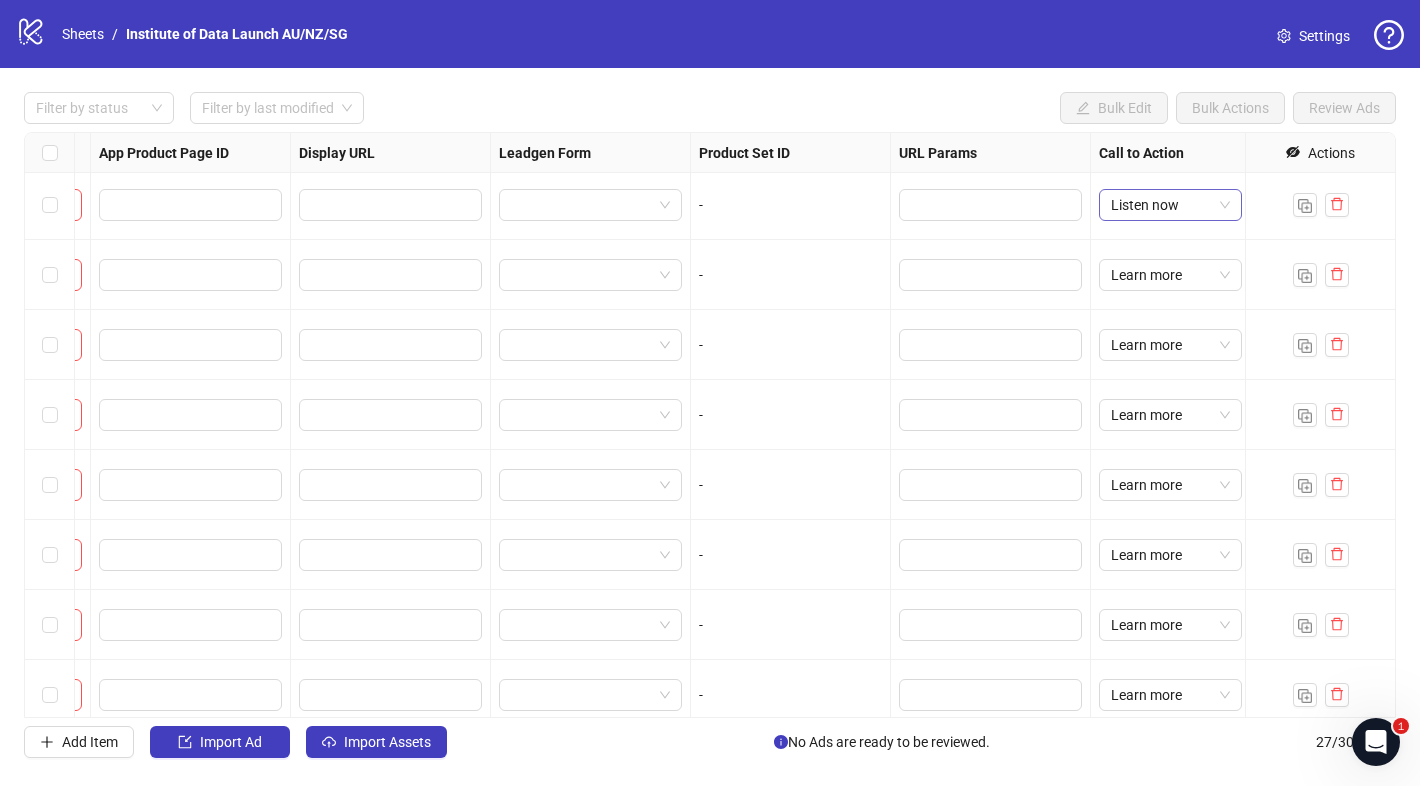 click on "Listen now" at bounding box center (1170, 205) 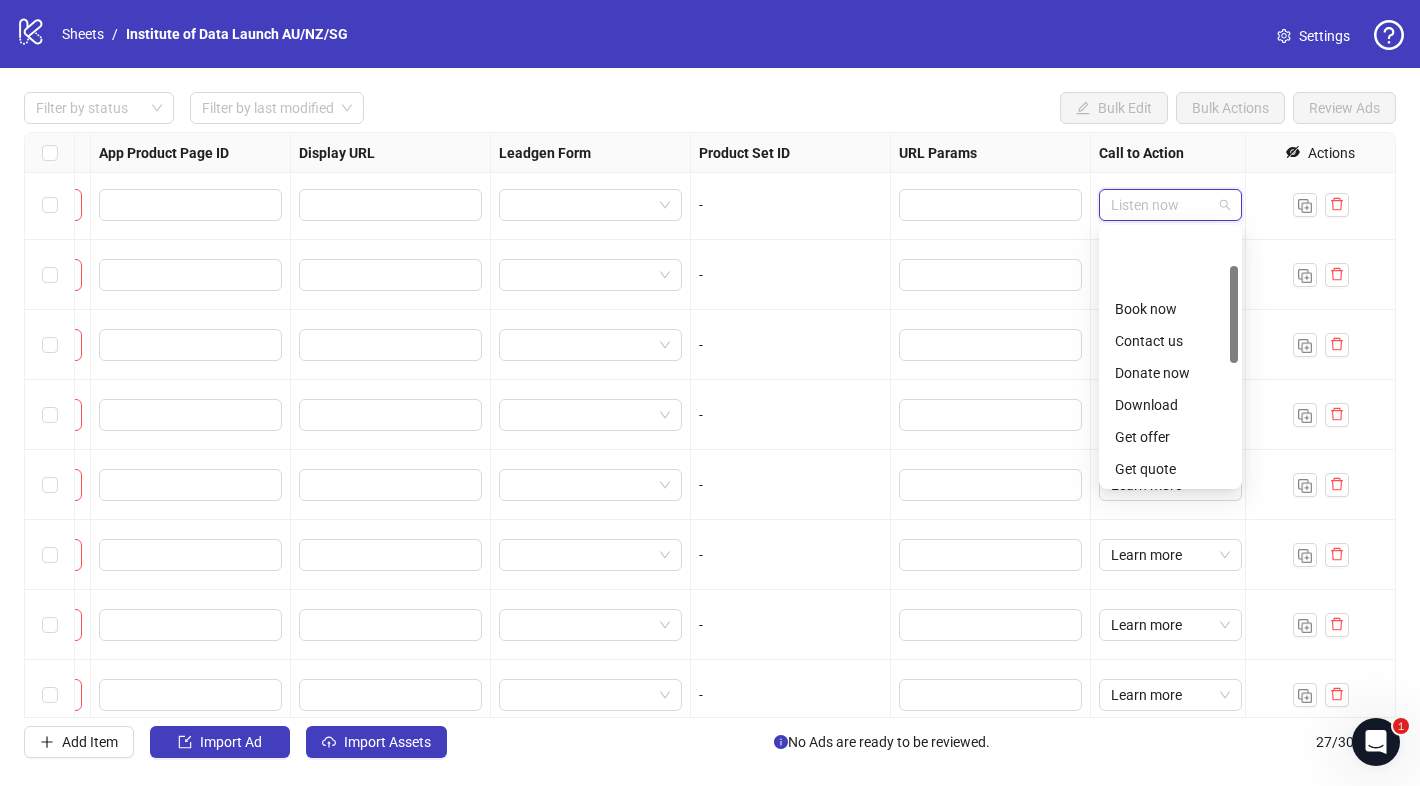 scroll, scrollTop: 96, scrollLeft: 0, axis: vertical 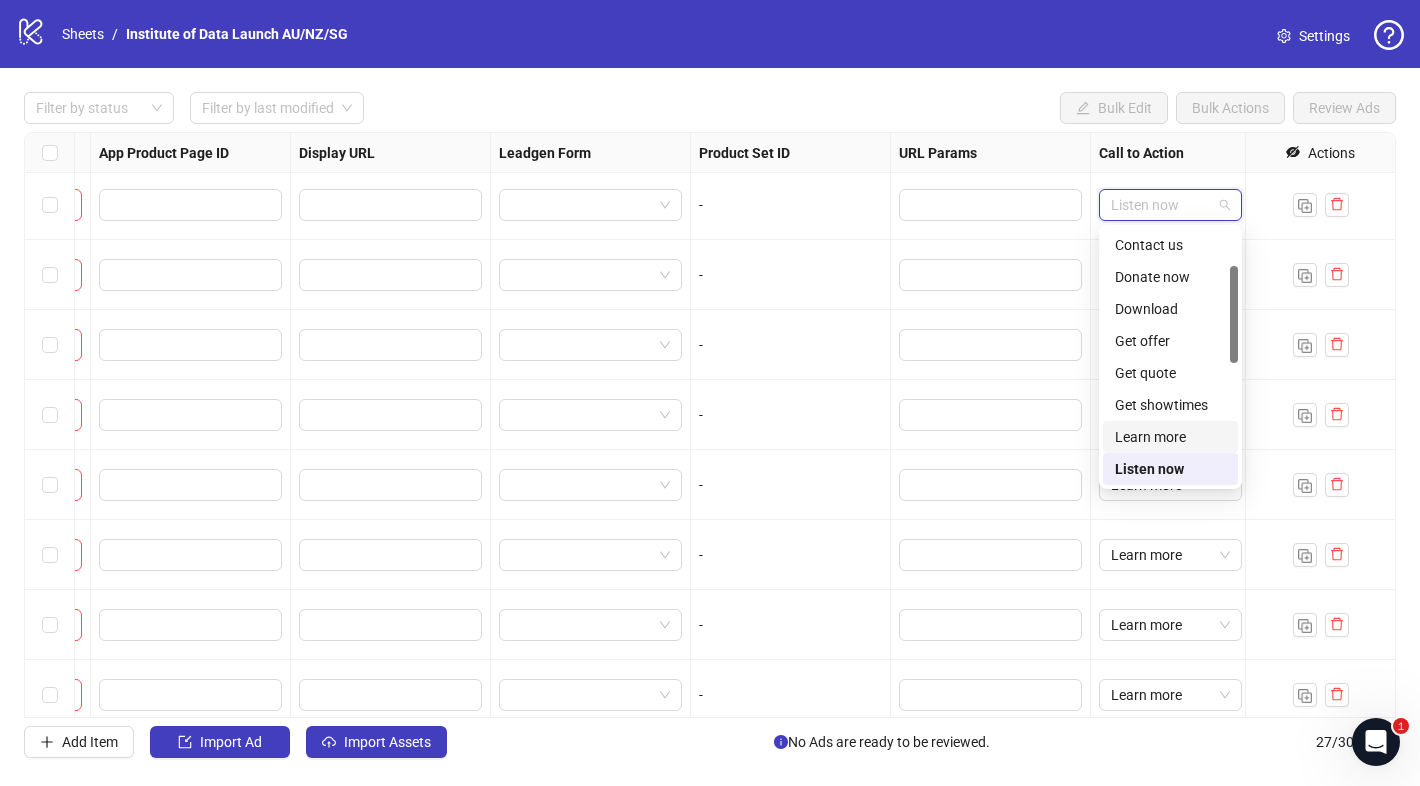 click on "Learn more" at bounding box center [1170, 437] 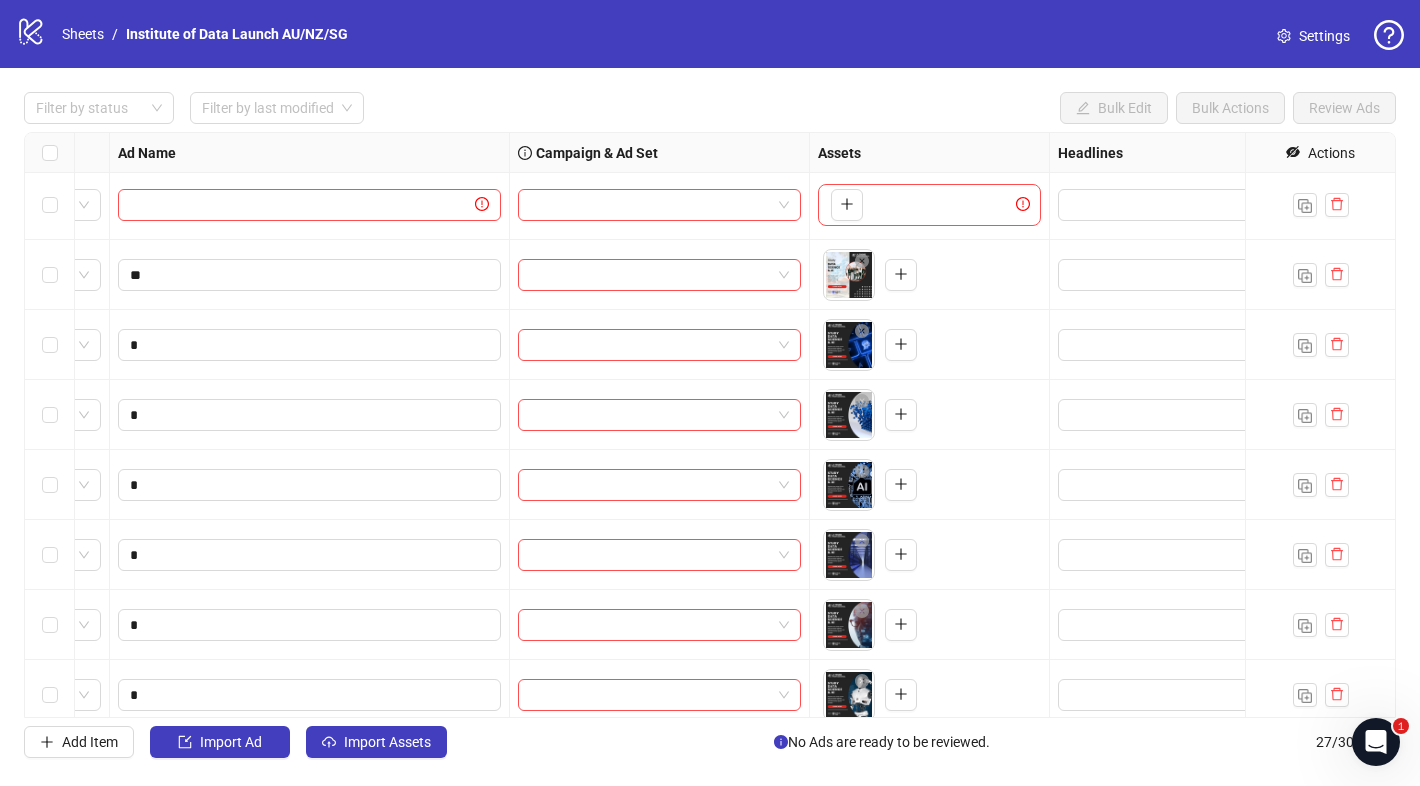 scroll, scrollTop: 3, scrollLeft: 0, axis: vertical 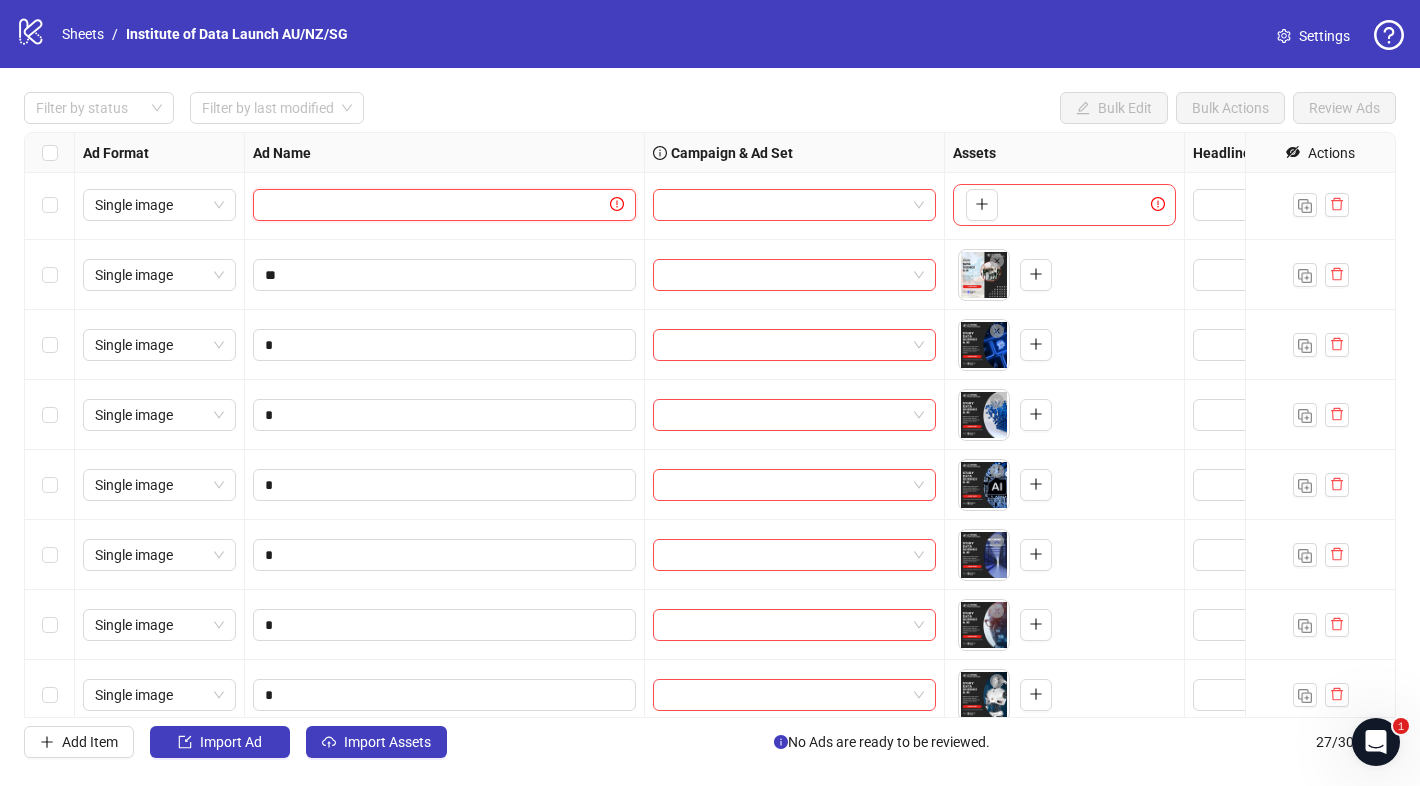 click at bounding box center [435, 205] 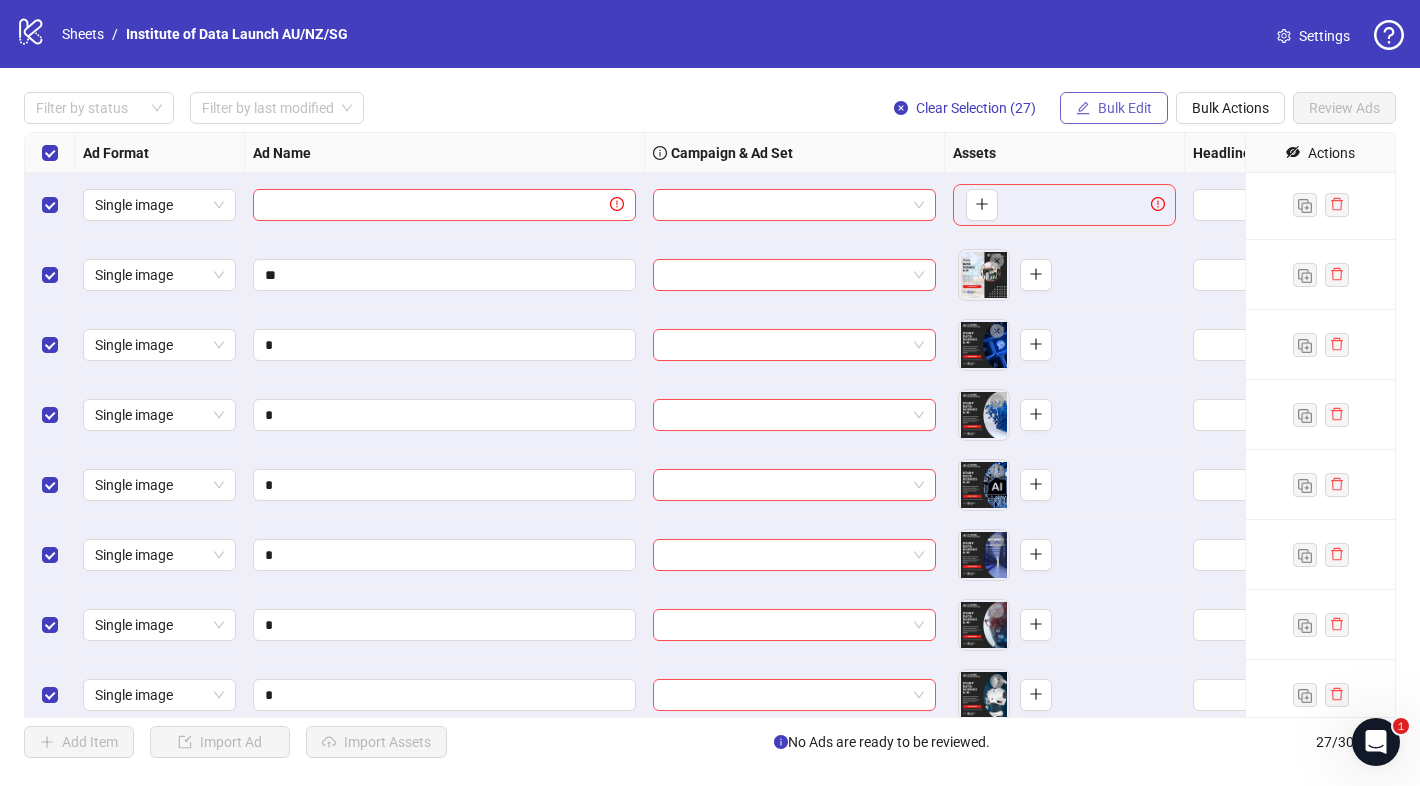 click on "Bulk Edit" at bounding box center (1125, 108) 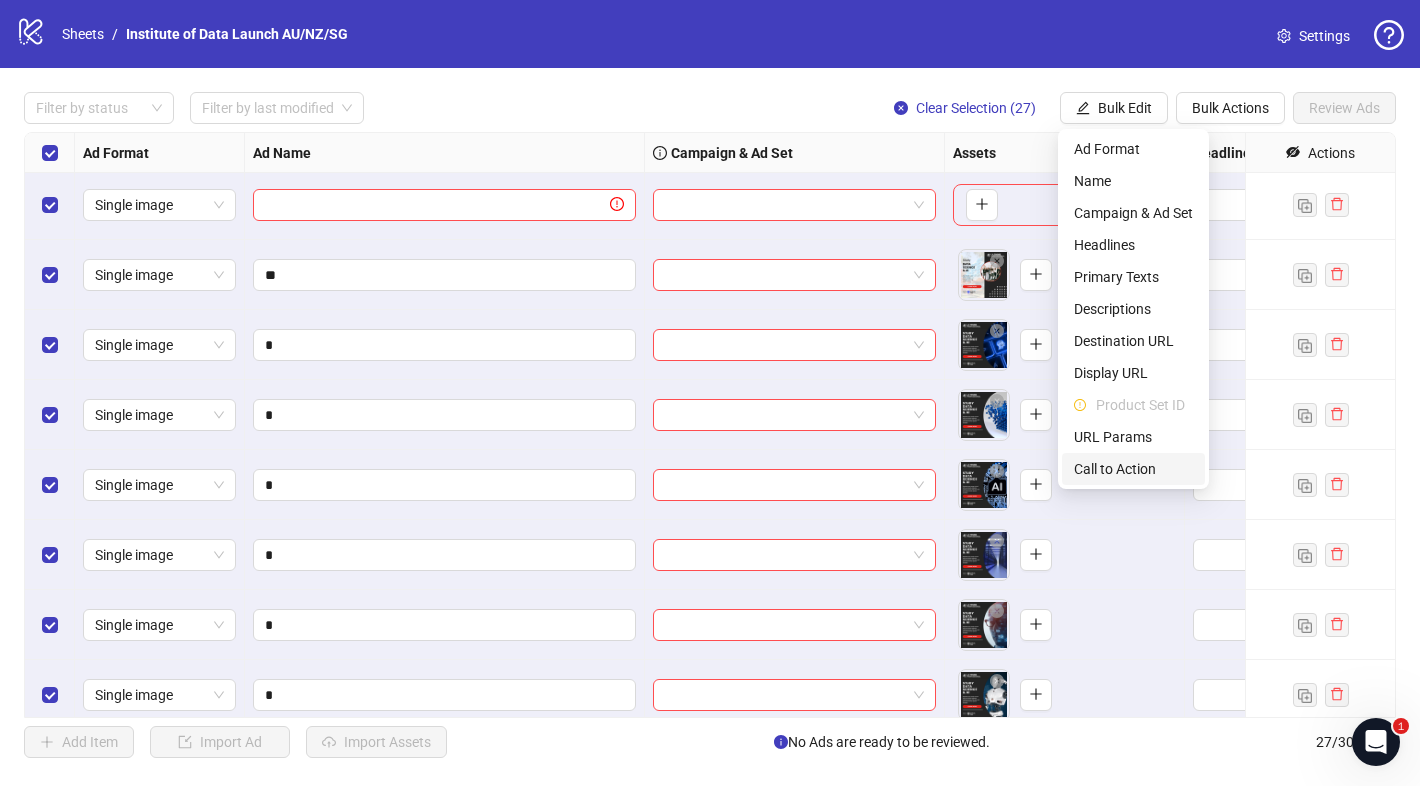 click on "Call to Action" at bounding box center [1133, 469] 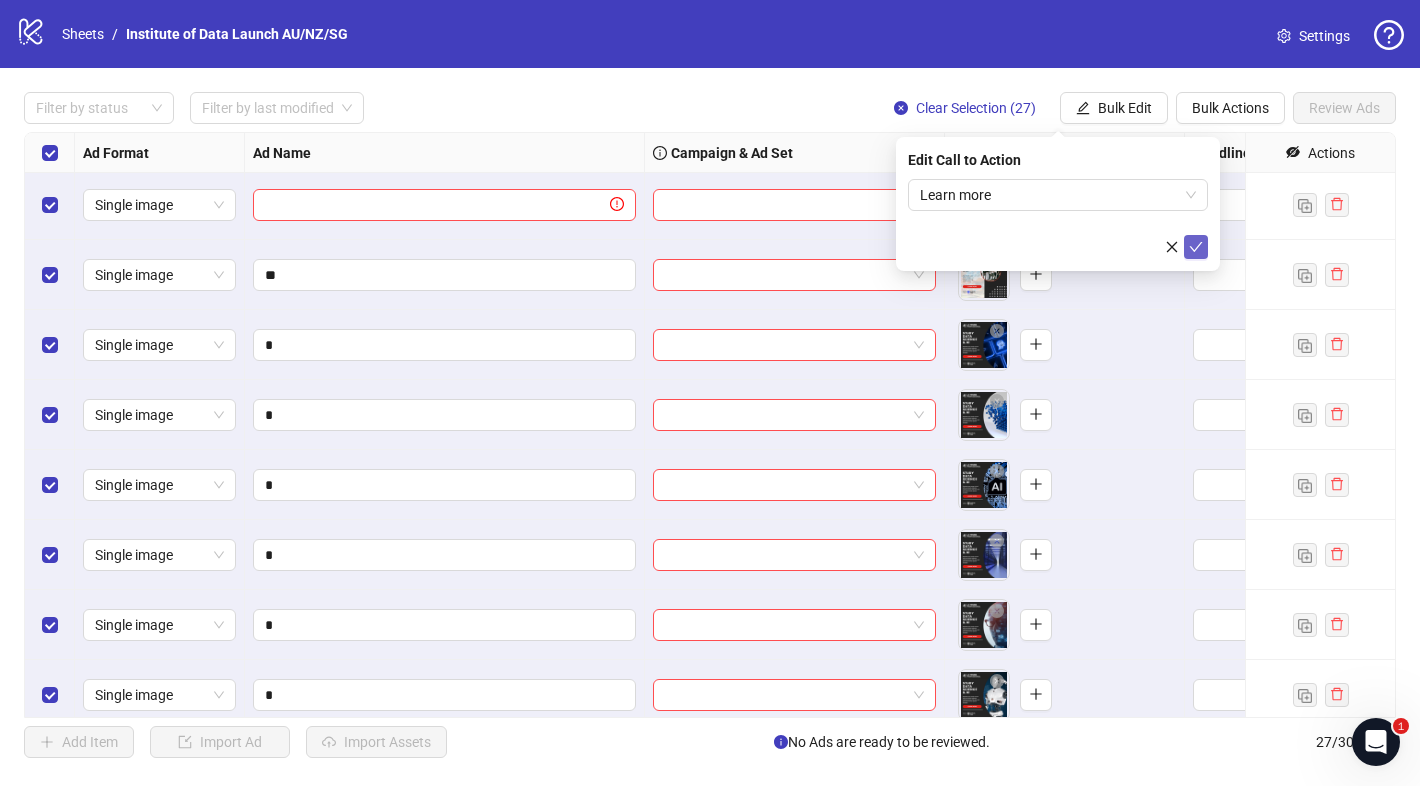 click 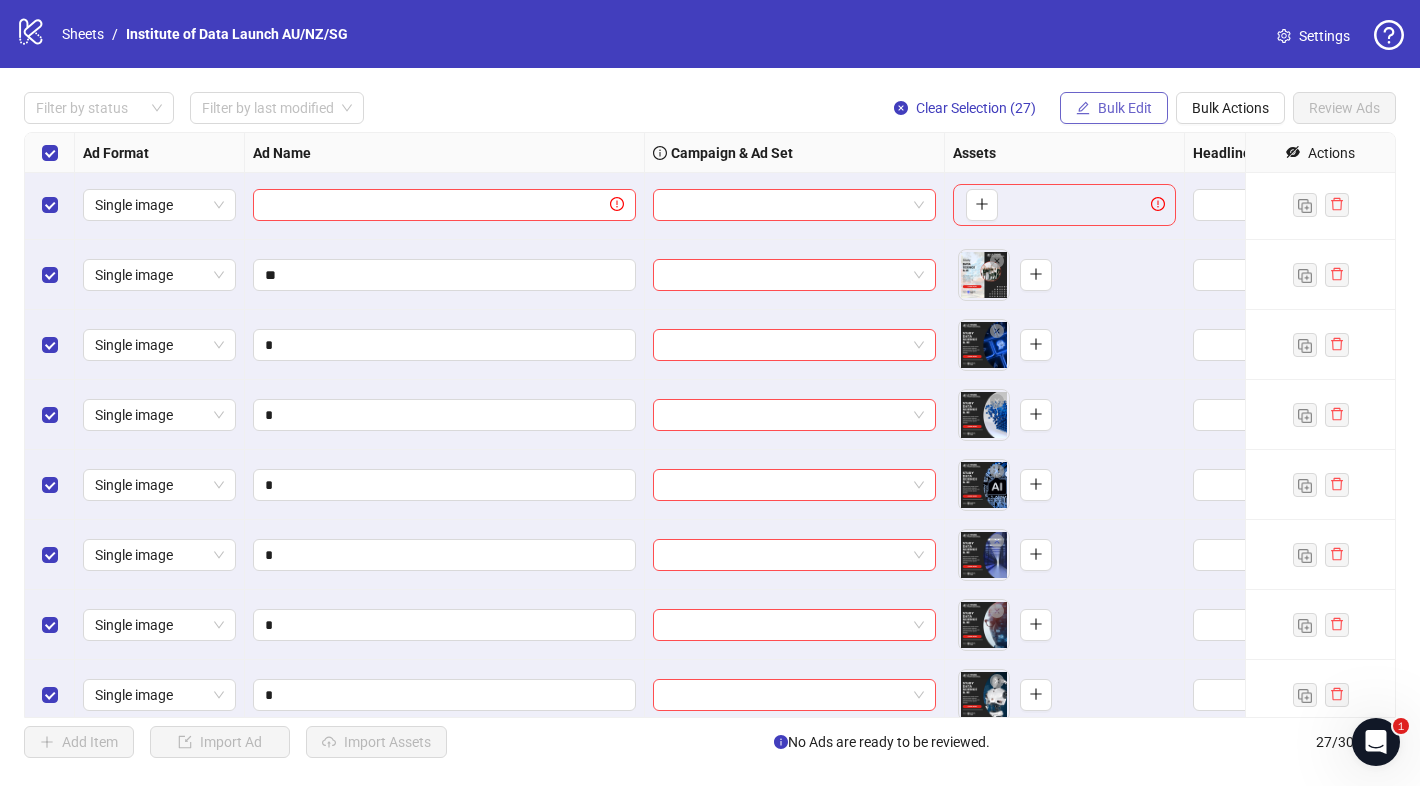 click on "Bulk Edit" at bounding box center [1125, 108] 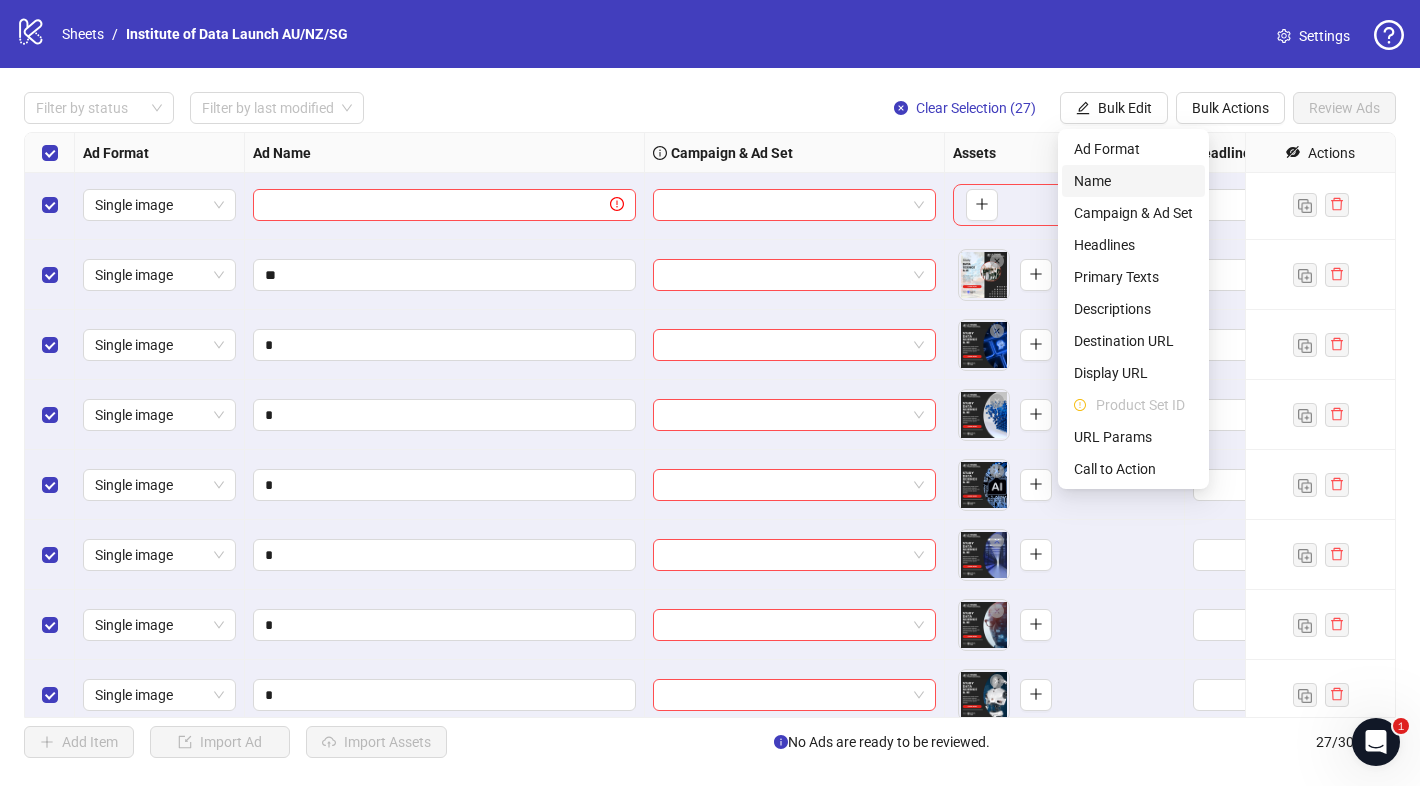 click on "Name" at bounding box center (1133, 181) 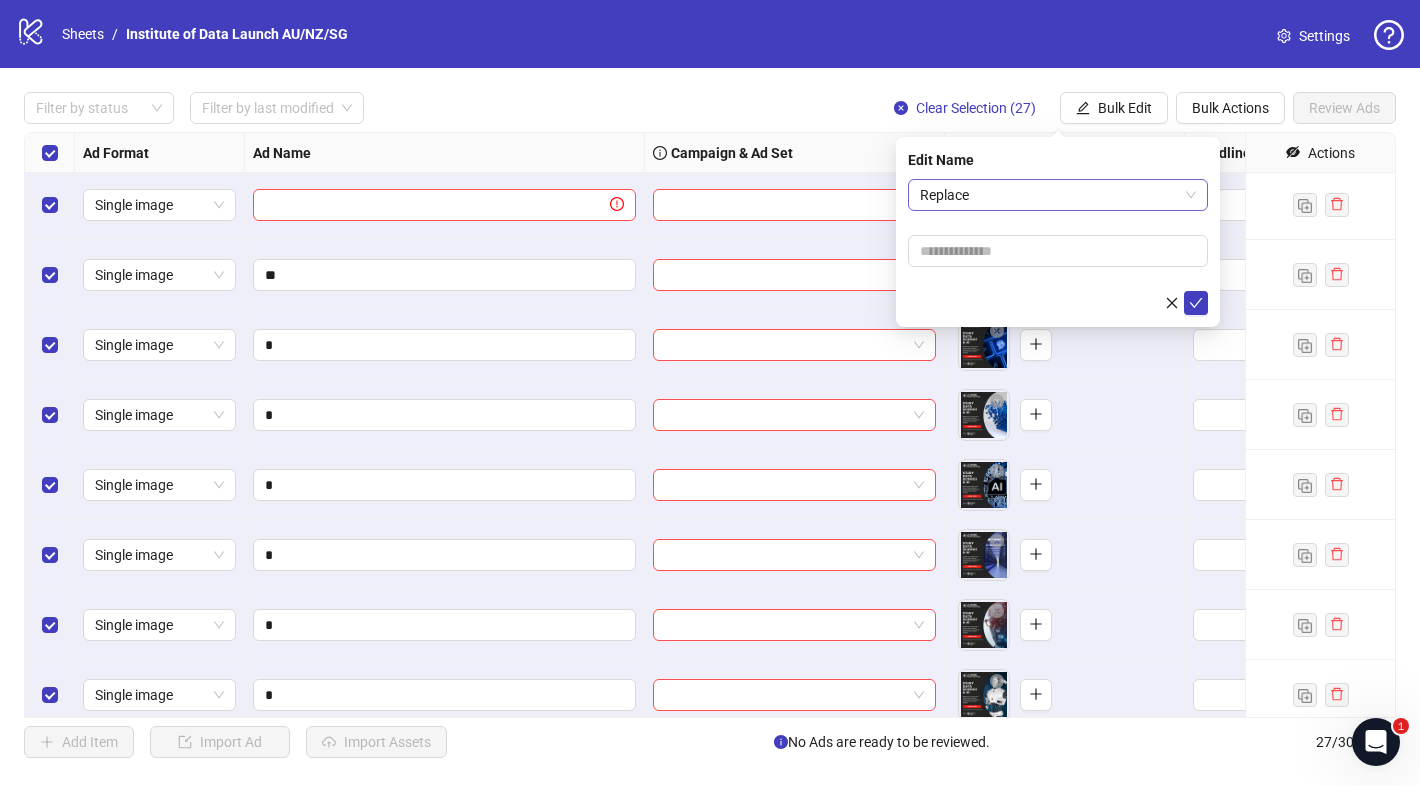 click on "Replace" at bounding box center [1058, 195] 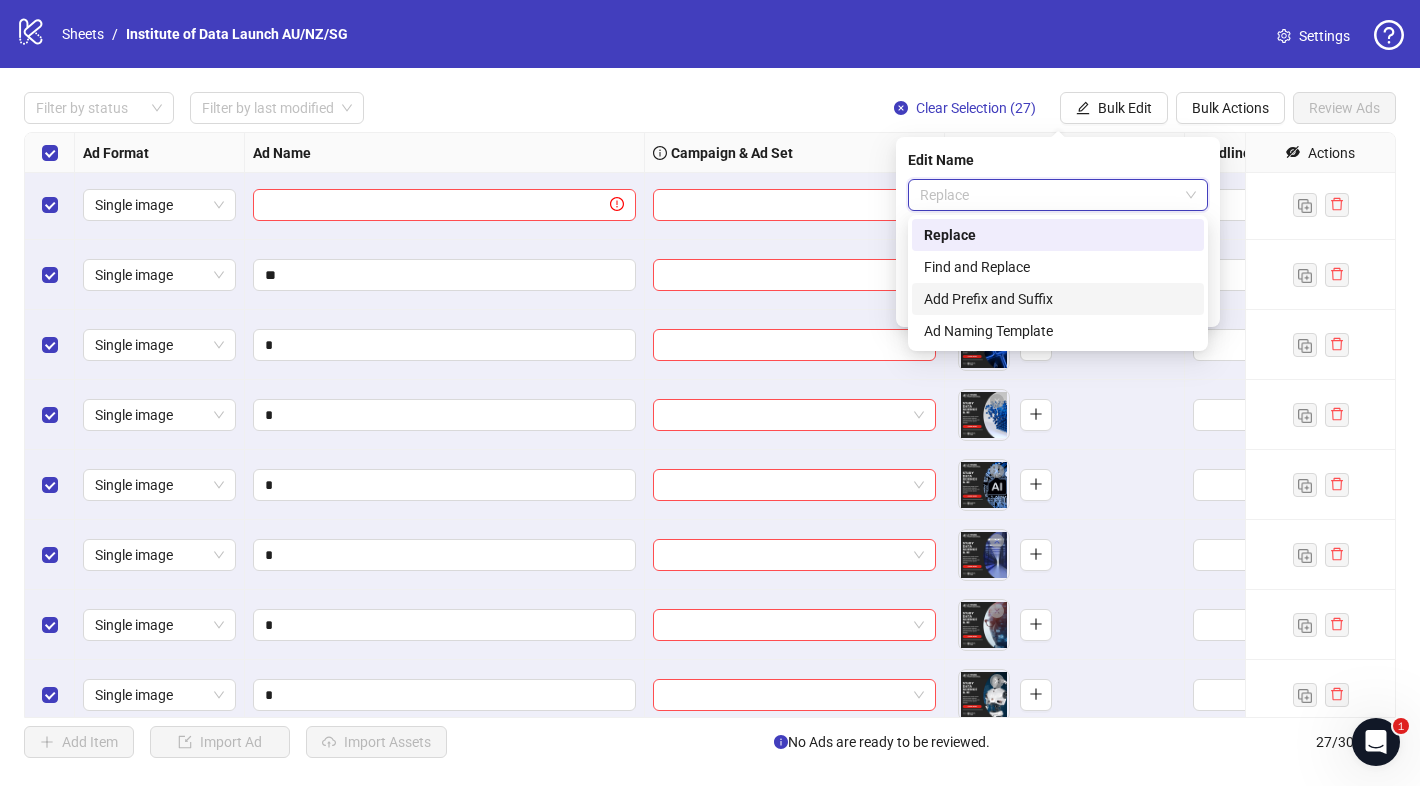 click on "Add Prefix and Suffix" at bounding box center [1058, 299] 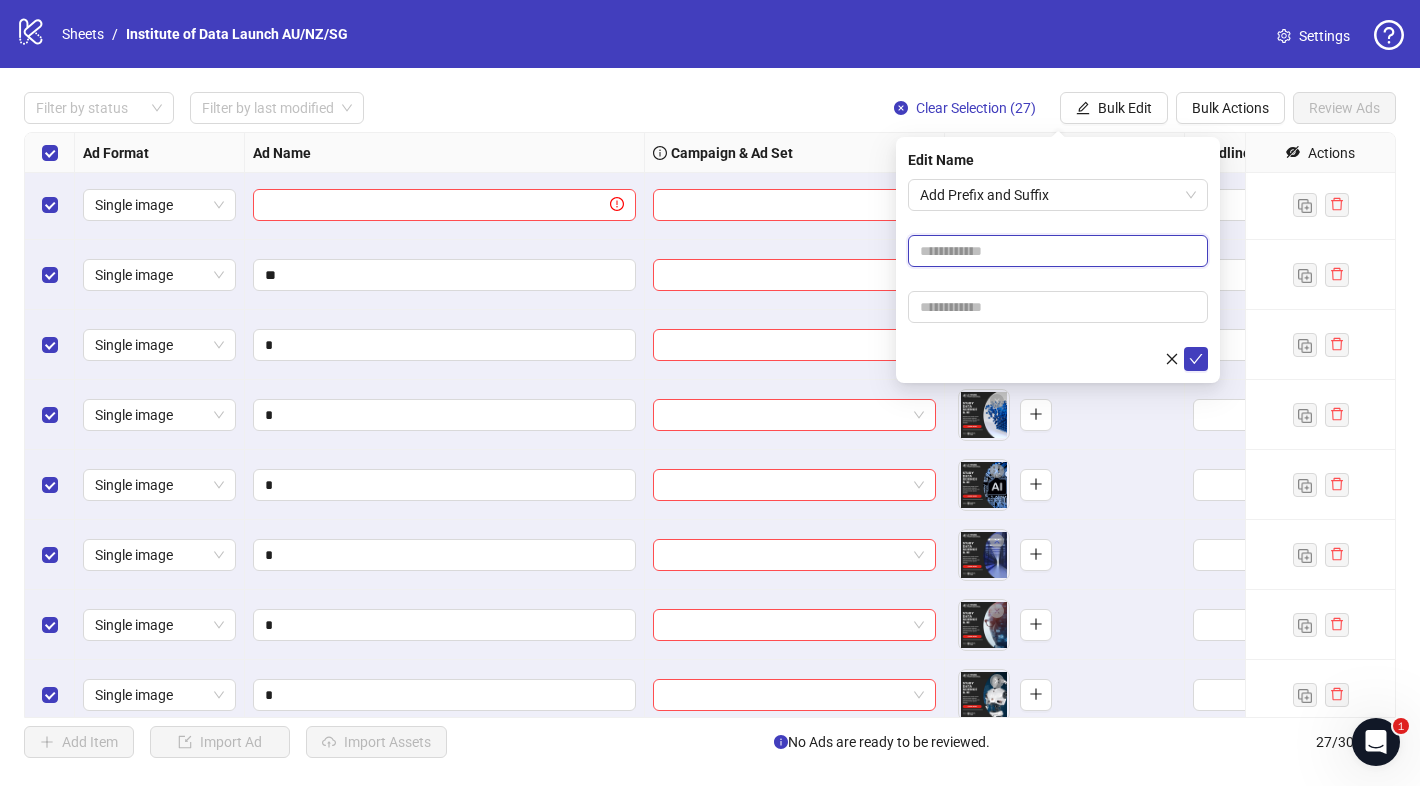 click at bounding box center (1058, 251) 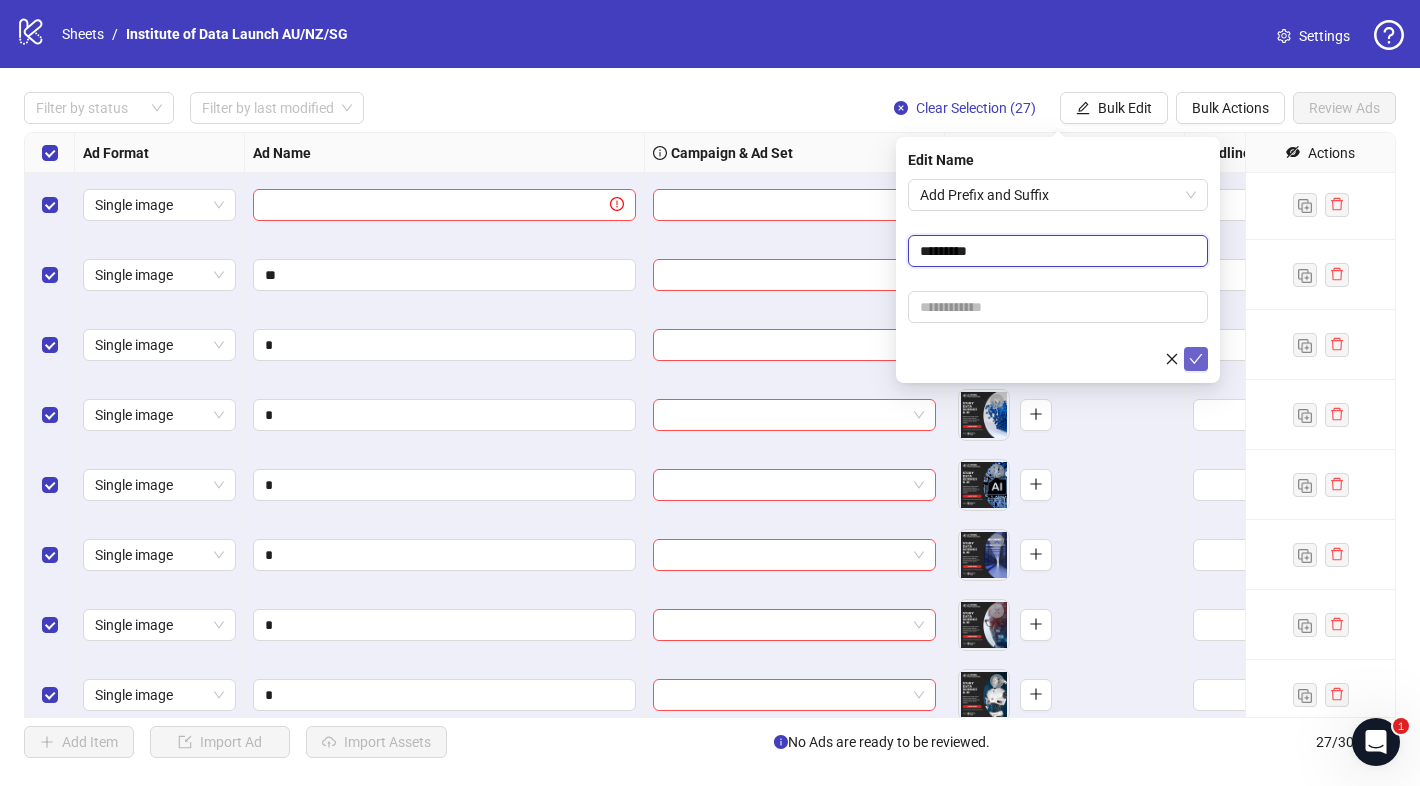 type on "*********" 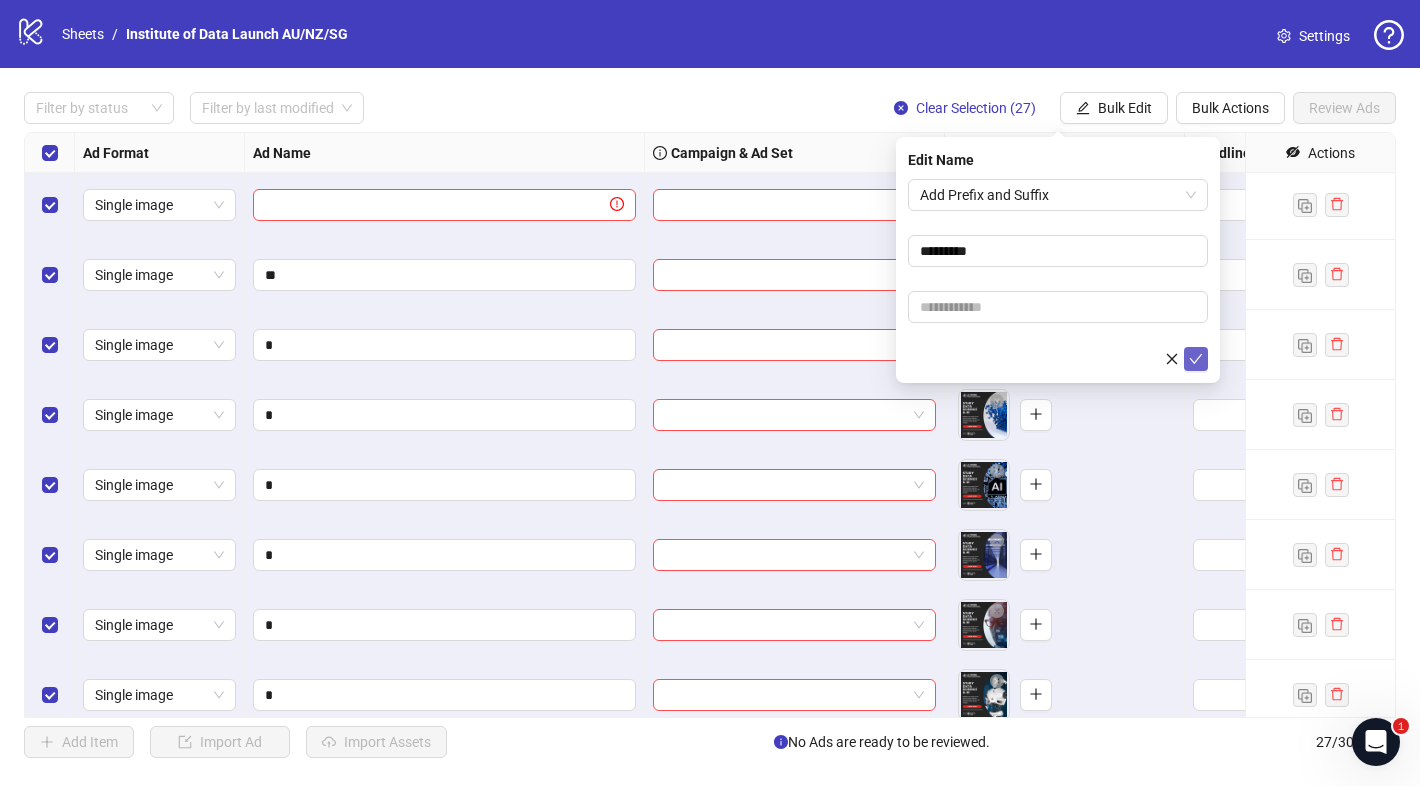 click 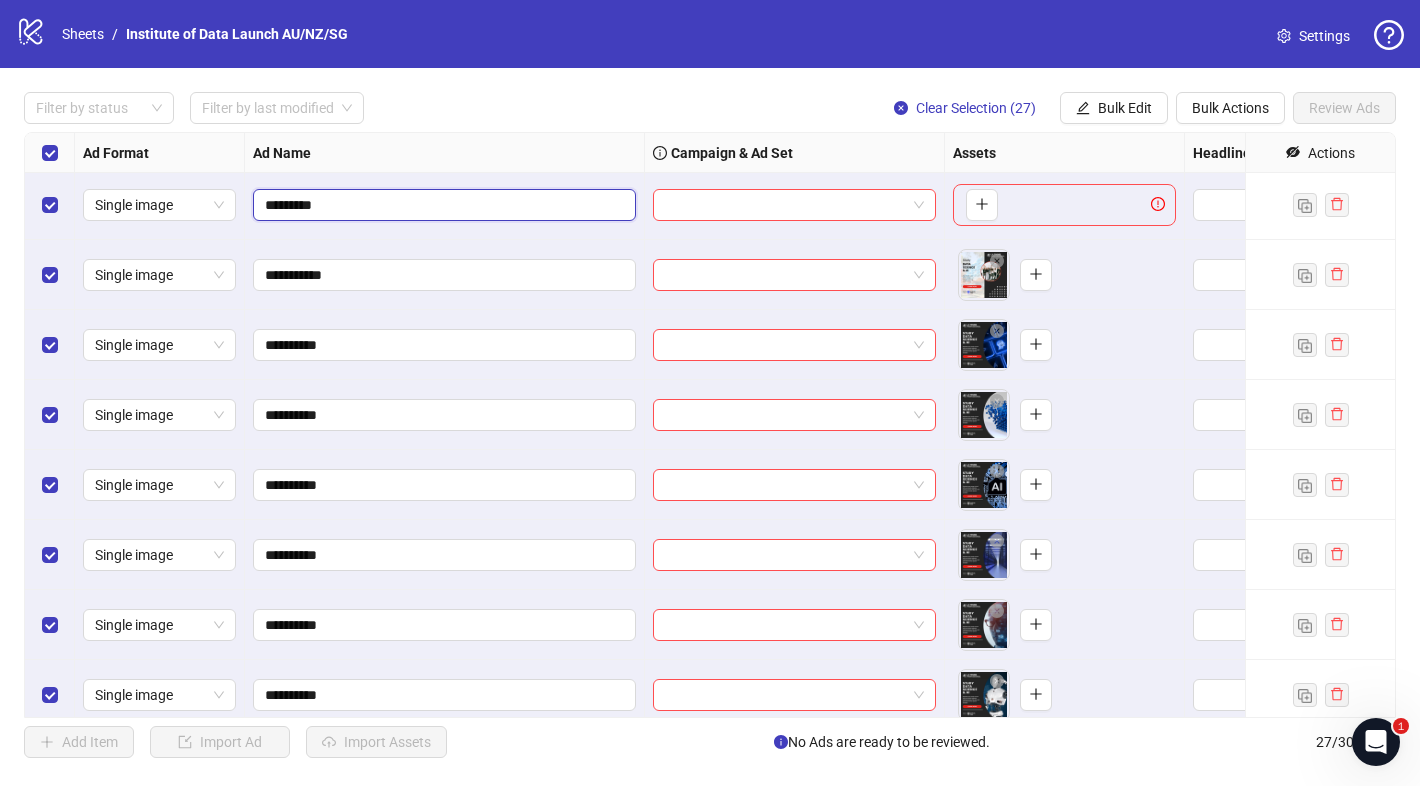 click on "*********" at bounding box center (442, 205) 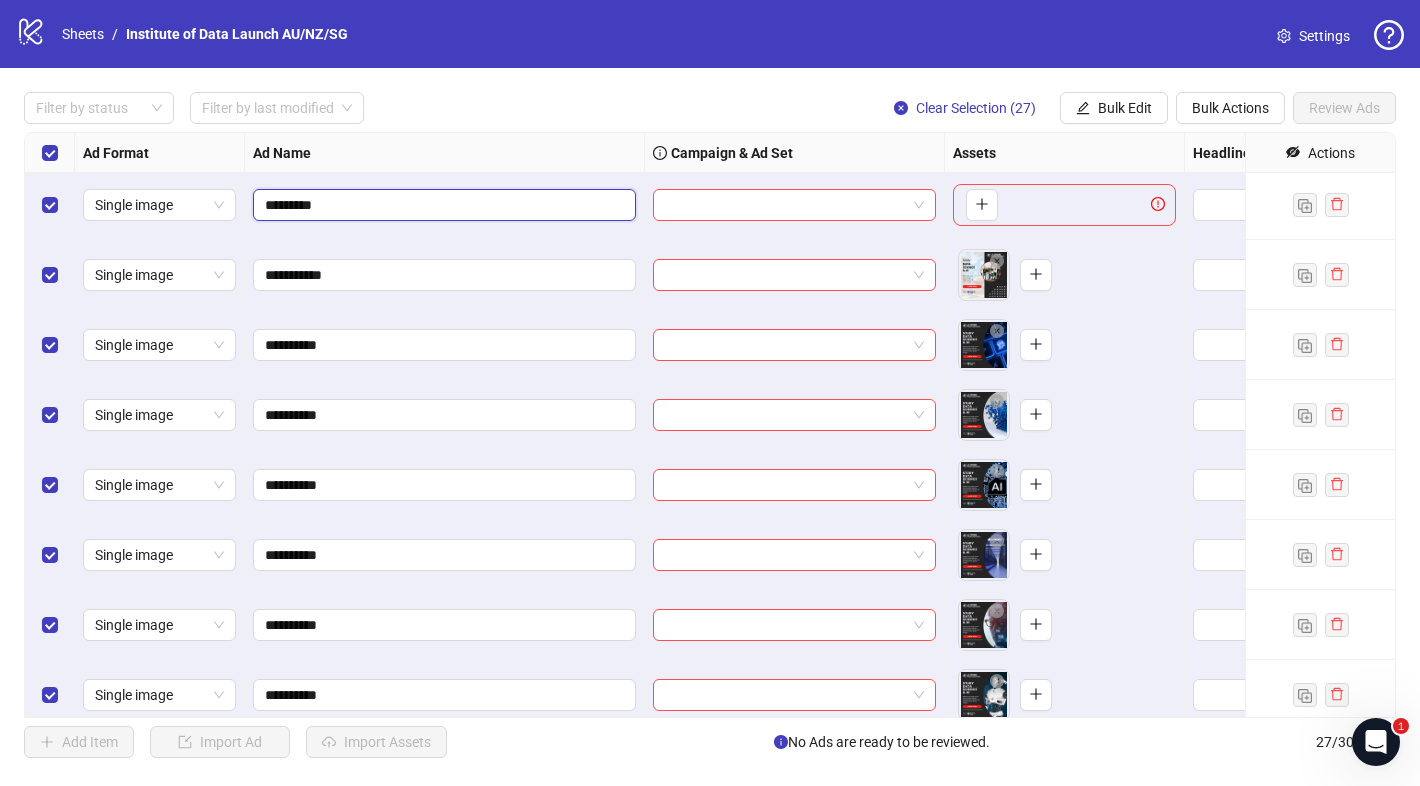 type on "**********" 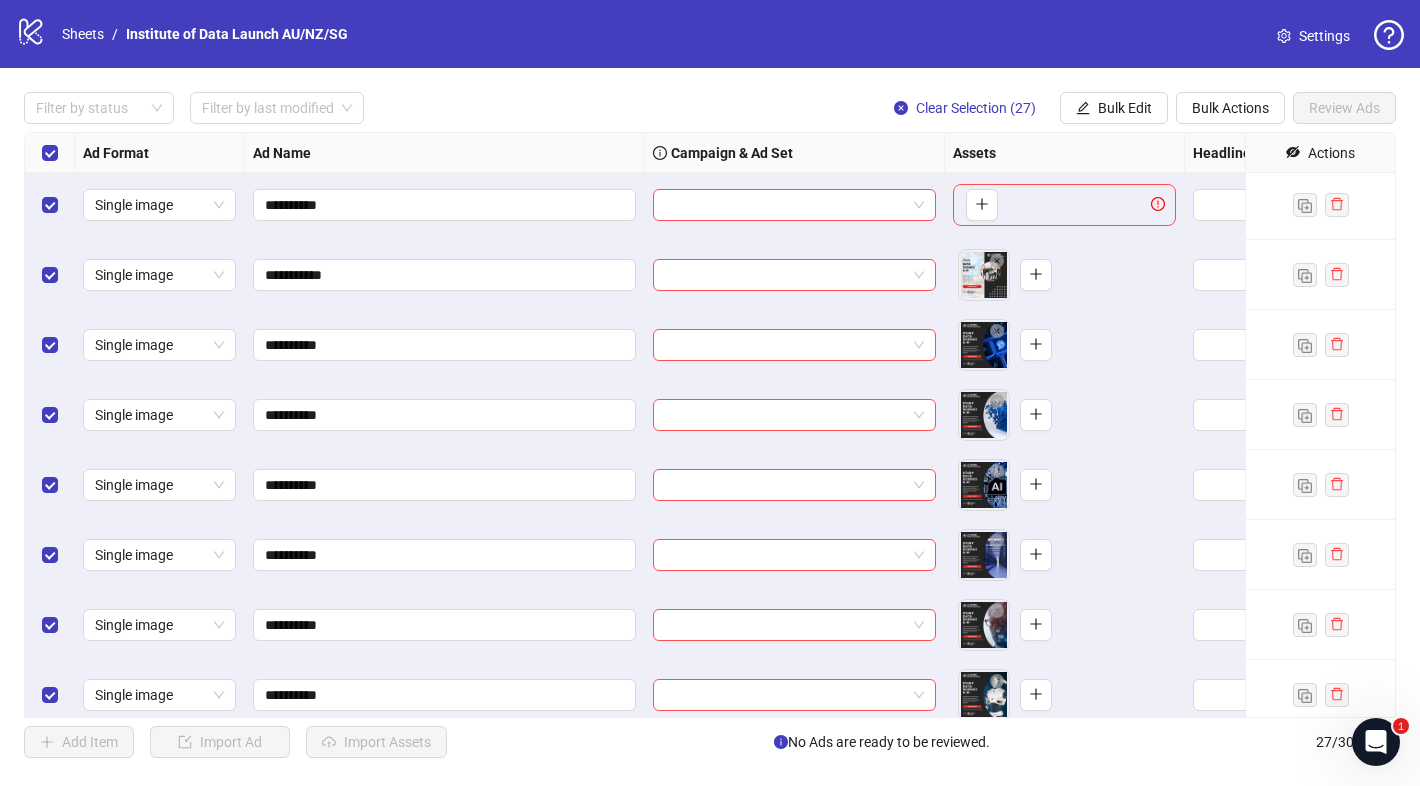 click on "**********" at bounding box center [445, 205] 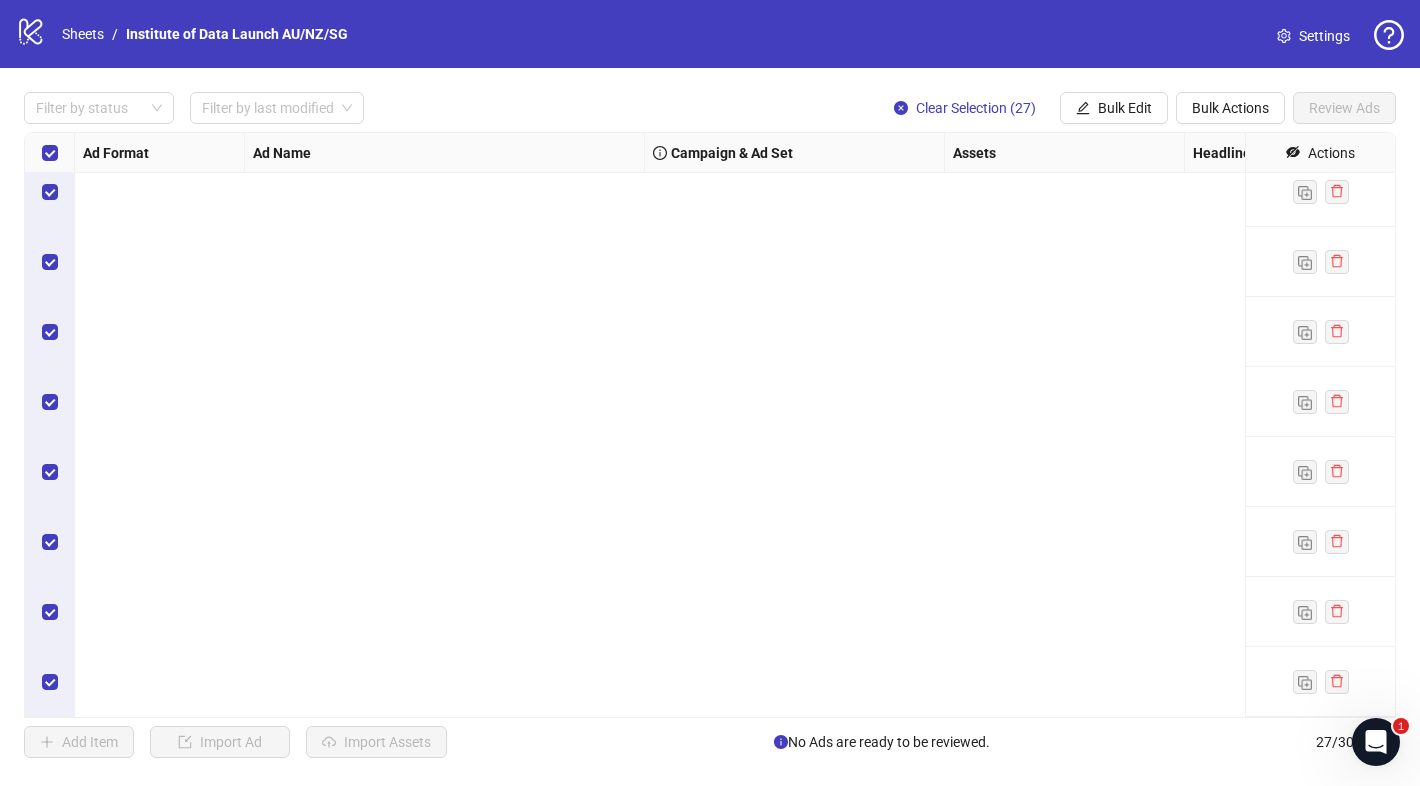 scroll, scrollTop: 0, scrollLeft: 0, axis: both 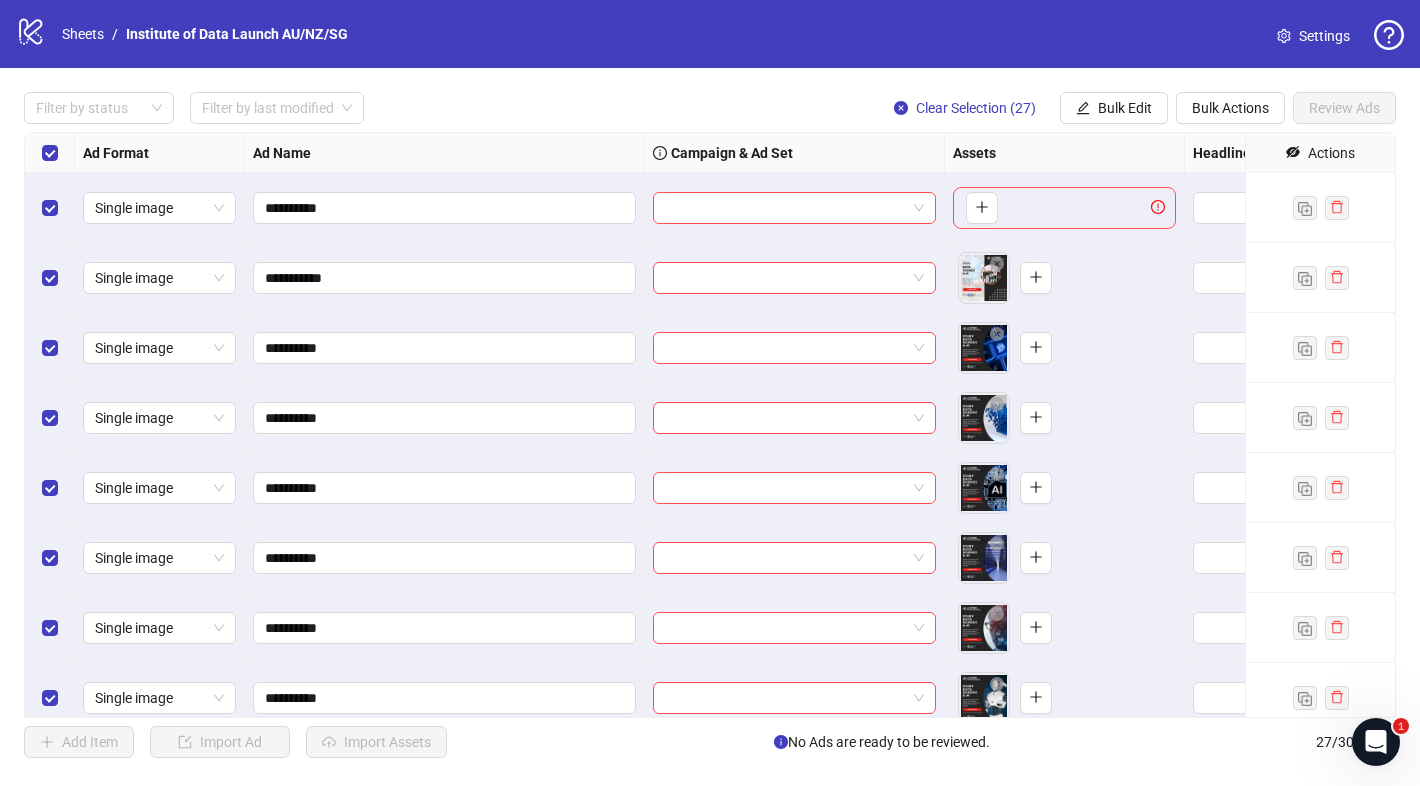 click at bounding box center [795, 208] 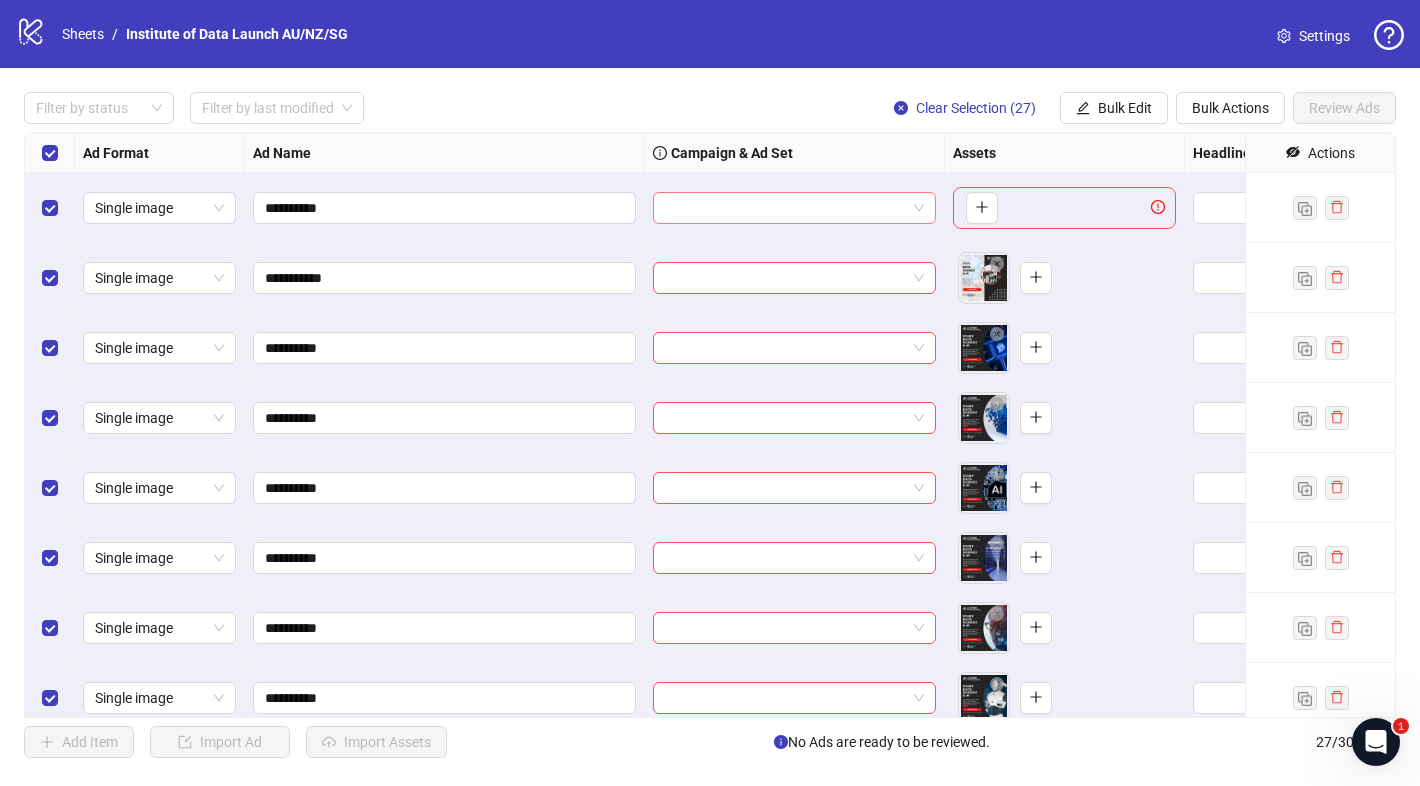 click at bounding box center (785, 208) 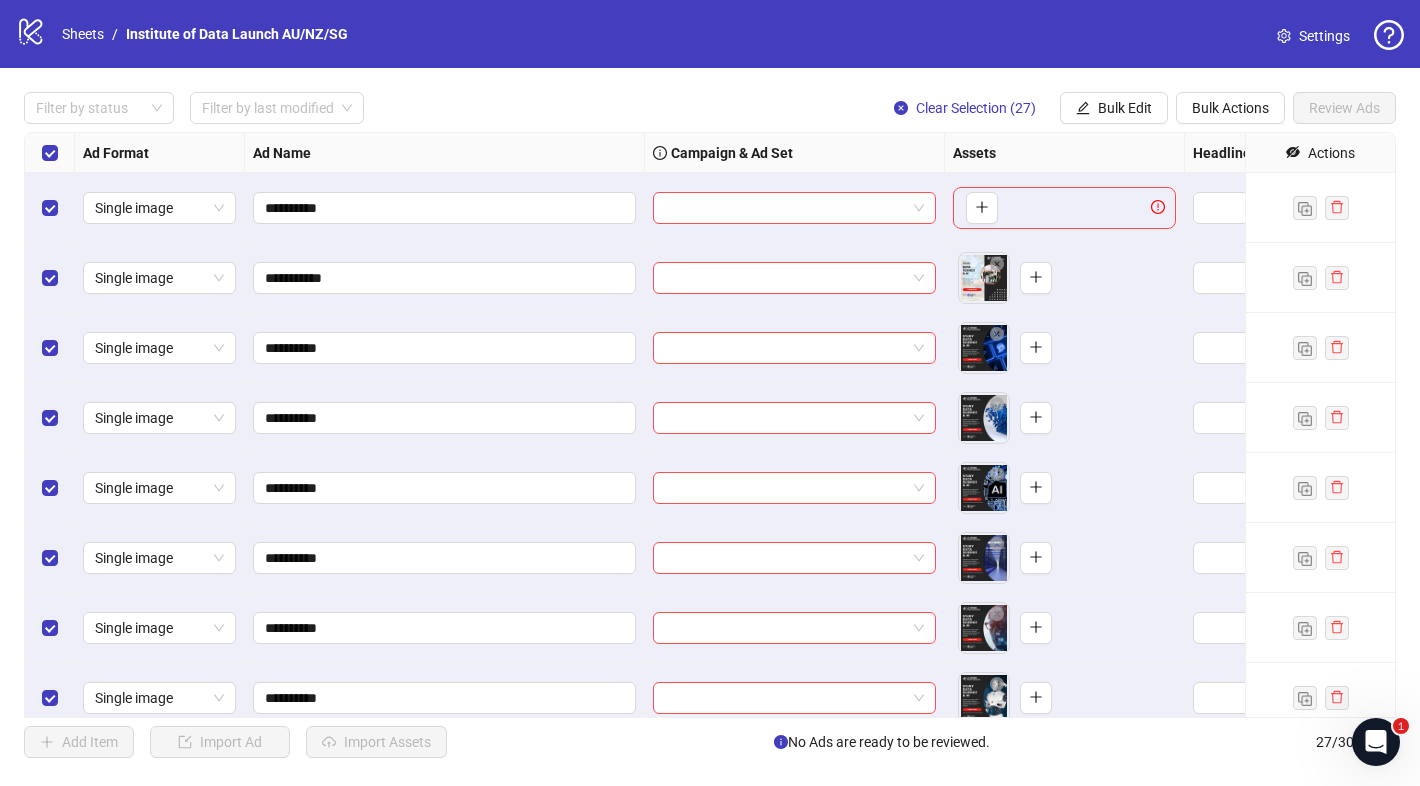 click at bounding box center [795, 208] 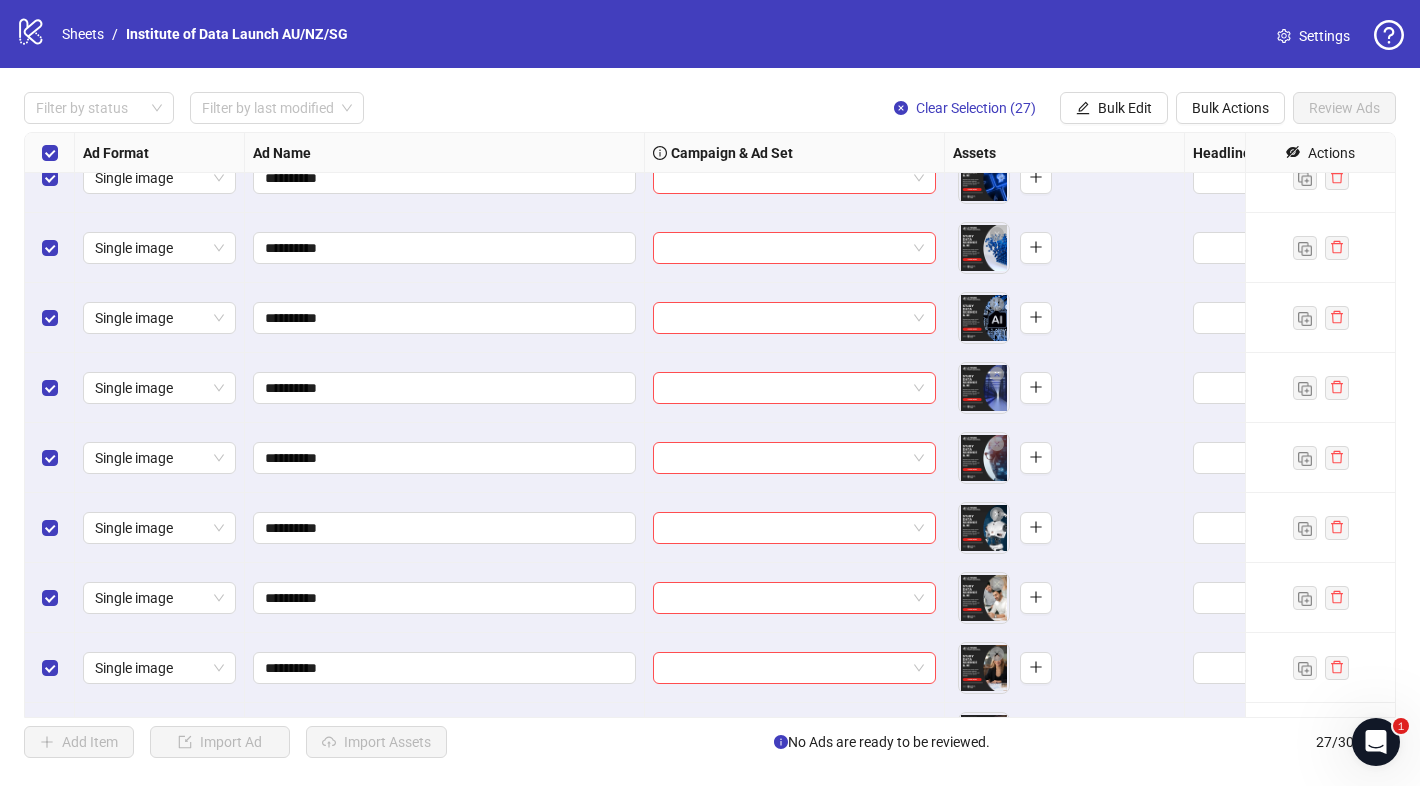 scroll, scrollTop: 92, scrollLeft: 0, axis: vertical 